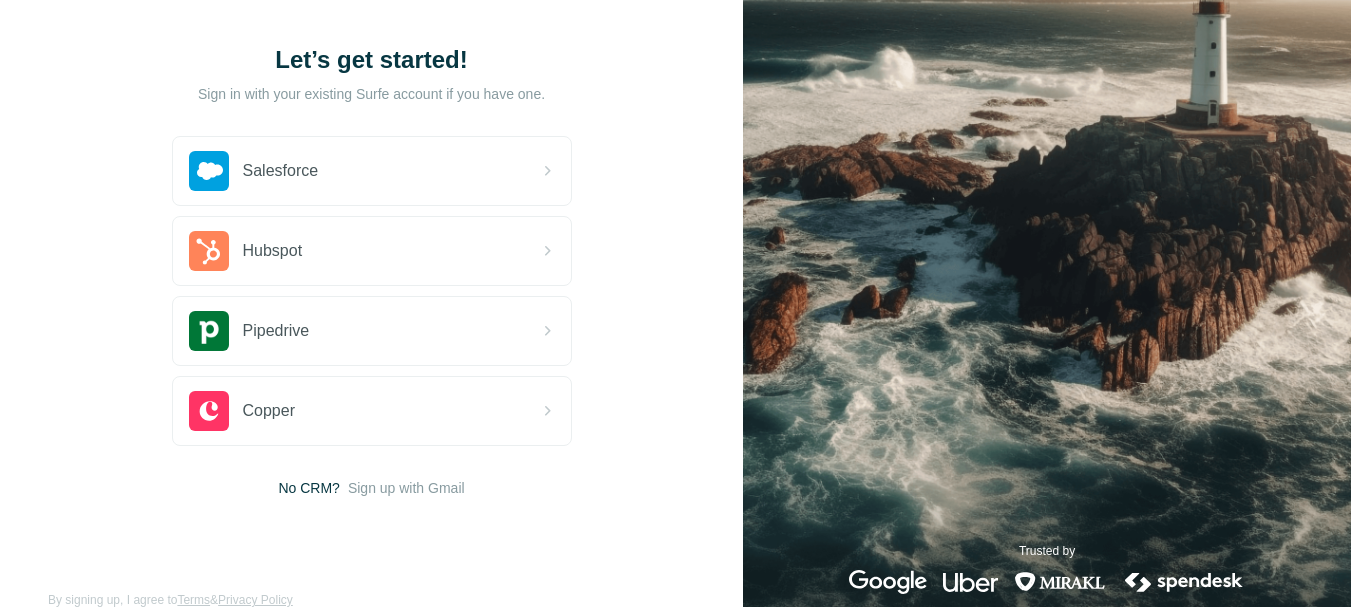 scroll, scrollTop: 100, scrollLeft: 0, axis: vertical 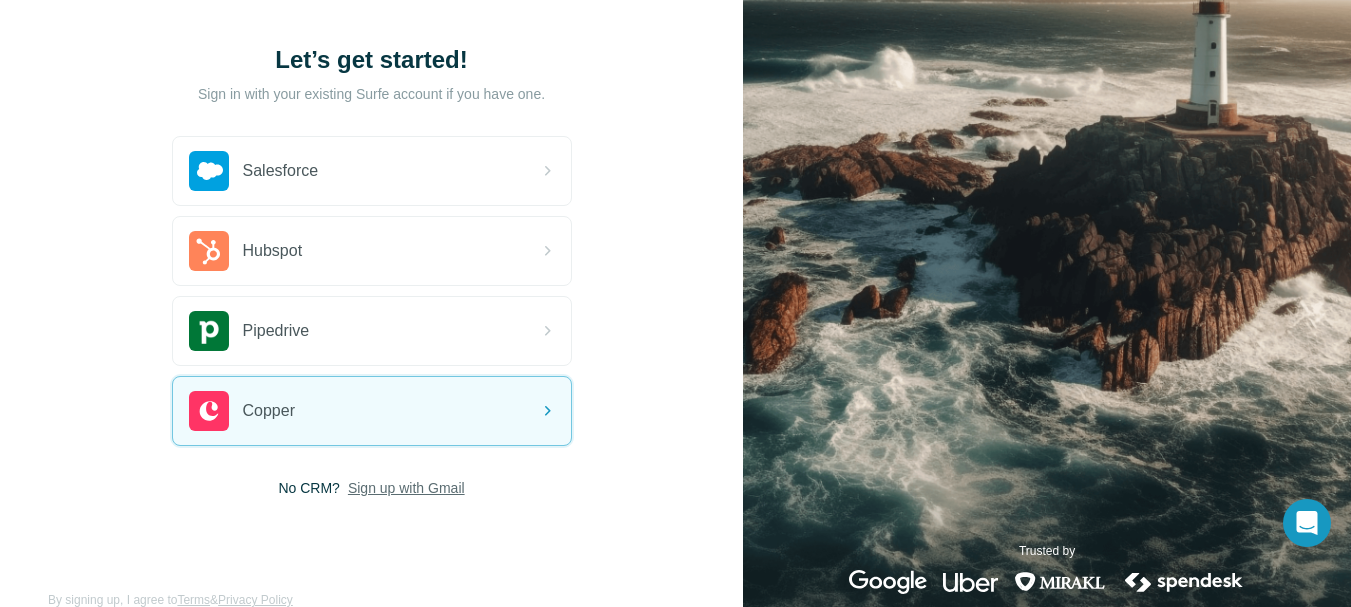 click on "Sign up with Gmail" at bounding box center [406, 488] 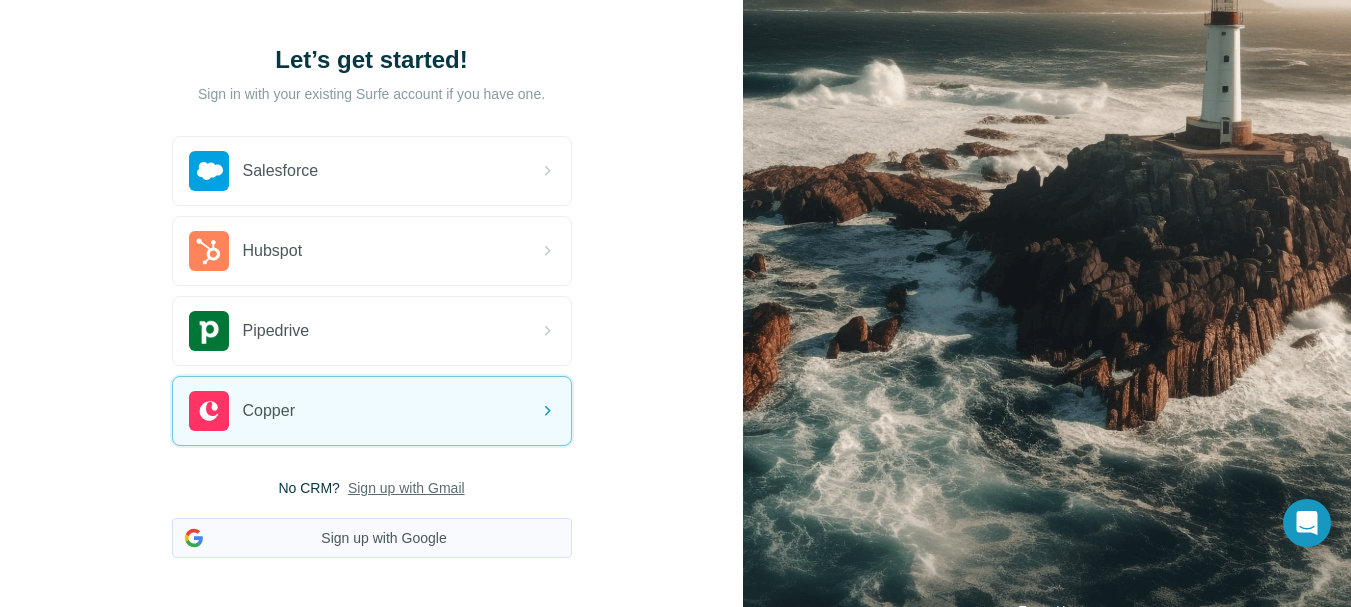 click on "Sign up with Google" at bounding box center [372, 538] 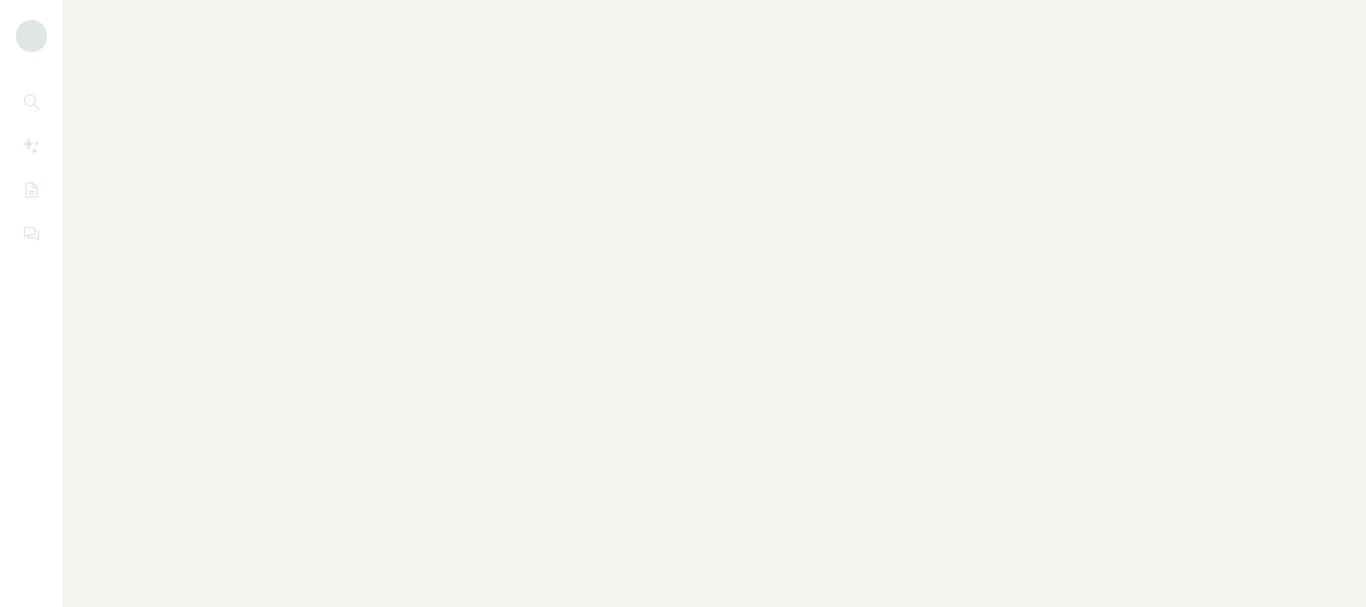 scroll, scrollTop: 0, scrollLeft: 0, axis: both 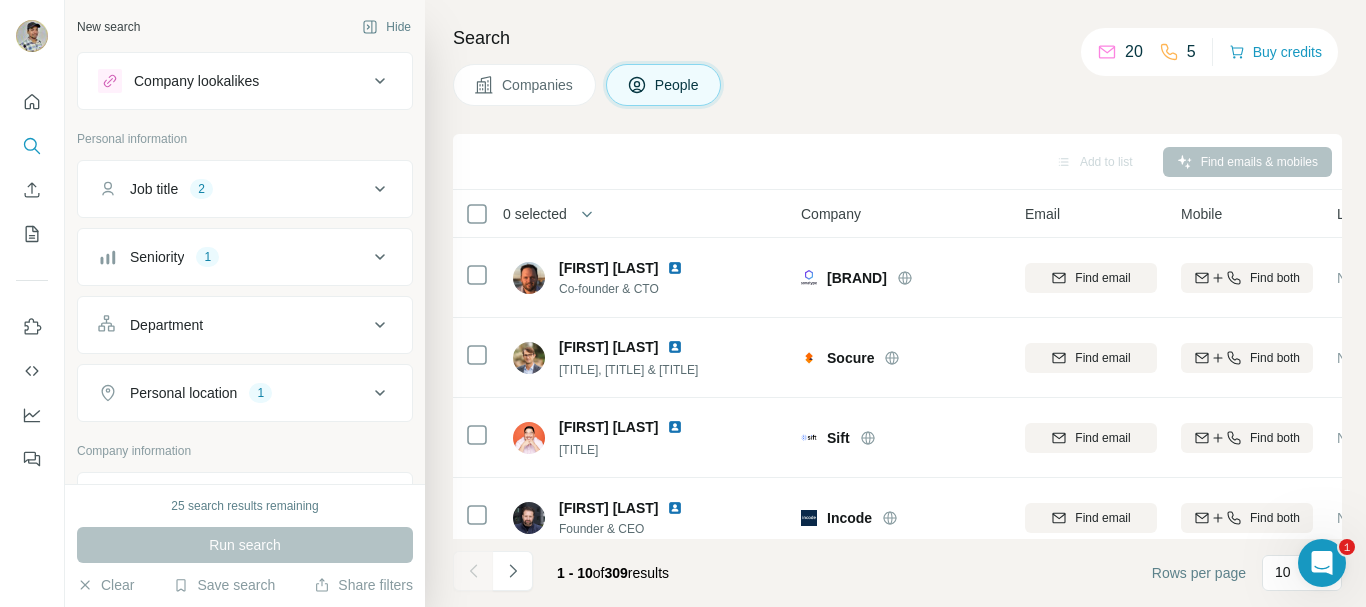 click on "Companies" at bounding box center [538, 85] 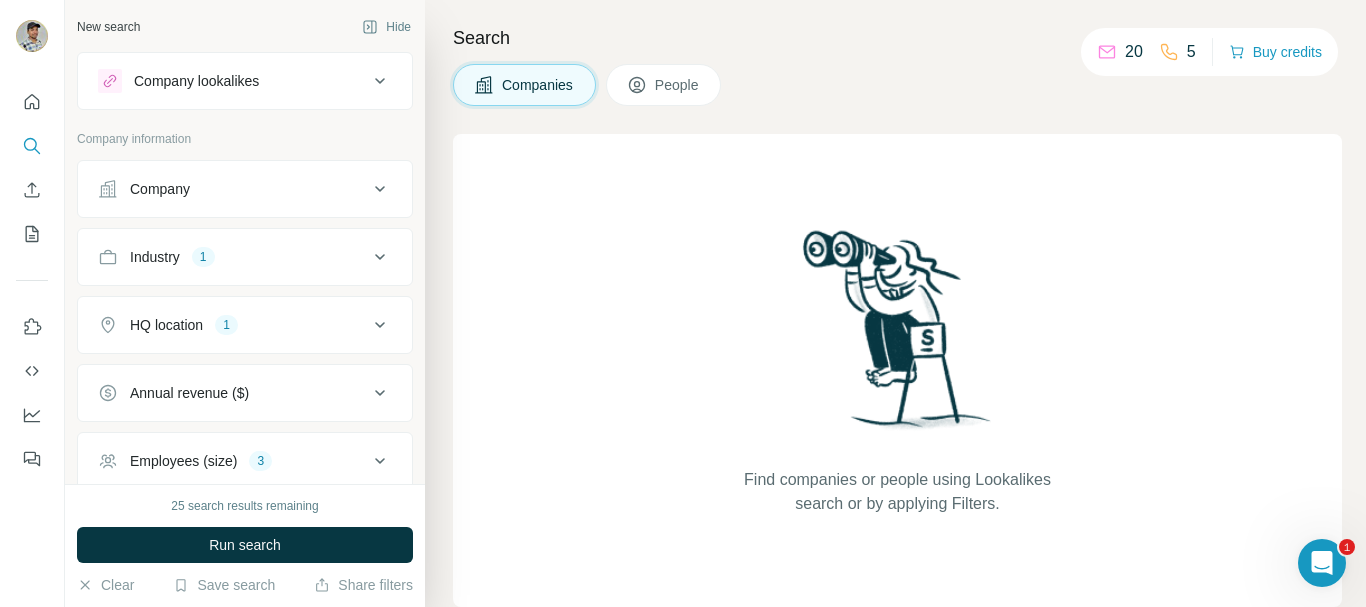 click on "Industry 1" at bounding box center [245, 257] 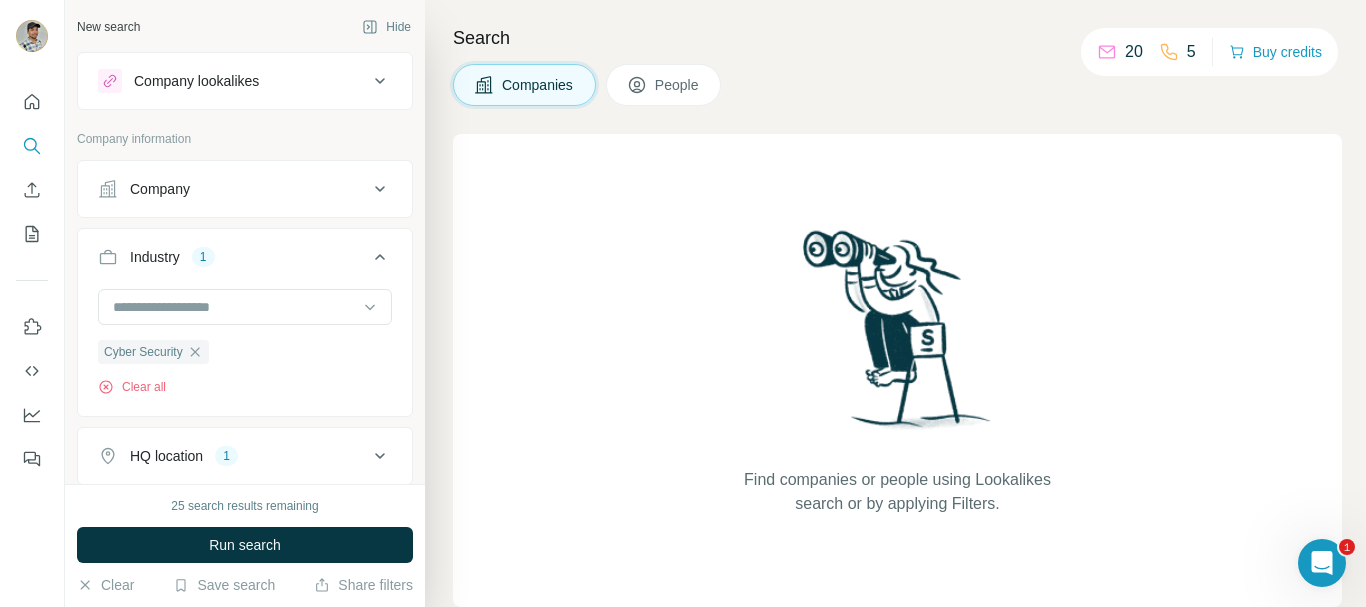type 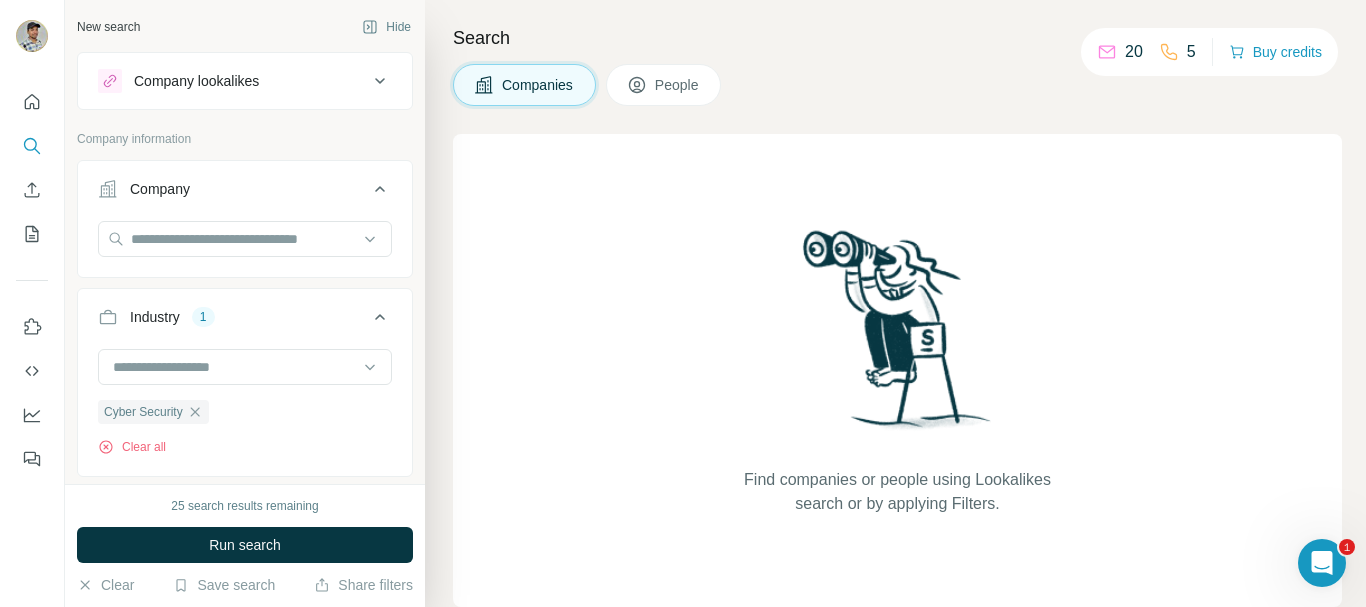 click 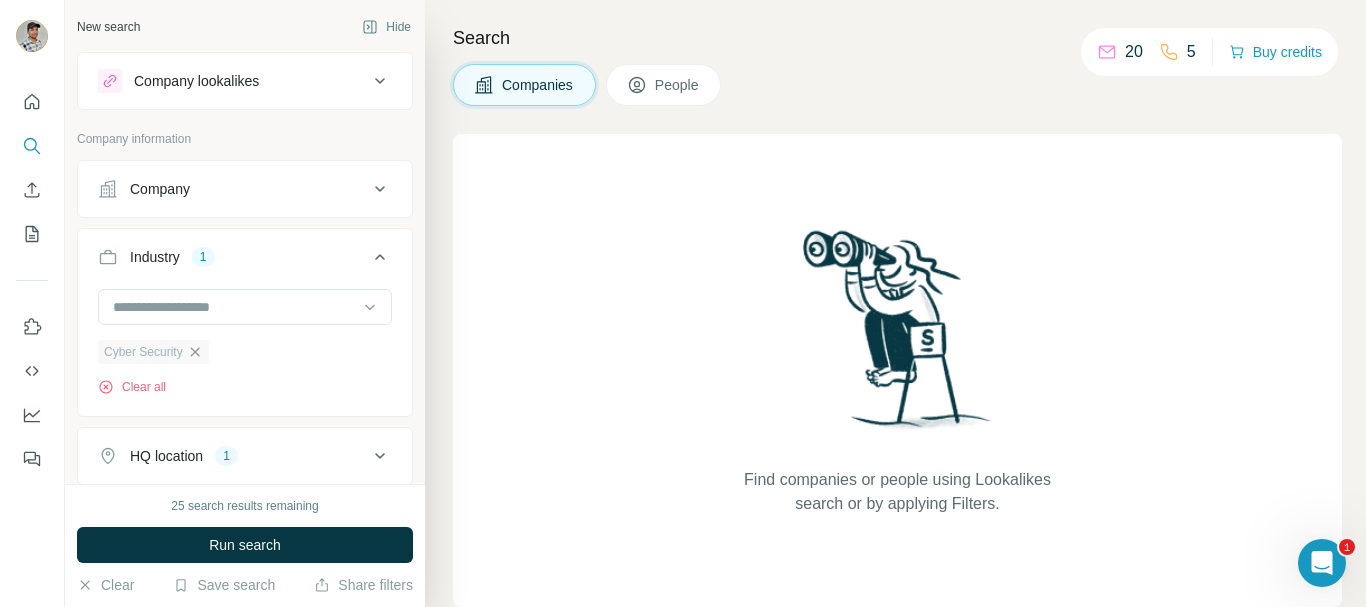 click 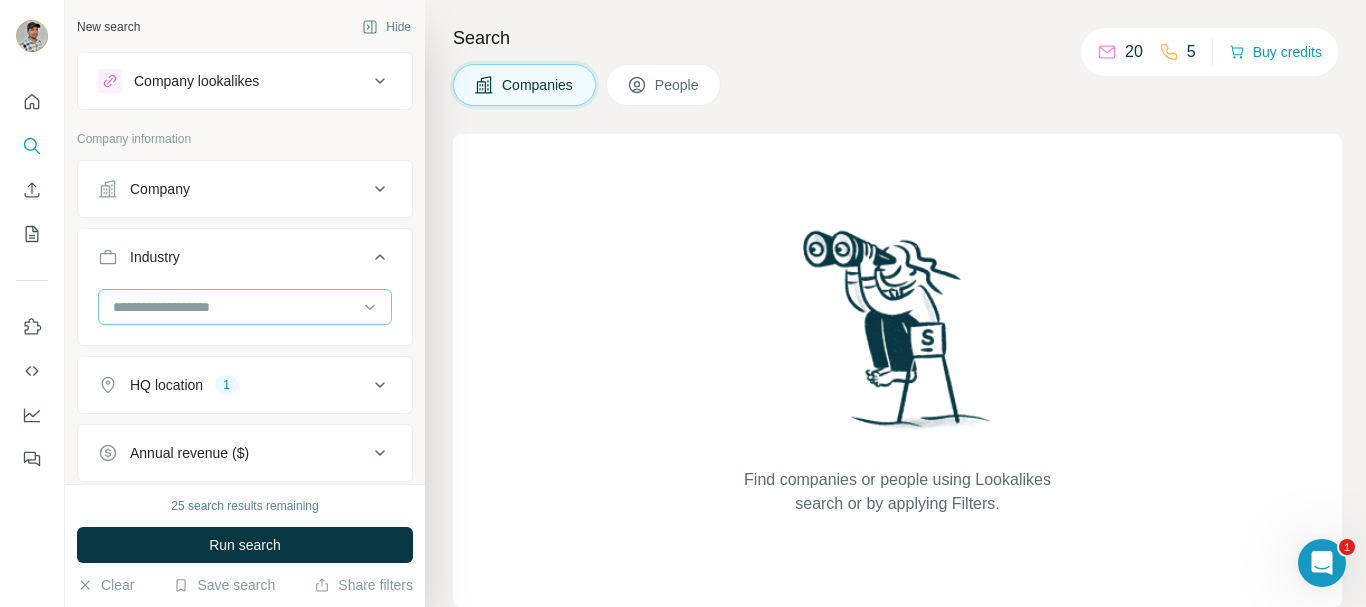 click at bounding box center [234, 307] 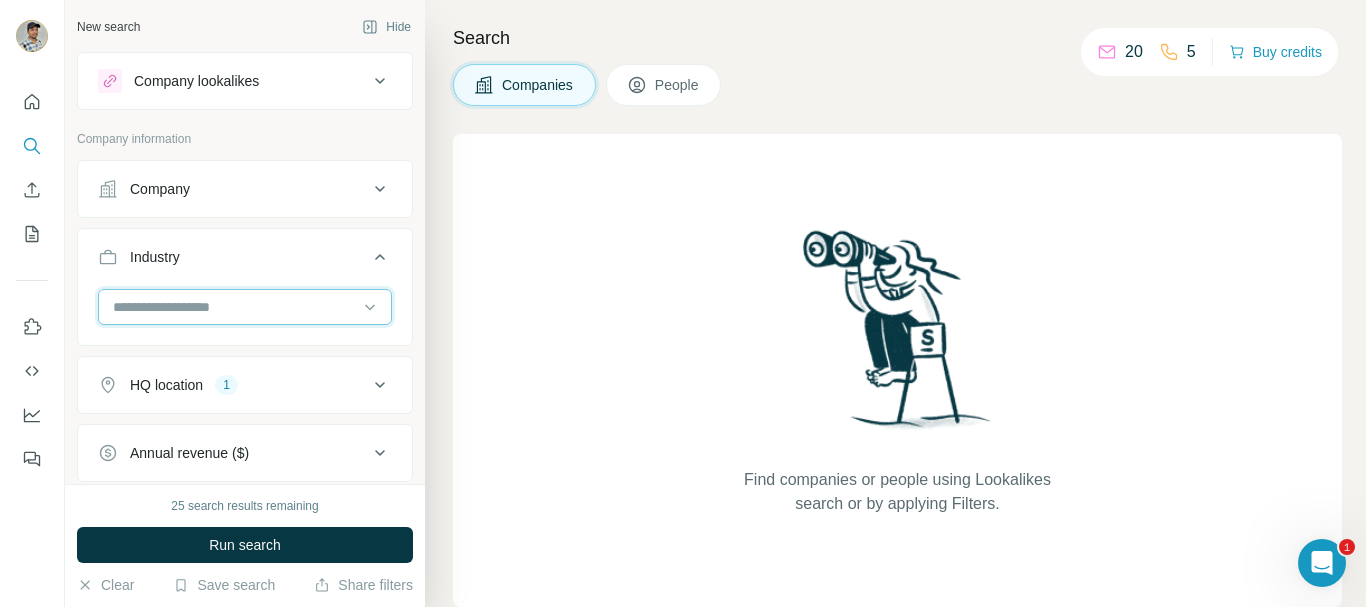 paste on "**********" 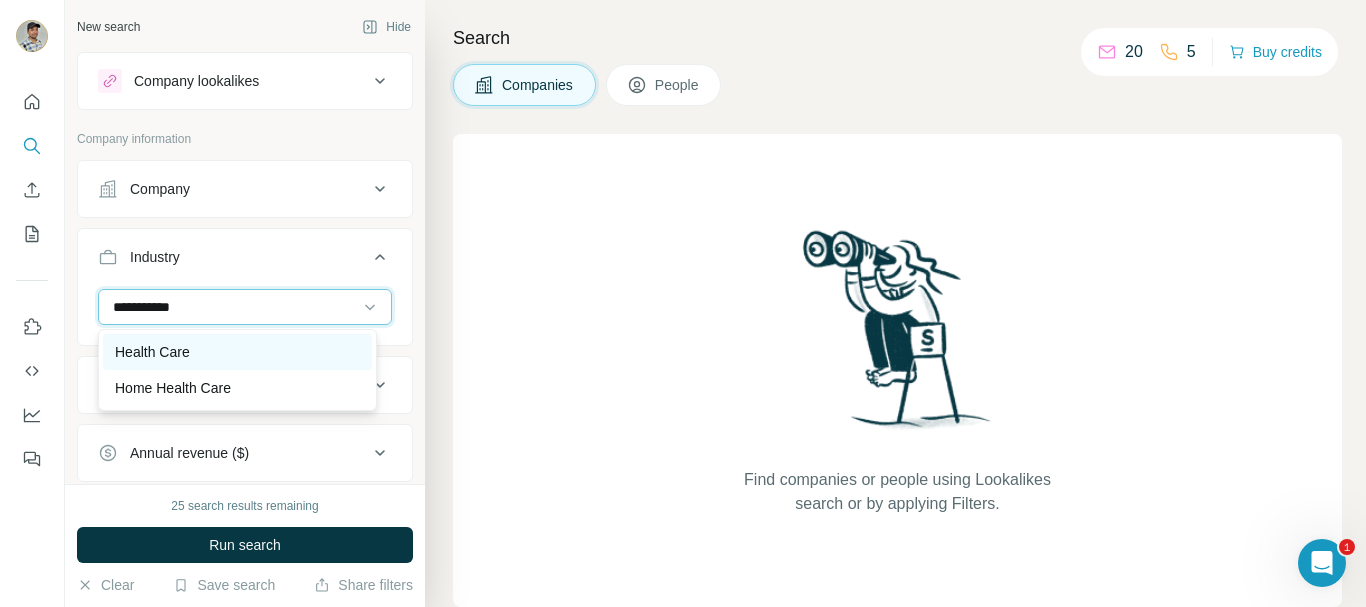 type on "**********" 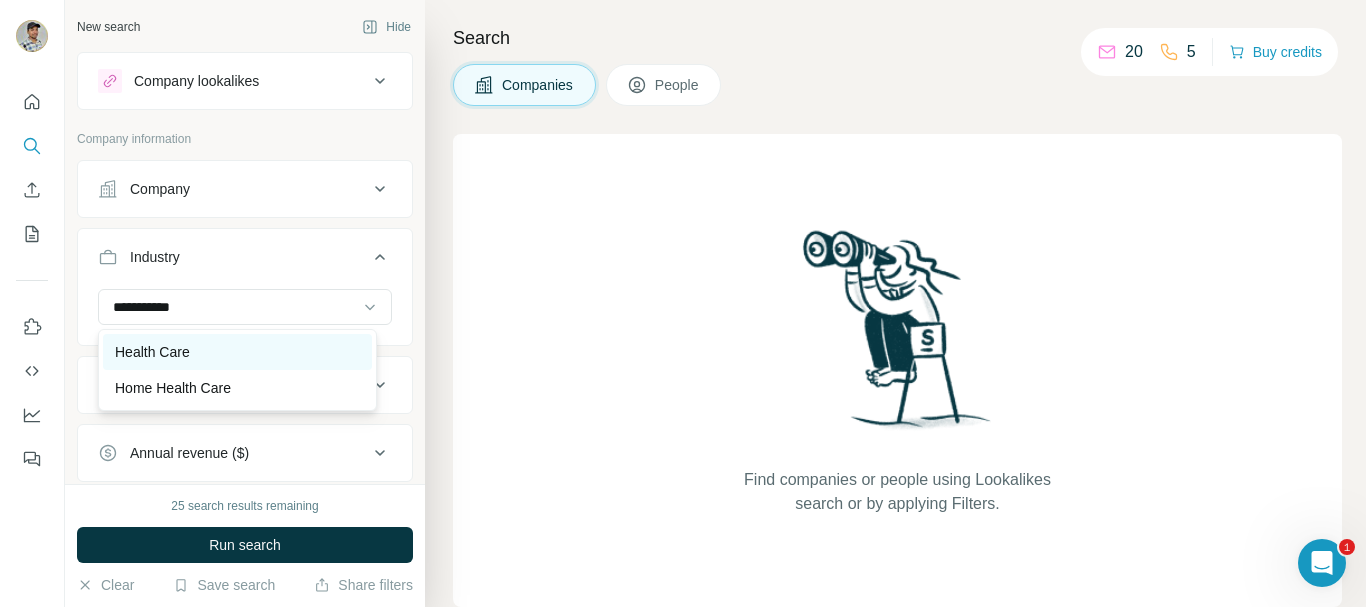 click on "Health Care" at bounding box center [152, 352] 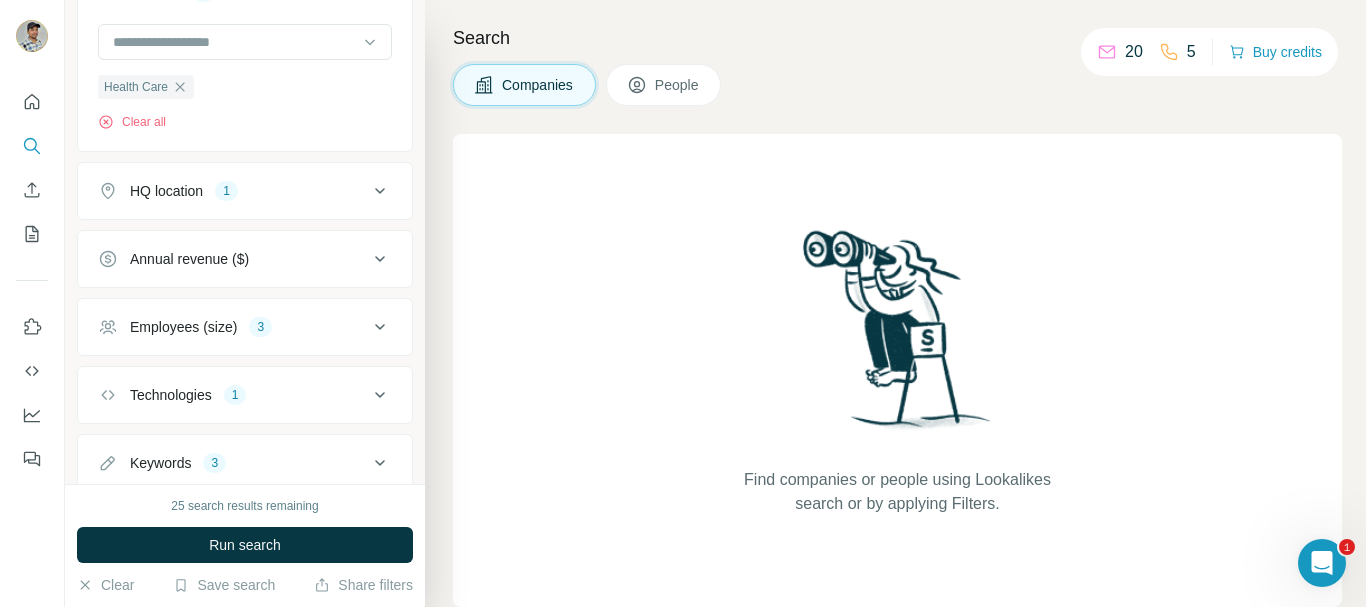 scroll, scrollTop: 300, scrollLeft: 0, axis: vertical 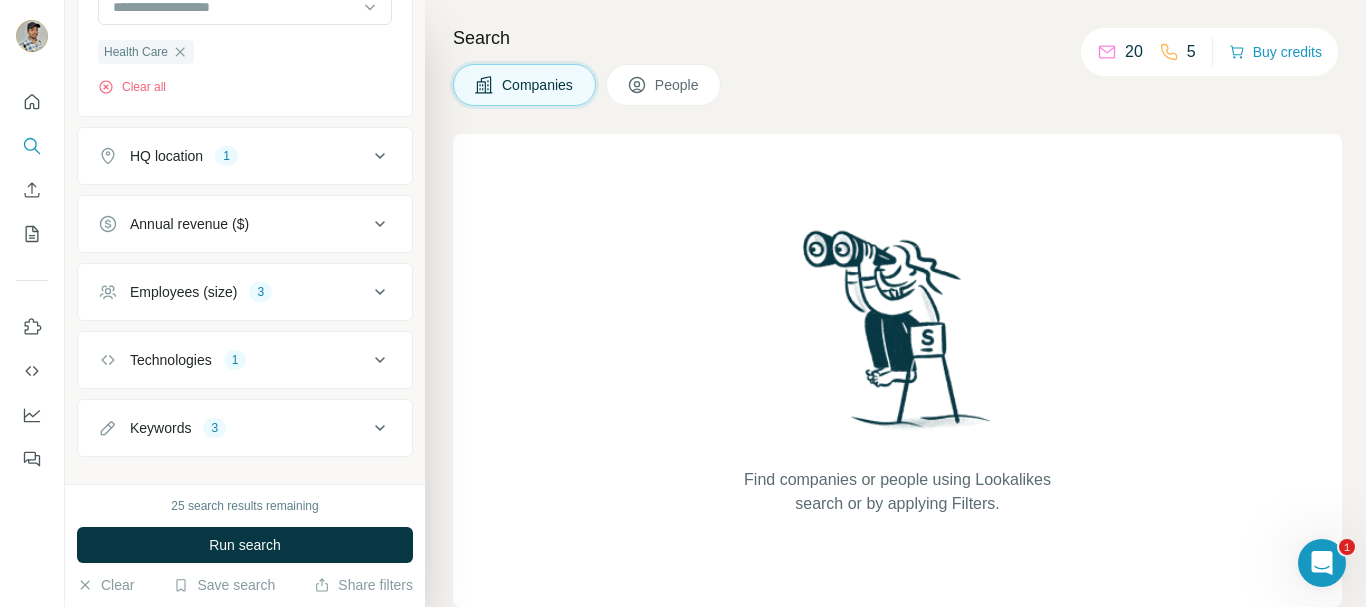 click 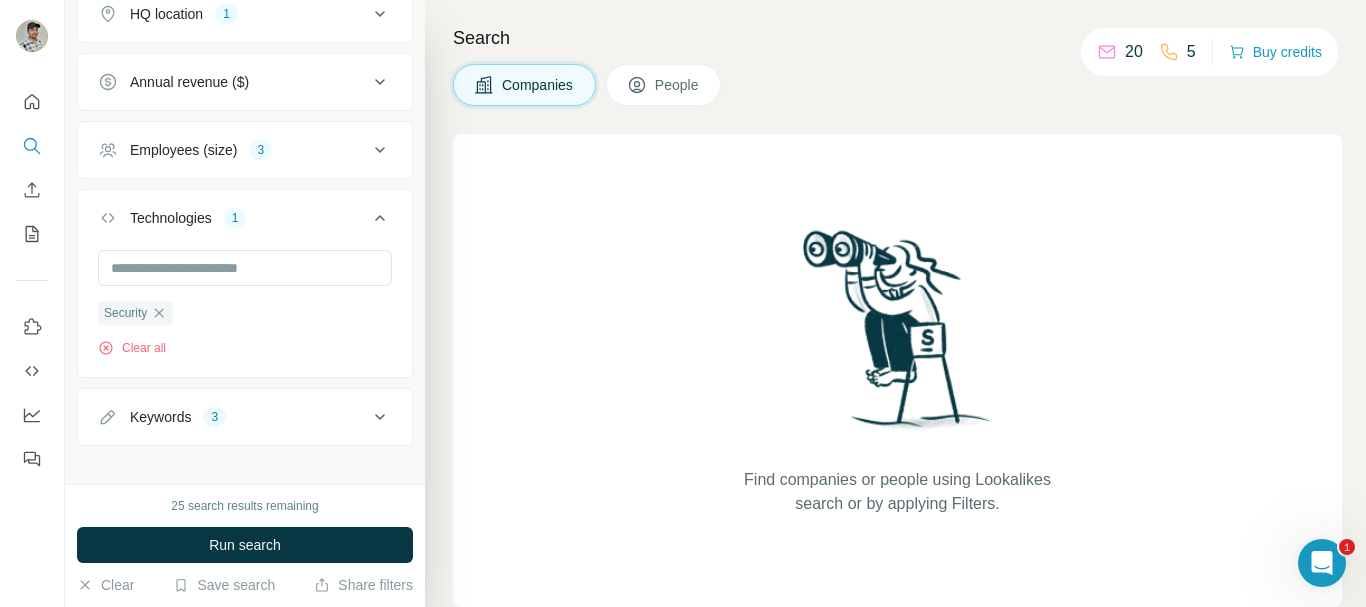 scroll, scrollTop: 460, scrollLeft: 0, axis: vertical 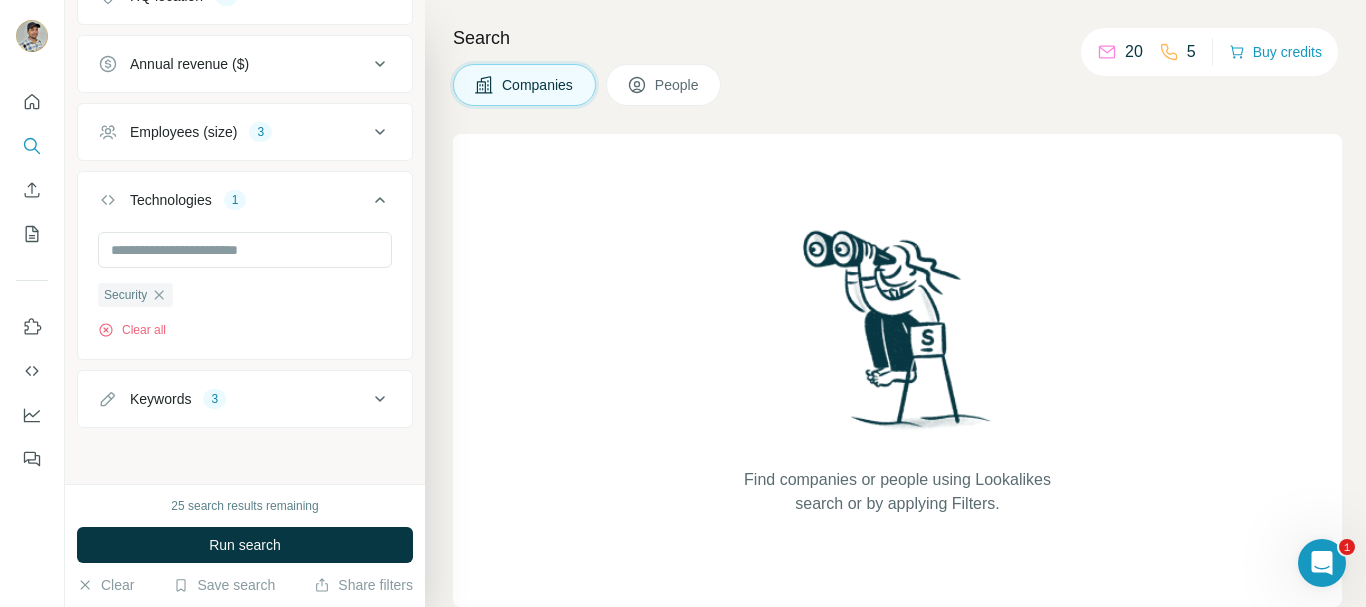 click 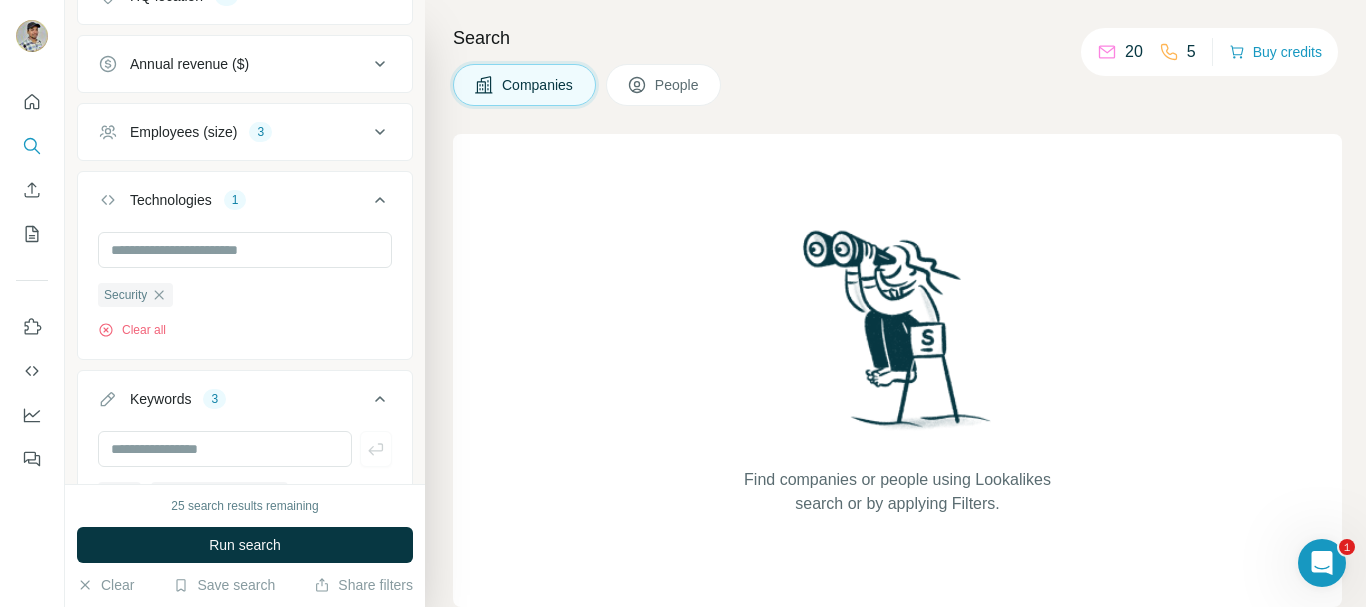 scroll, scrollTop: 560, scrollLeft: 0, axis: vertical 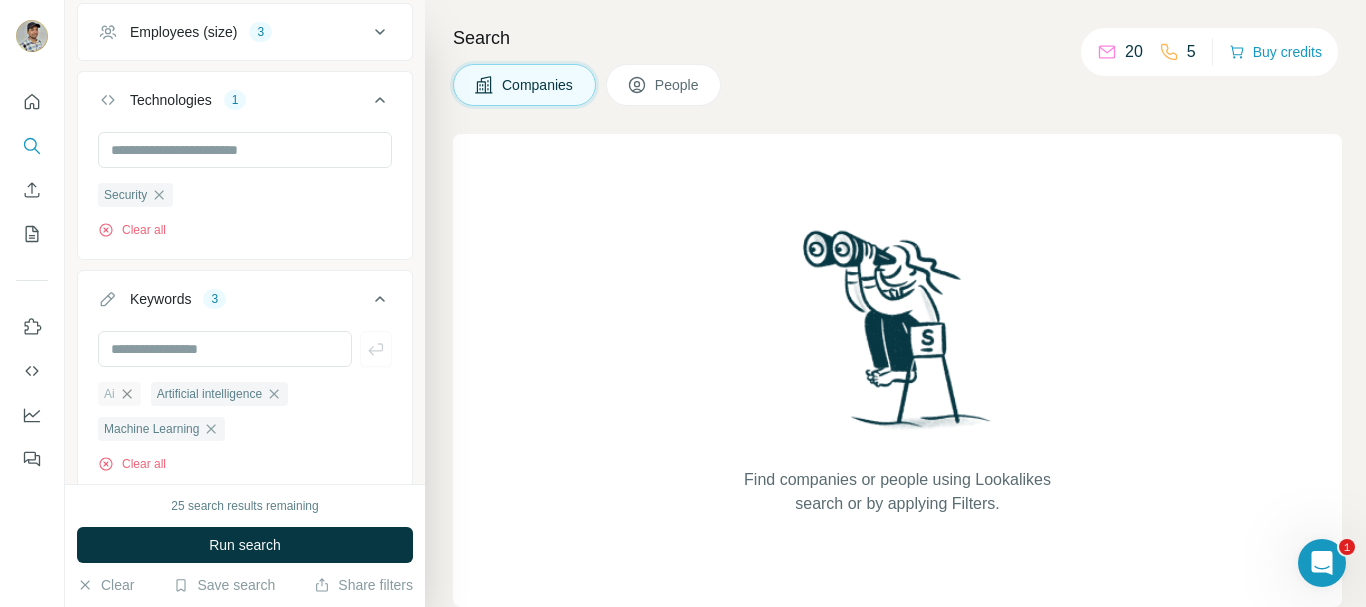 click 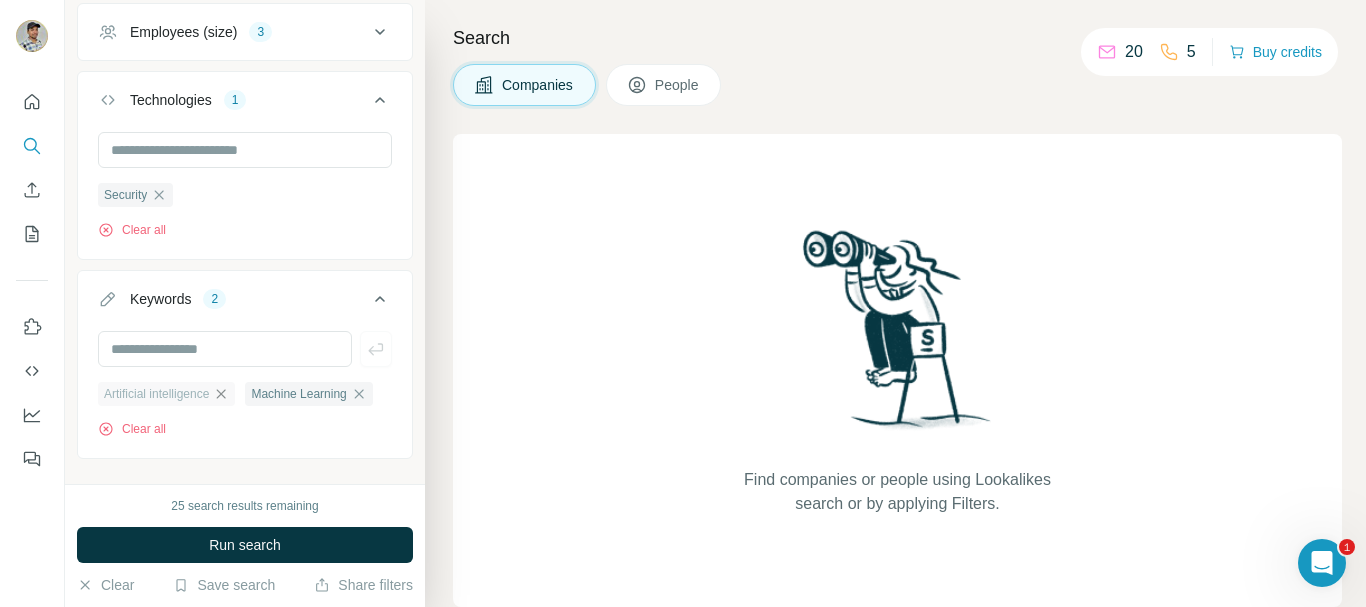 click 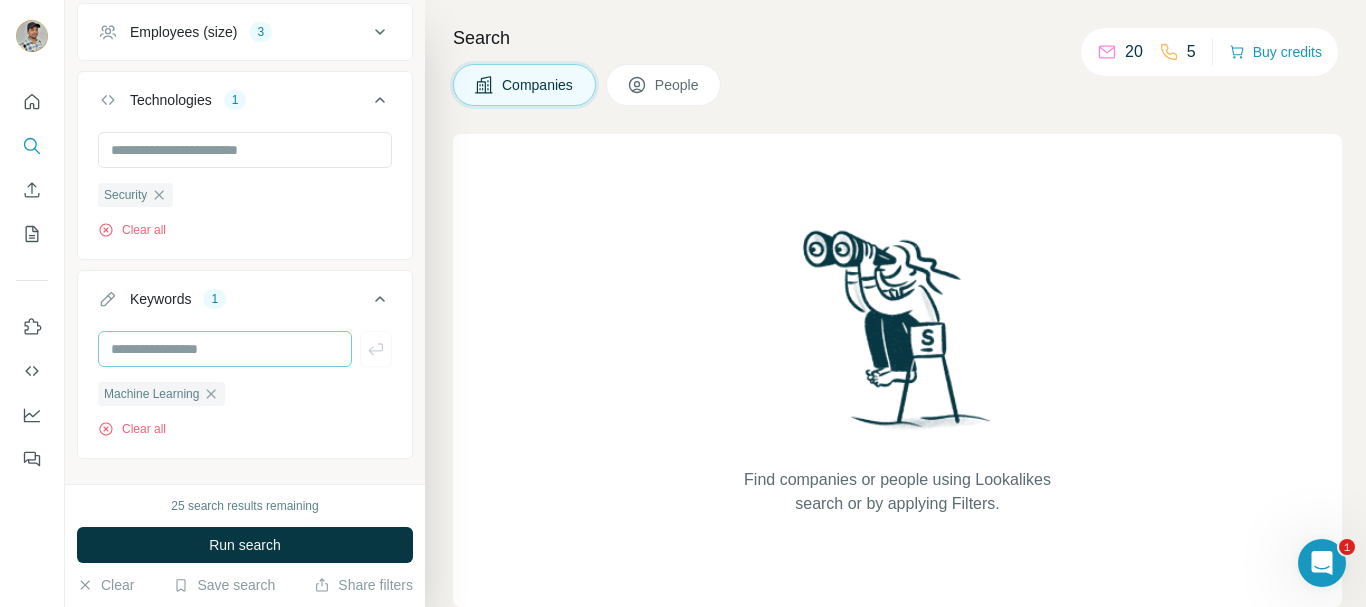click 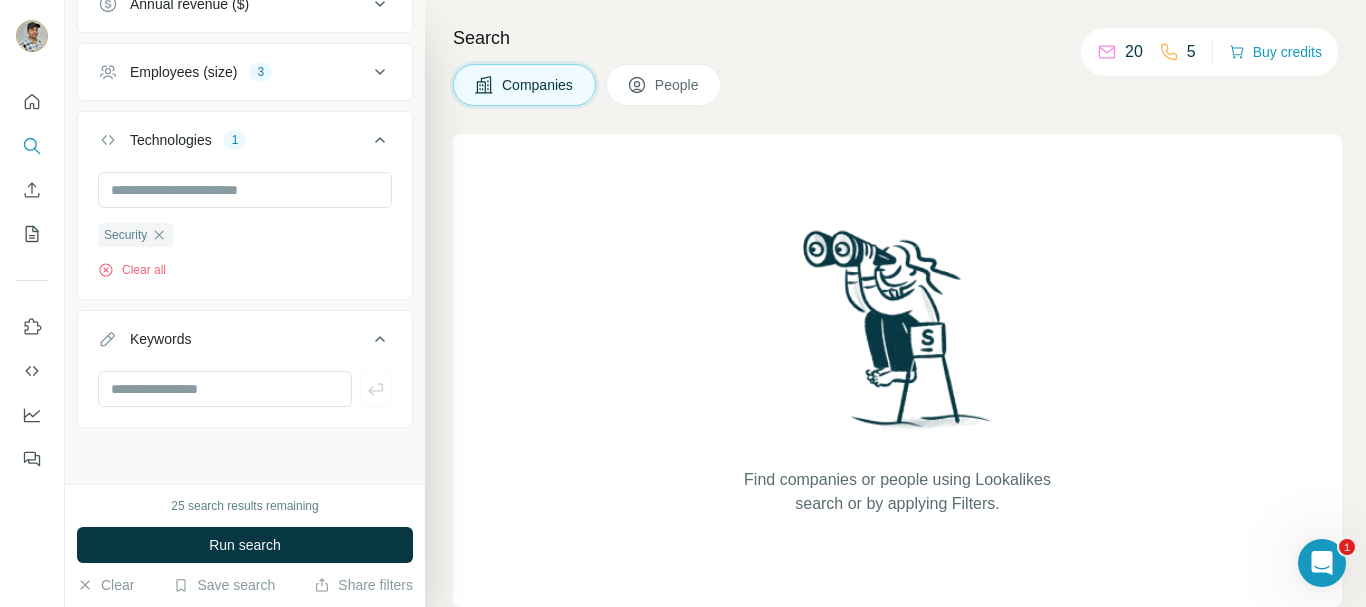 scroll, scrollTop: 420, scrollLeft: 0, axis: vertical 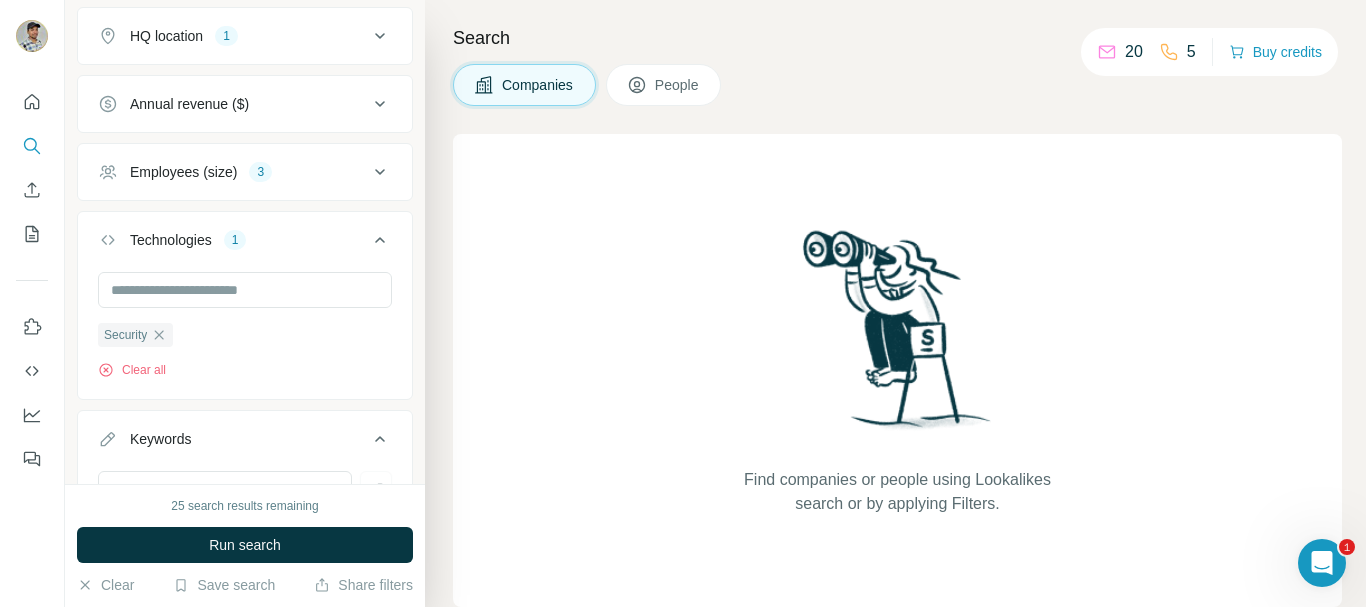 click 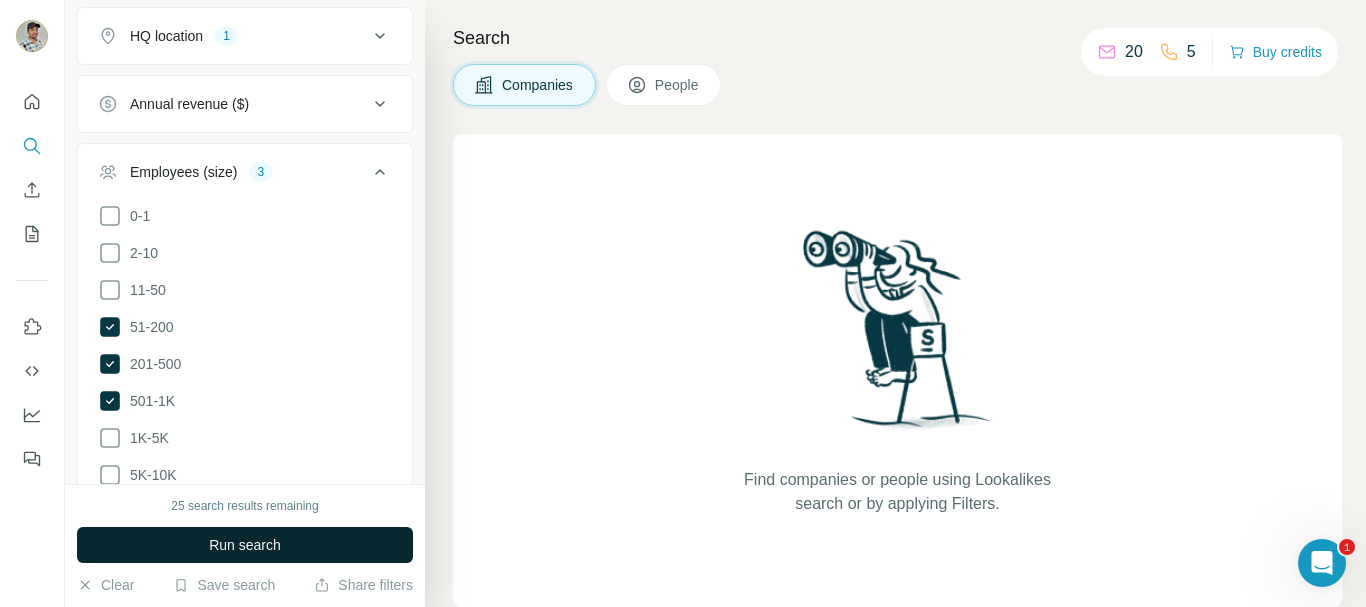click on "Run search" at bounding box center (245, 545) 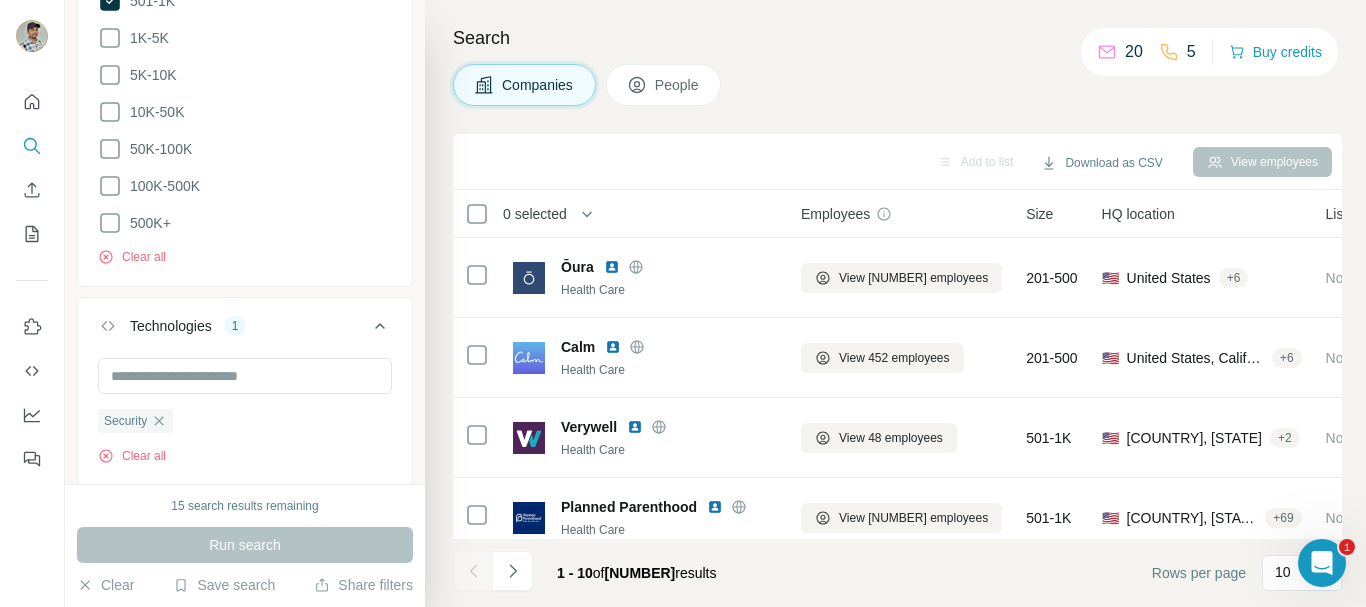 scroll, scrollTop: 920, scrollLeft: 0, axis: vertical 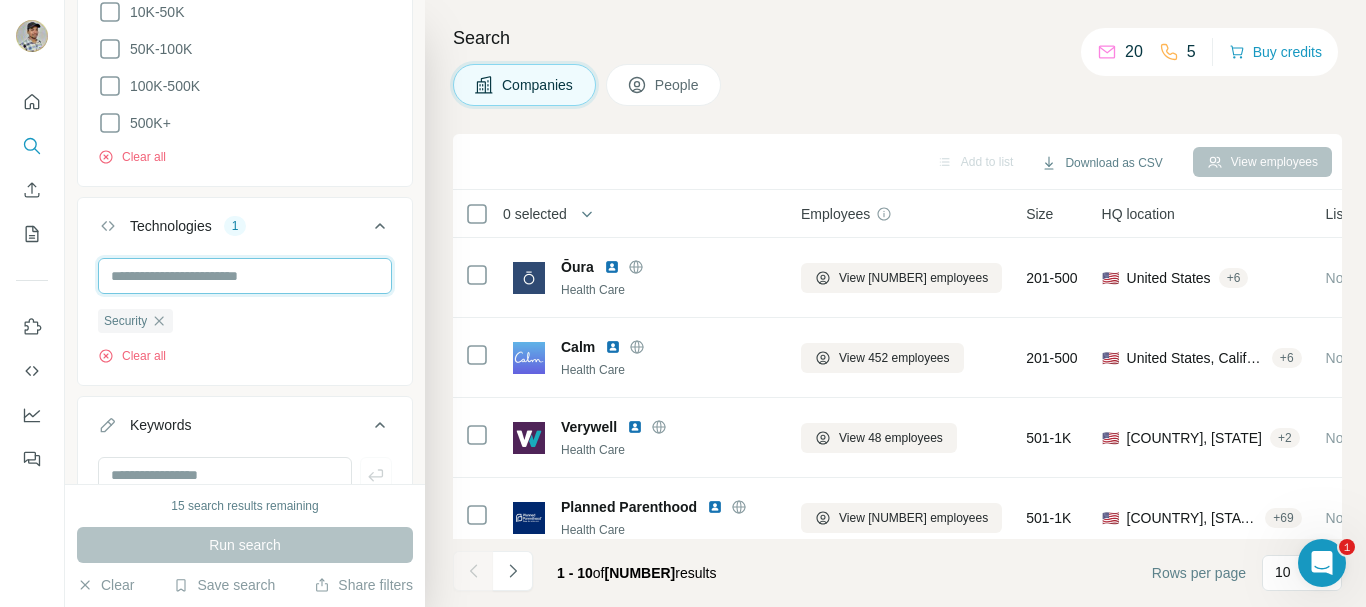 click at bounding box center (245, 276) 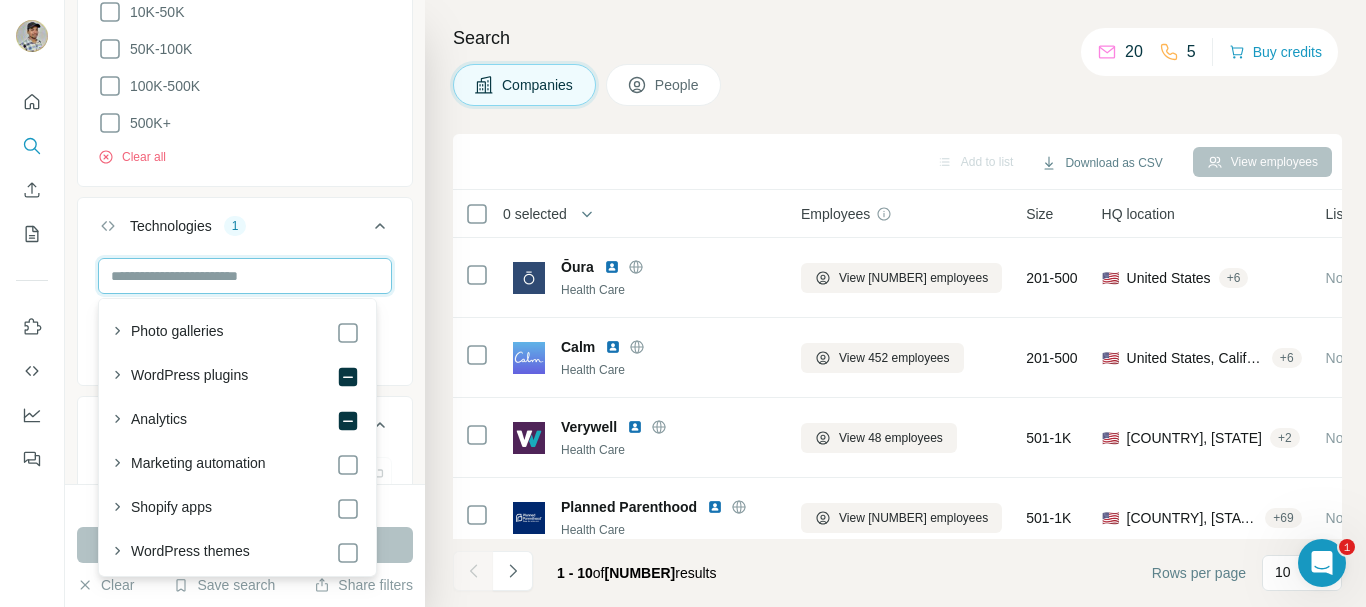 click at bounding box center (245, 276) 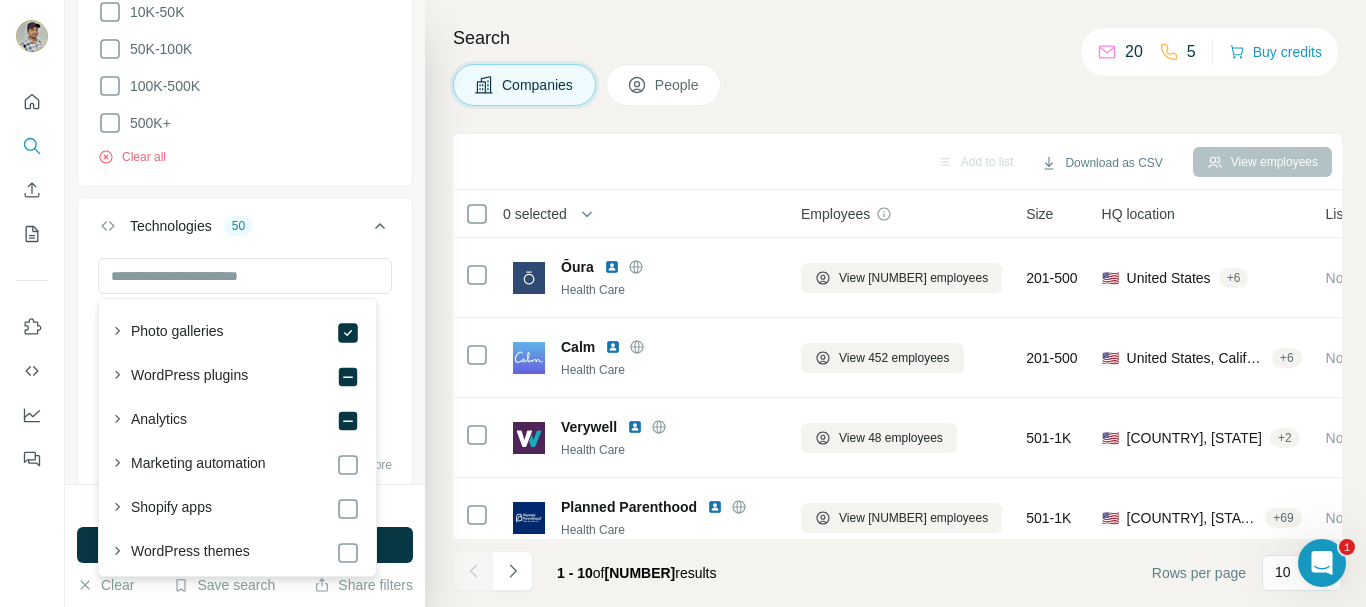 click on "Search Companies People Add to list Download as CSV View employees 0 selected Companies Employees Size HQ location Lists Annual revenue About Technologies Industry Keywords Ōura Health Care View 836 employees 201-500 🇺🇸 [COUNTRY] + 6 Not in a list $ 100-500M WordPress, Workable, PayPal, Marked, Priority Hints, WP Engine, Dealer Spike, MySQL, cdnjs, Prototype, phpRS, Imgix, Accesso, Contact Form 7, HSTS, Amazon CloudFront, Titan, Bootstrap, Ematic Solutions, Amazon S3, Amazon Web Services, Acquire Live Chat, Insider, React, Tailwind CSS, Segment, Yoast SEO, Yoast SEO Premium, Webpack, Next.js, Stackbit, Statsig, RSS, Node.js, PHP, jQuery, Cloudflare, jQuery Migrate, Google Font API, Google Hosted Libraries, Moment.js, Twitter, Twitter Emoji (Twemoji), Affirm Health Care, Wellness, Personal Health, Fitness, mHealth, Women's, Wearables biometrics fitness goals sleep tracking smart ring health metrics fitness health features accurate sleep validated sleep fitness awards wellness personalized guidance +" at bounding box center [895, 303] 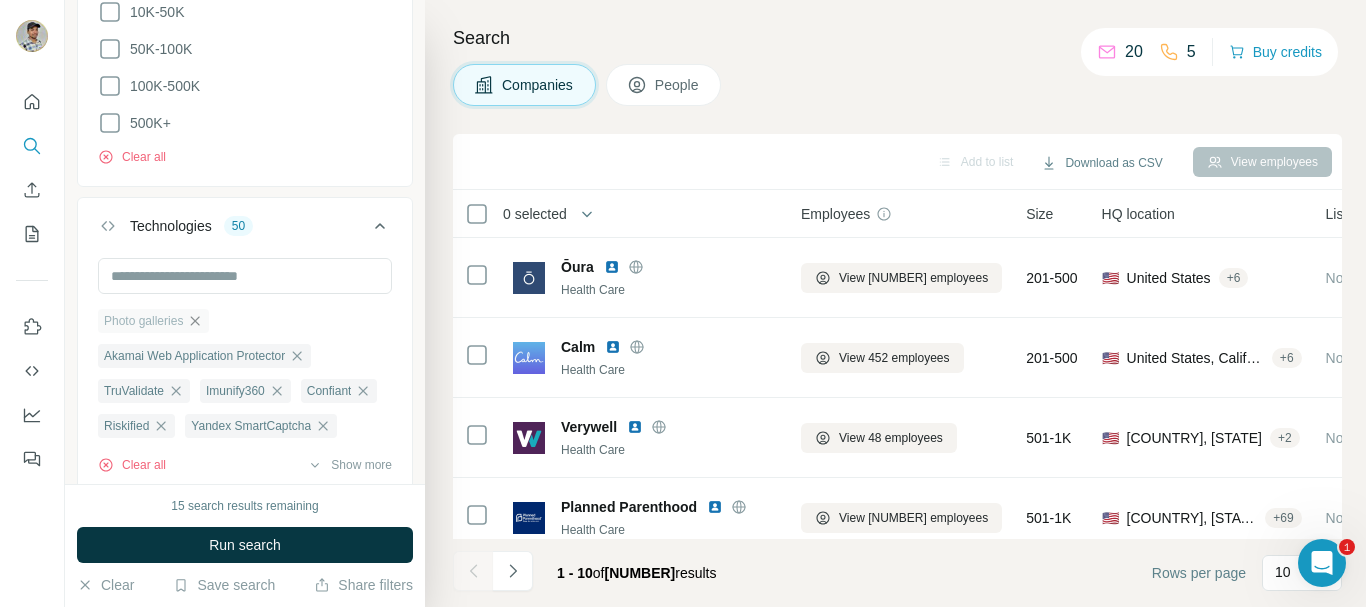 click on "Photo galleries" at bounding box center [153, 321] 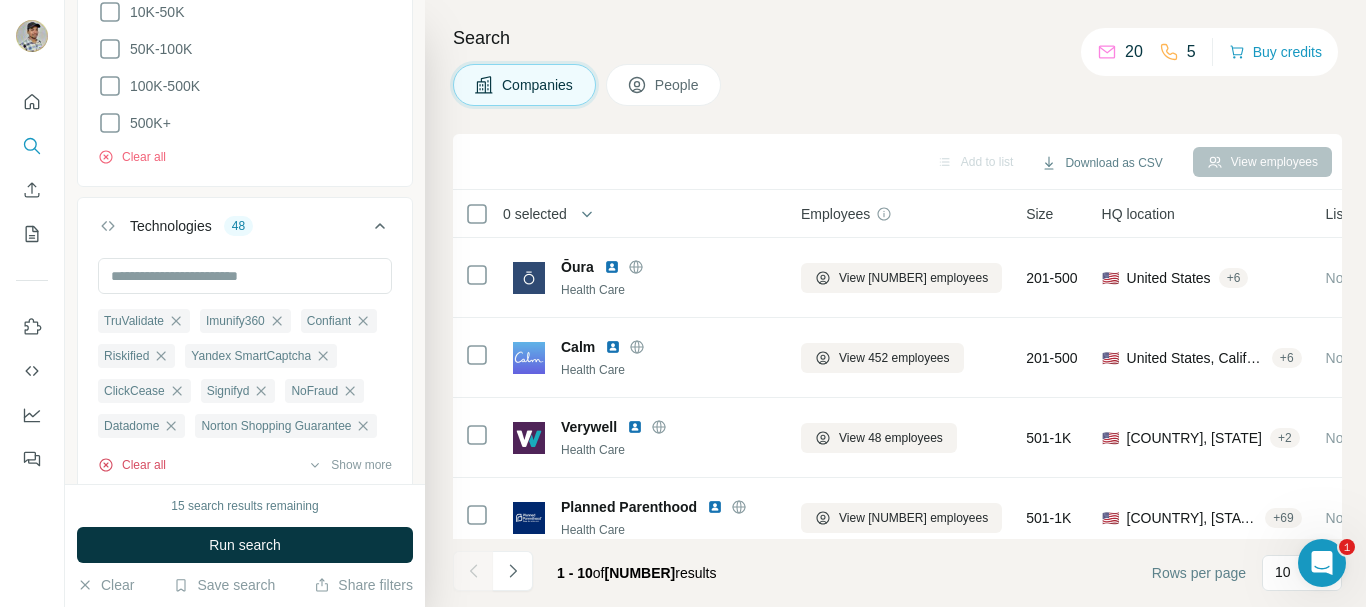 click on "Clear all" at bounding box center (132, 465) 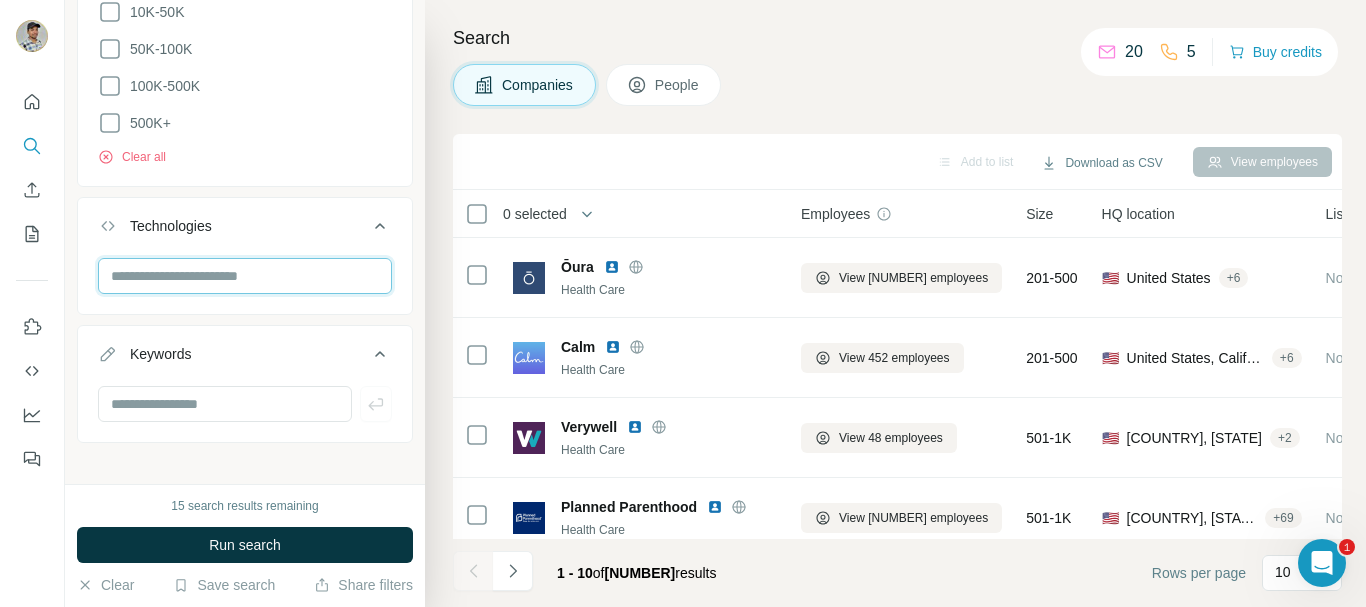 click at bounding box center [245, 276] 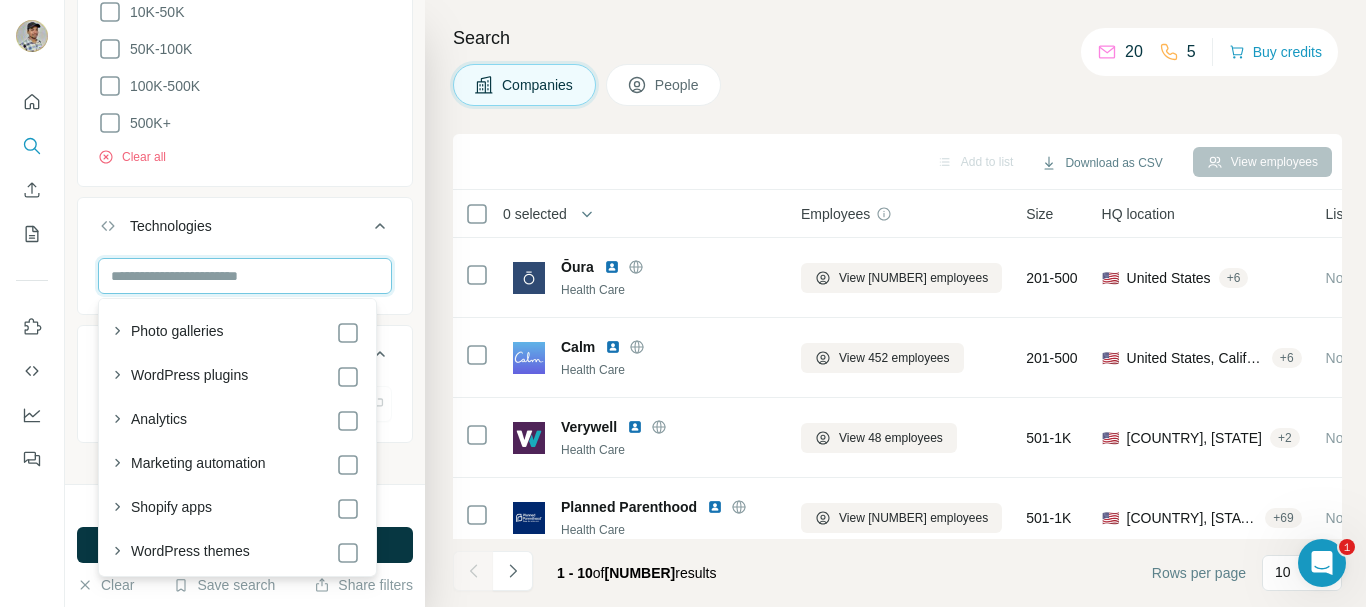 paste on "**********" 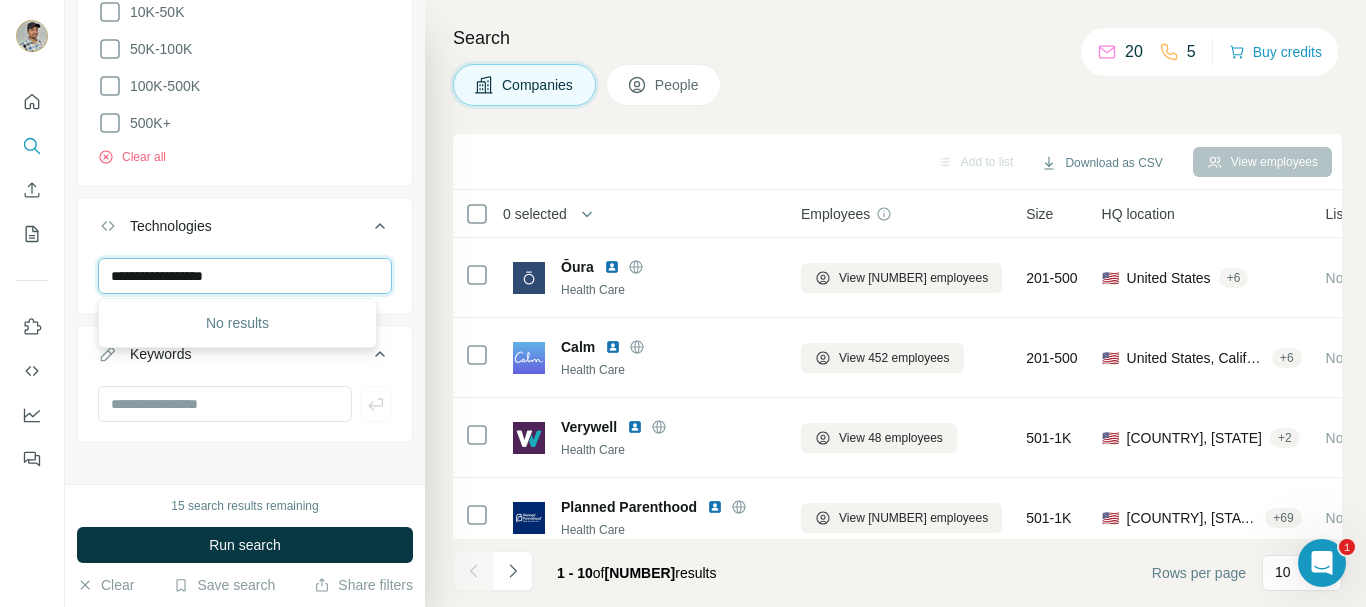 click on "**********" at bounding box center (245, 276) 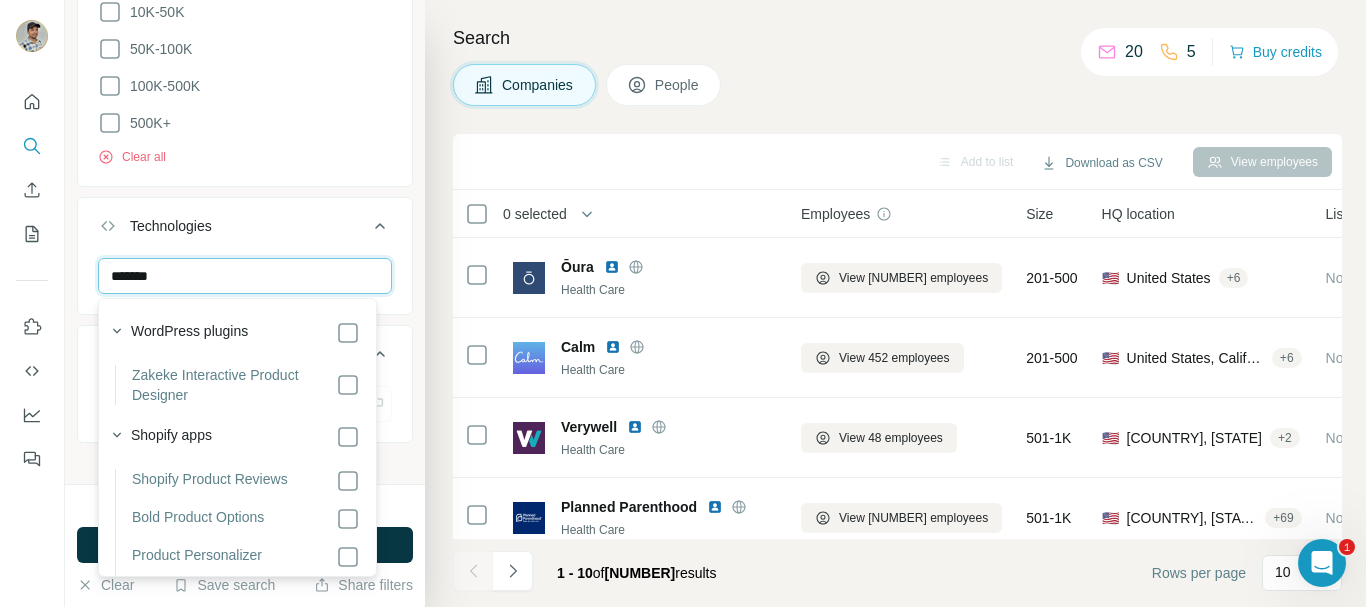 click on "*******" at bounding box center (245, 276) 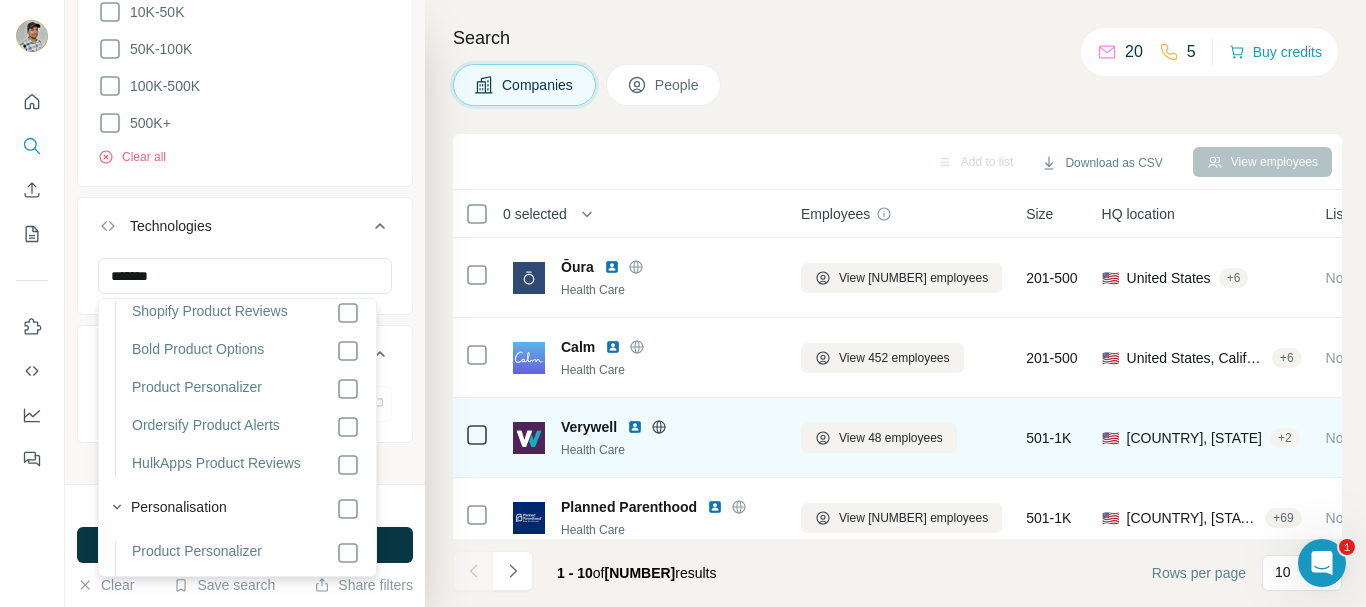 scroll, scrollTop: 139, scrollLeft: 0, axis: vertical 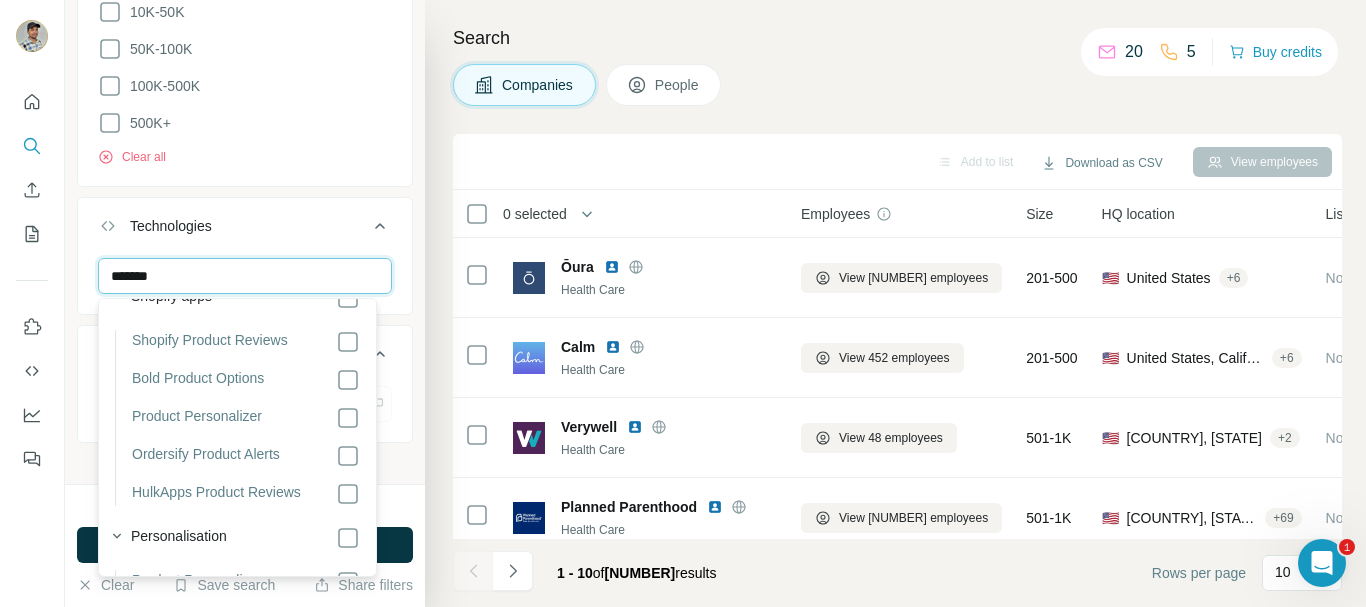 click on "*******" at bounding box center [245, 276] 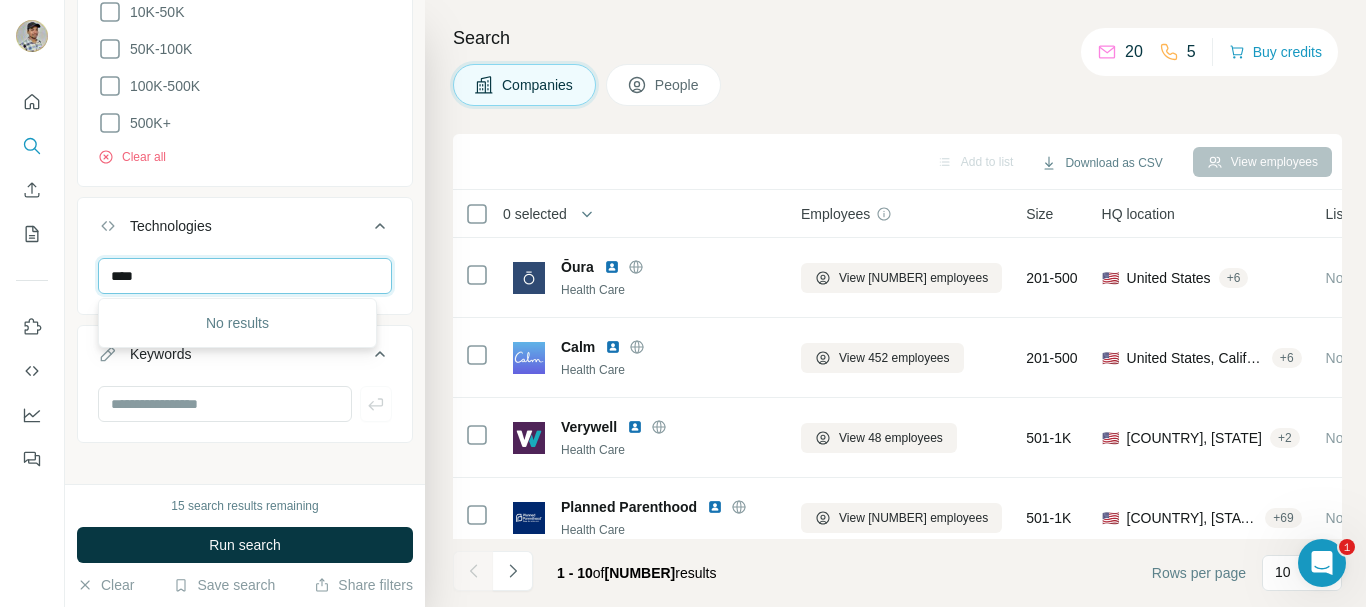 scroll, scrollTop: 0, scrollLeft: 0, axis: both 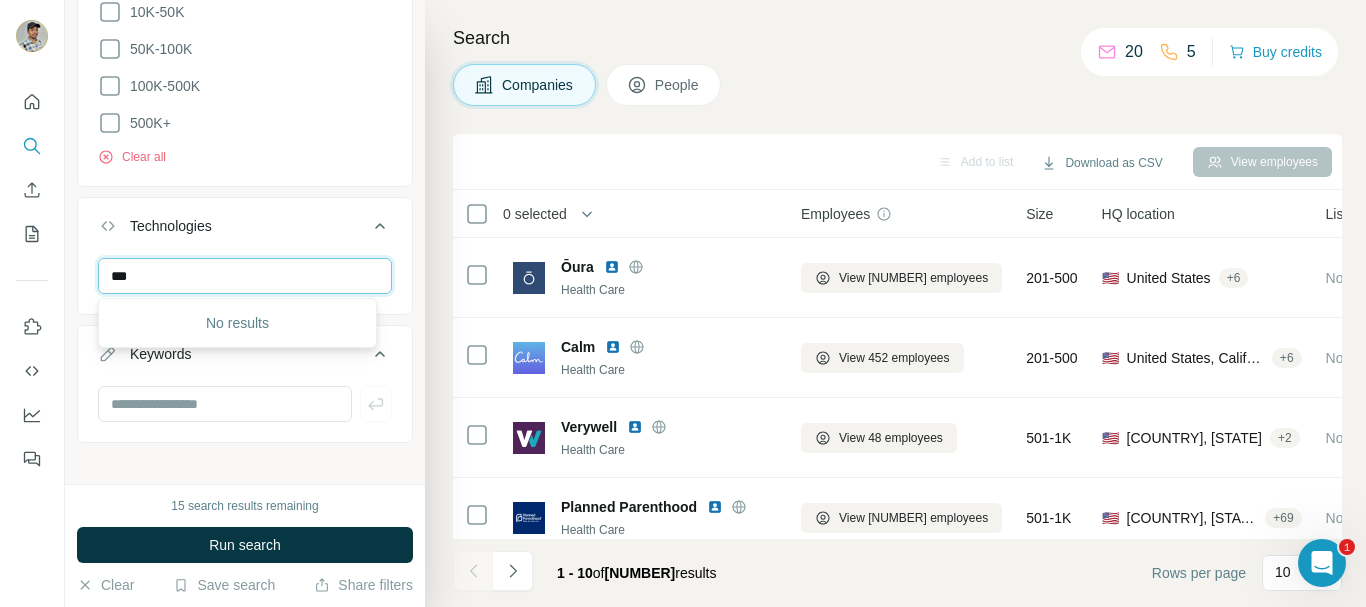 paste on "*******" 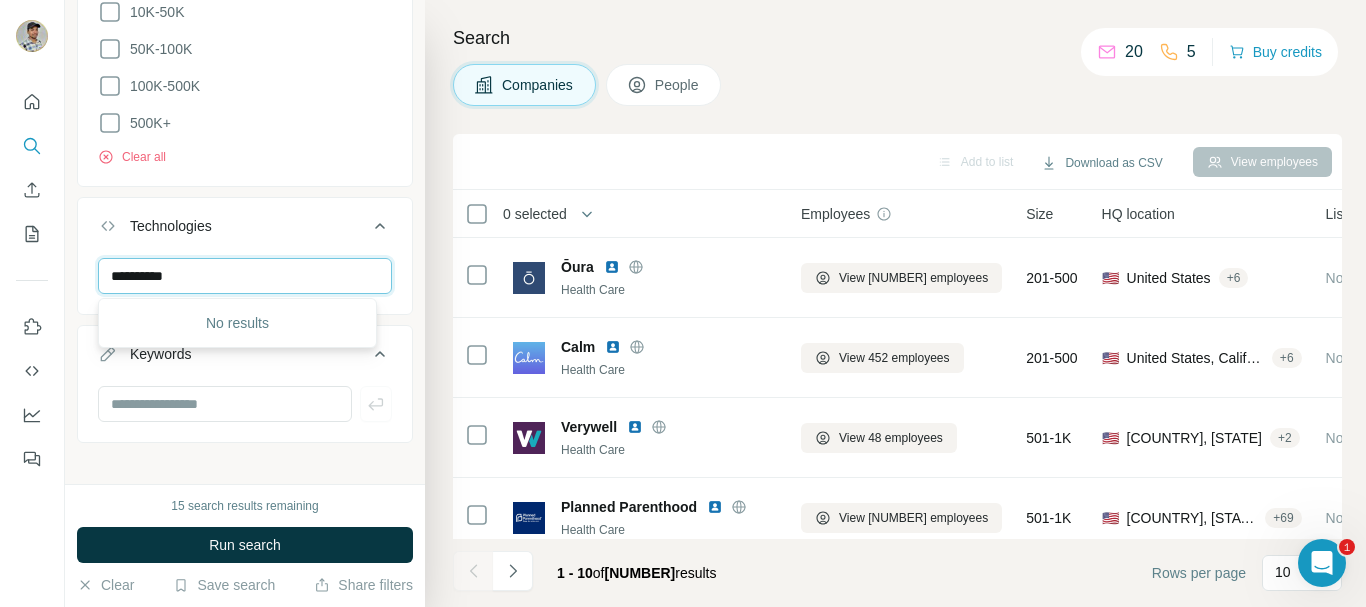 click on "**********" at bounding box center (245, 276) 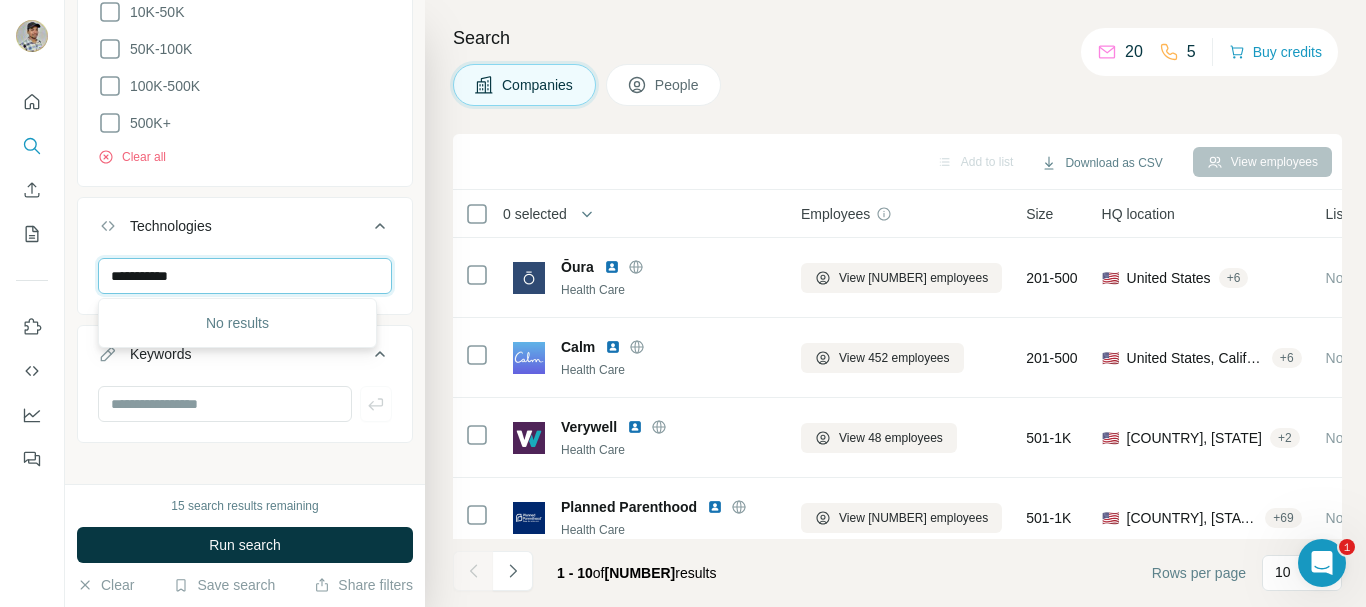 click on "**********" at bounding box center [245, 276] 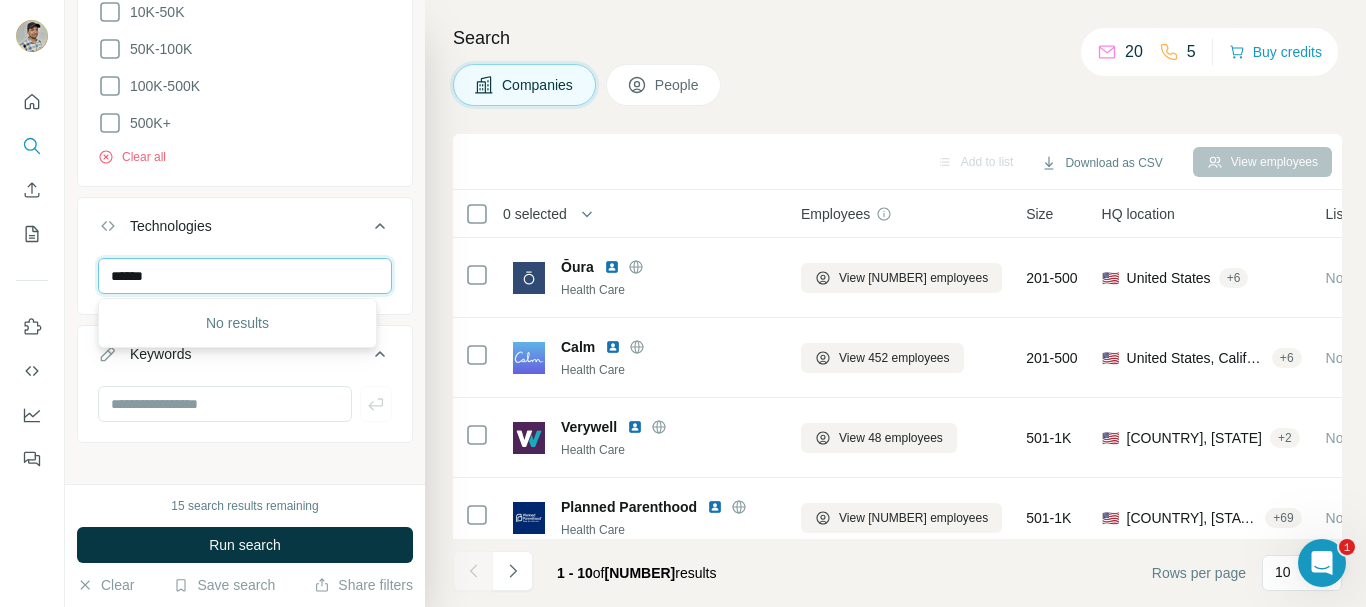 paste on "***" 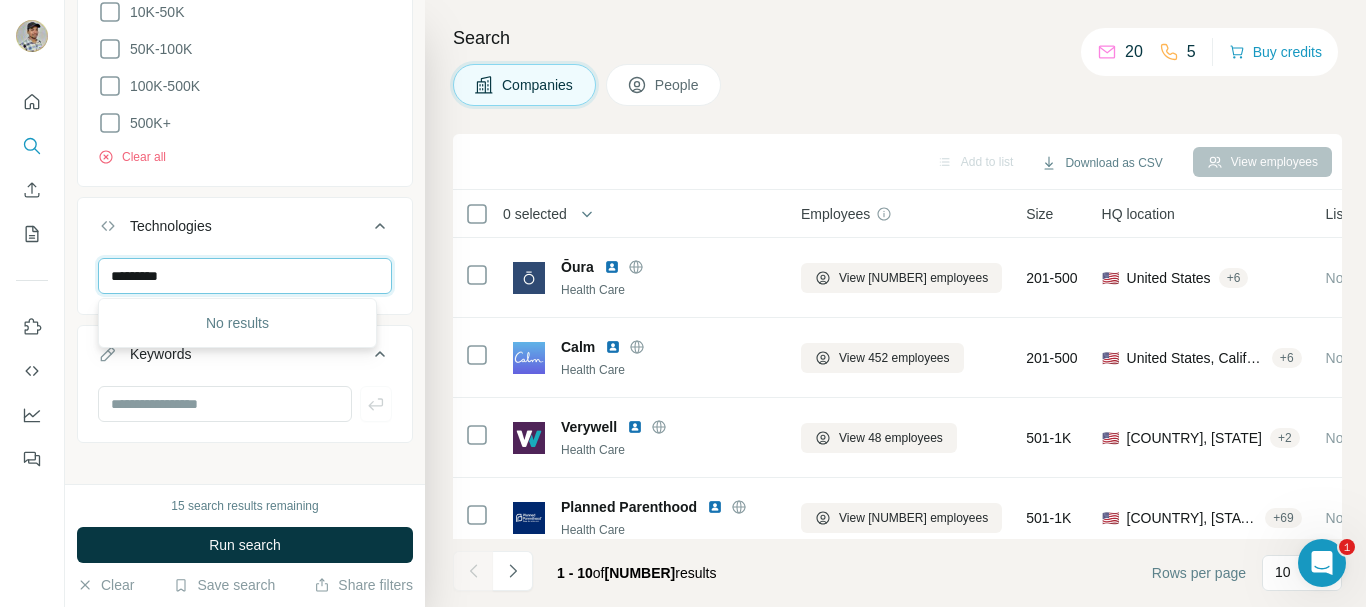 type on "*********" 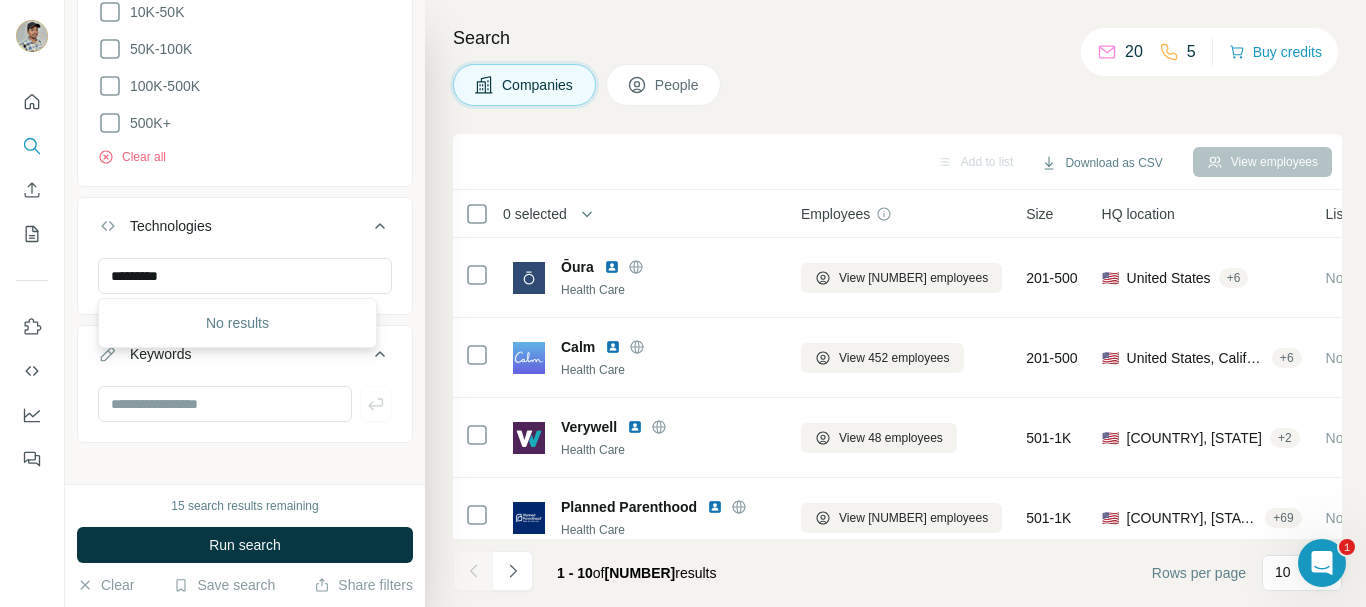 click 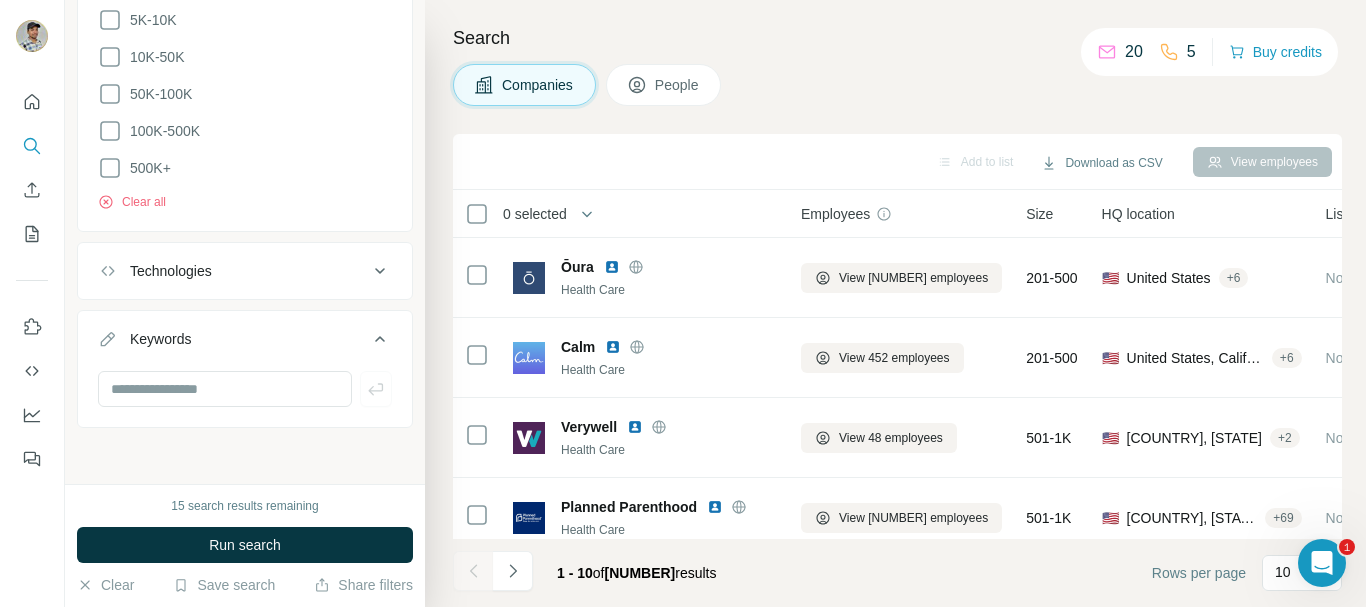 click 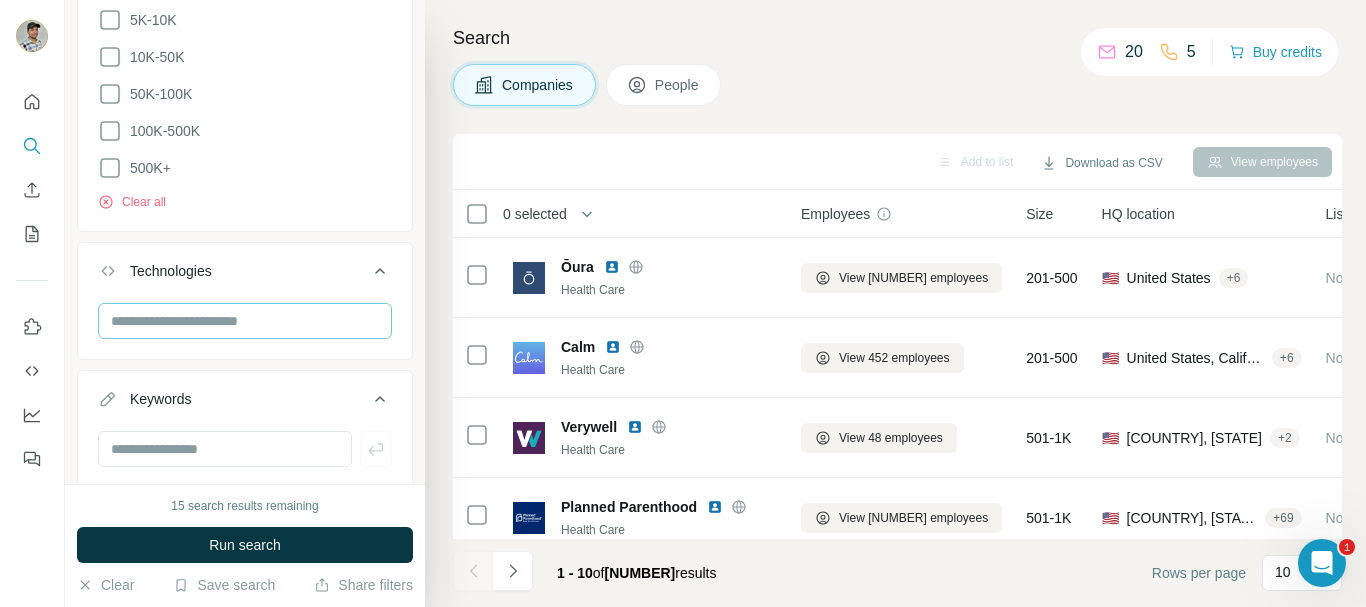 scroll, scrollTop: 920, scrollLeft: 0, axis: vertical 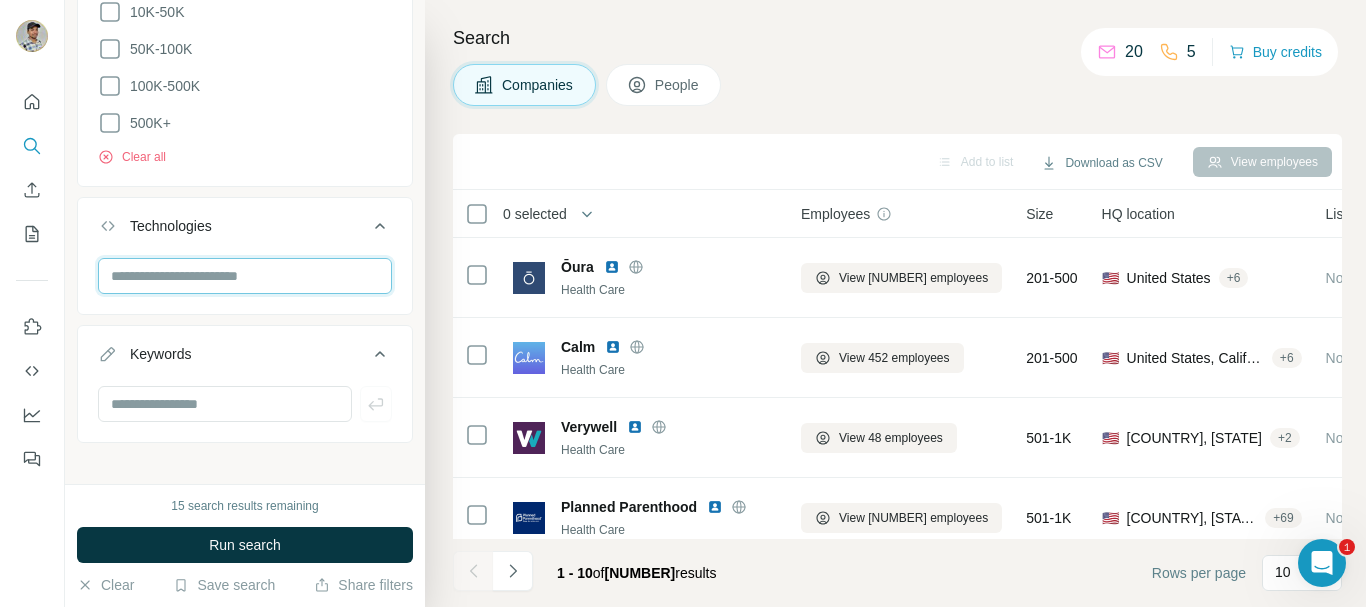 click at bounding box center [245, 276] 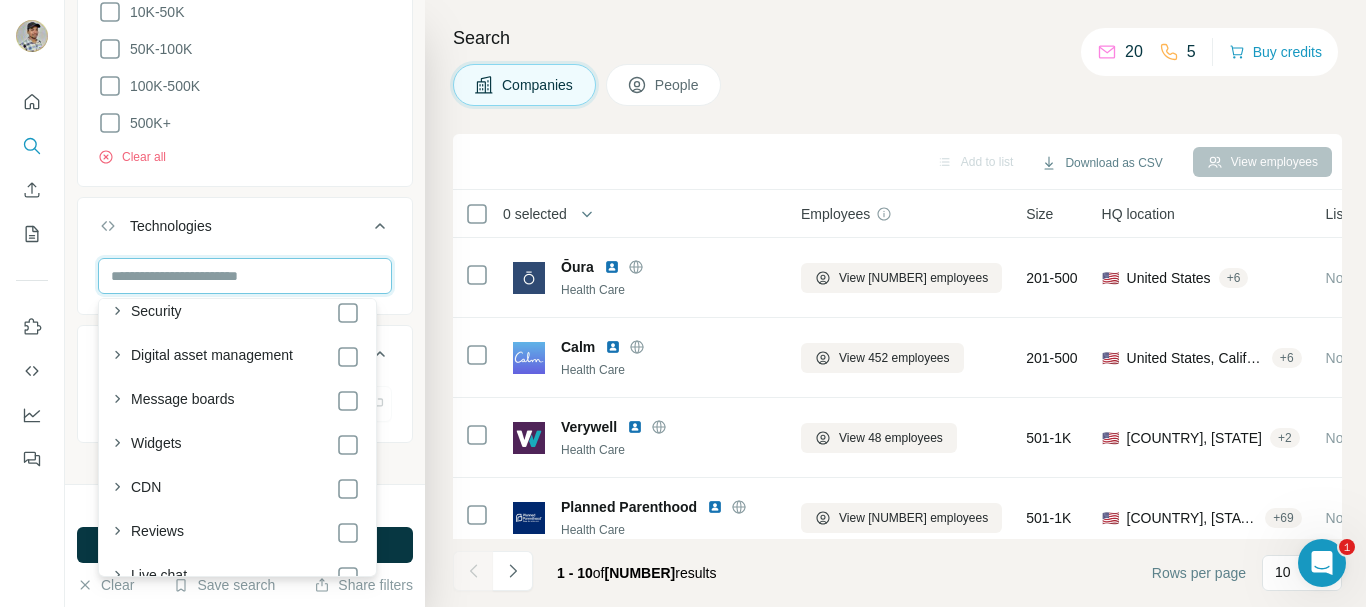 scroll, scrollTop: 800, scrollLeft: 0, axis: vertical 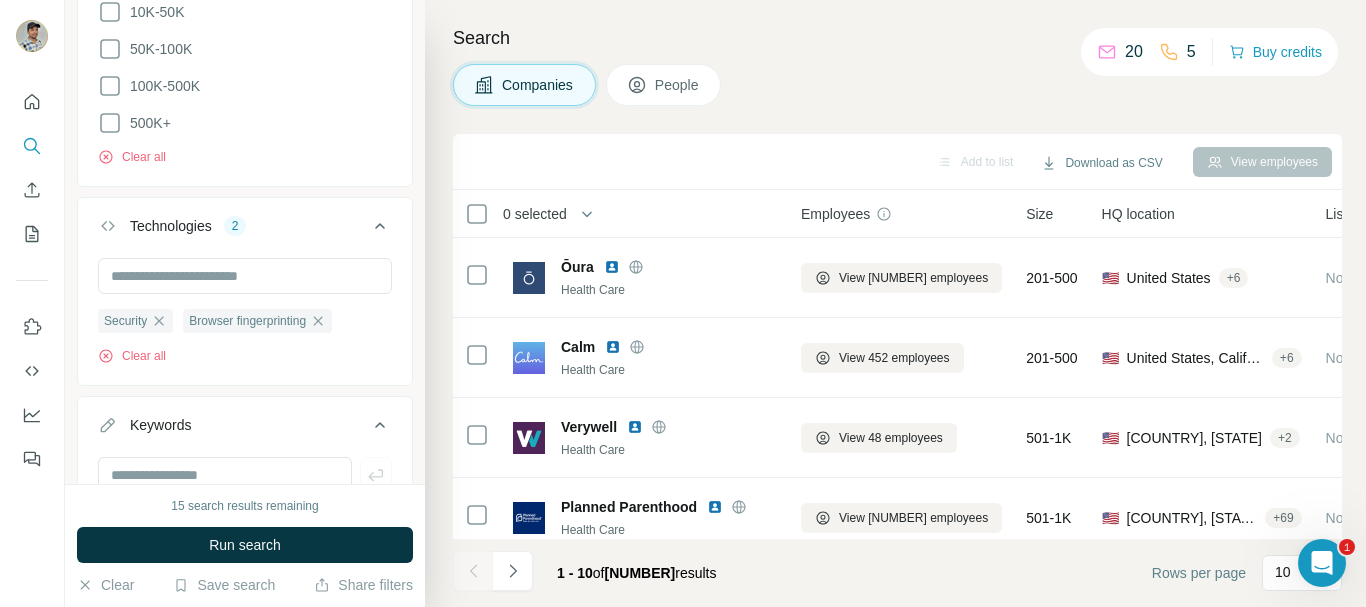 click on "Search Companies People Add to list Download as CSV View employees 0 selected Companies Employees Size HQ location Lists Annual revenue About Technologies Industry Keywords Ōura Health Care View 836 employees 201-500 🇺🇸 [COUNTRY] + 6 Not in a list $ 100-500M WordPress, Workable, PayPal, Marked, Priority Hints, WP Engine, Dealer Spike, MySQL, cdnjs, Prototype, phpRS, Imgix, Accesso, Contact Form 7, HSTS, Amazon CloudFront, Titan, Bootstrap, Ematic Solutions, Amazon S3, Amazon Web Services, Acquire Live Chat, Insider, React, Tailwind CSS, Segment, Yoast SEO, Yoast SEO Premium, Webpack, Next.js, Stackbit, Statsig, RSS, Node.js, PHP, jQuery, Cloudflare, jQuery Migrate, Google Font API, Google Hosted Libraries, Moment.js, Twitter, Twitter Emoji (Twemoji), Affirm Health Care, Wellness, Personal Health, Fitness, mHealth, Women's, Wearables biometrics fitness goals sleep tracking smart ring health metrics fitness health features accurate sleep validated sleep fitness awards wellness personalized guidance +" at bounding box center (895, 303) 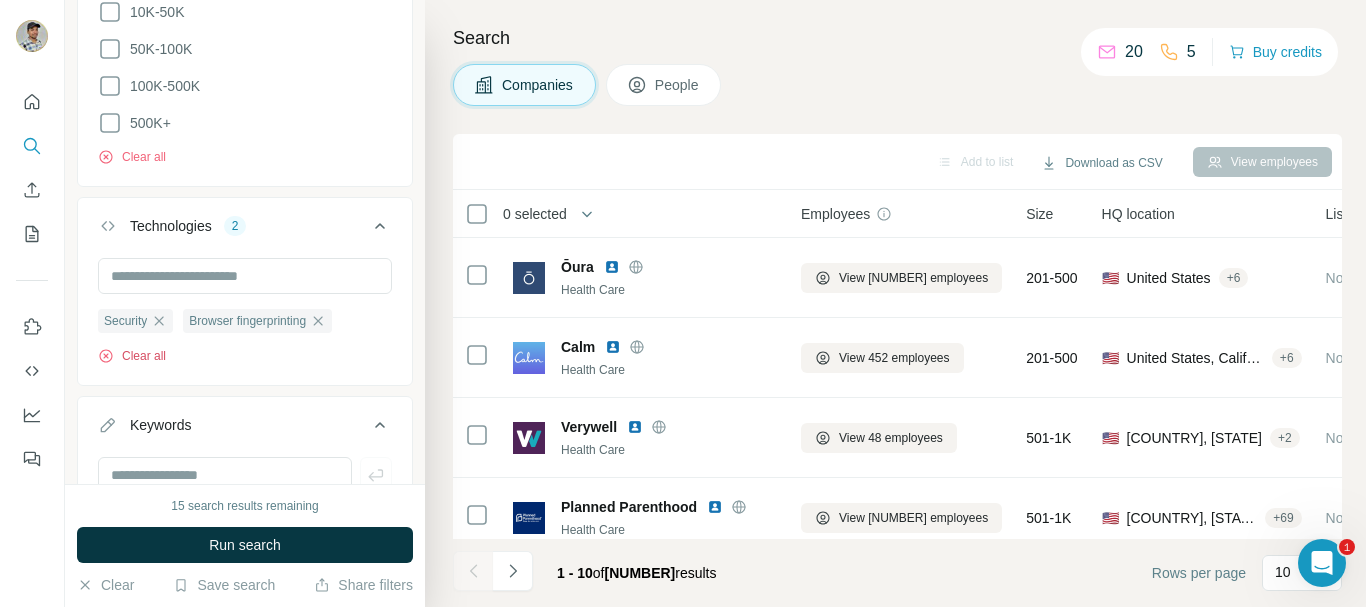 click on "Clear all" at bounding box center (132, 356) 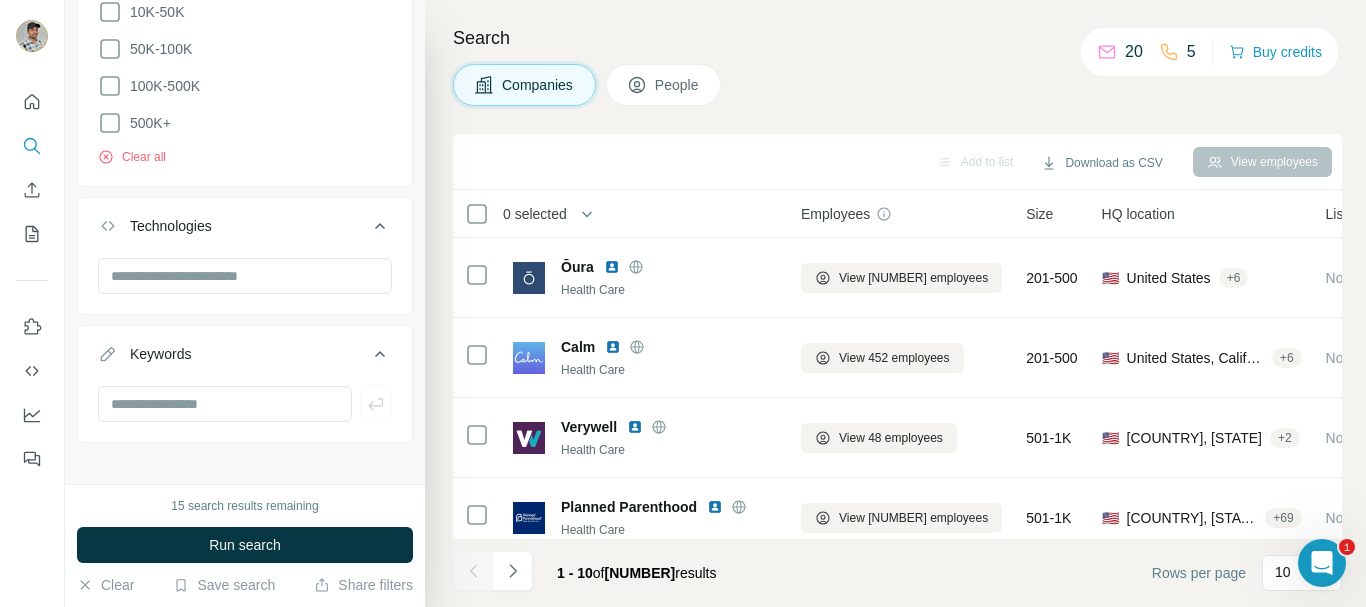 scroll, scrollTop: 935, scrollLeft: 0, axis: vertical 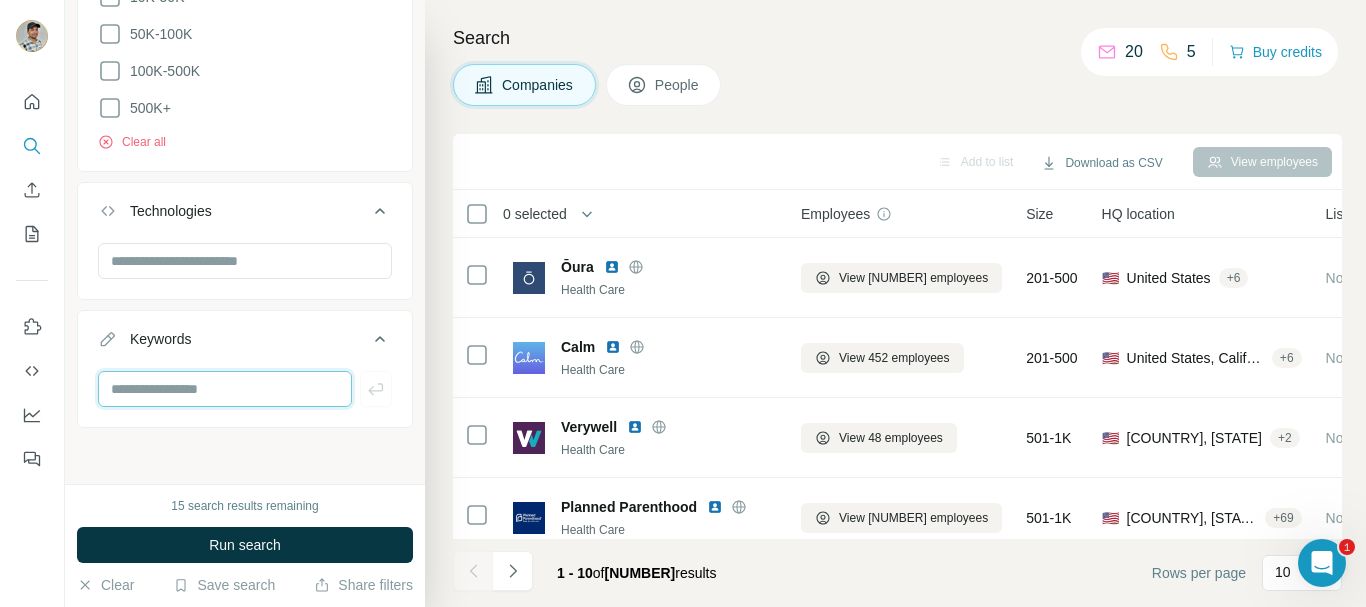 click at bounding box center [225, 389] 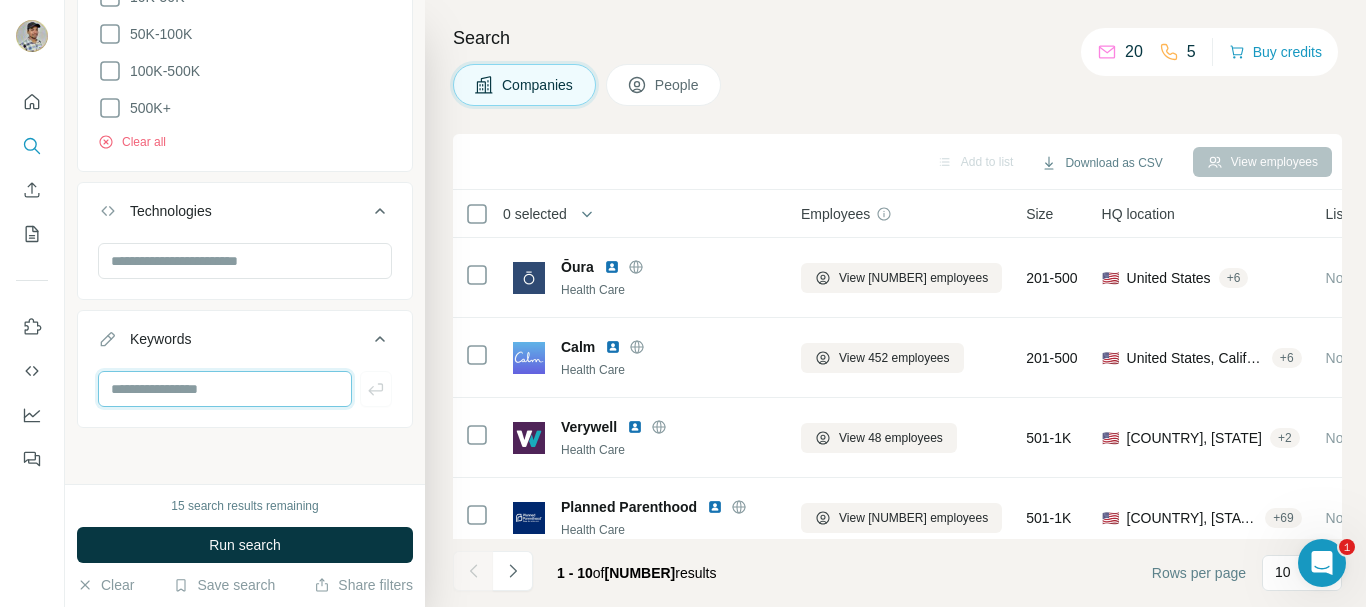 paste on "***" 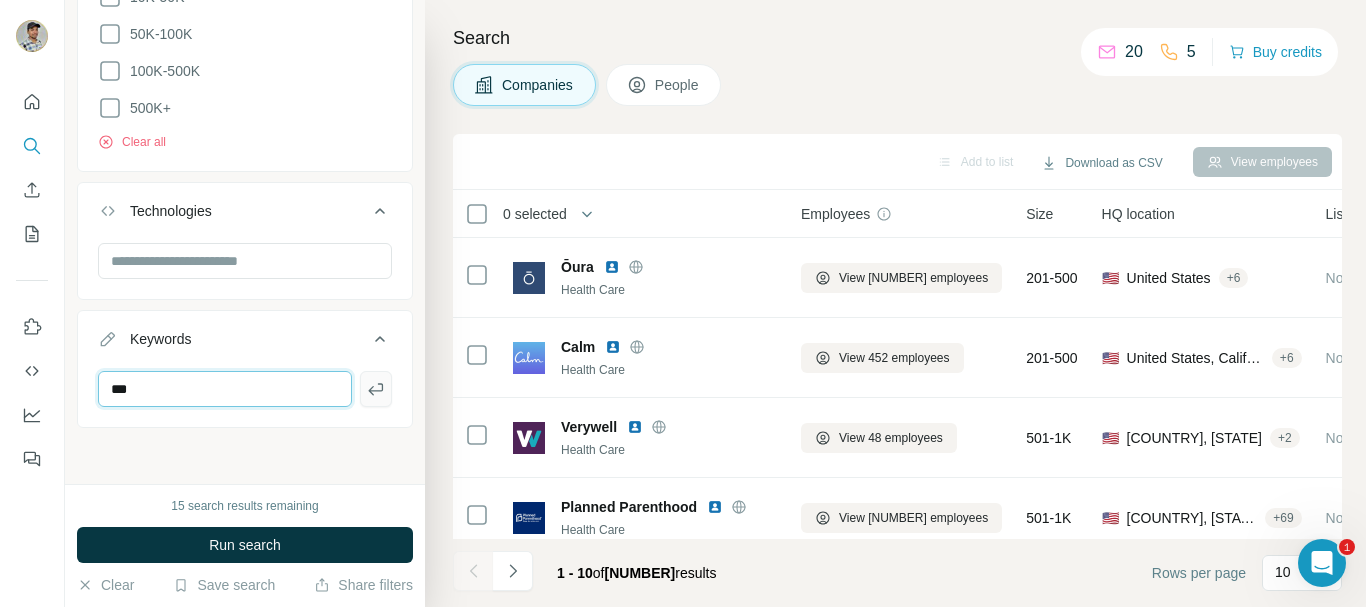 type on "***" 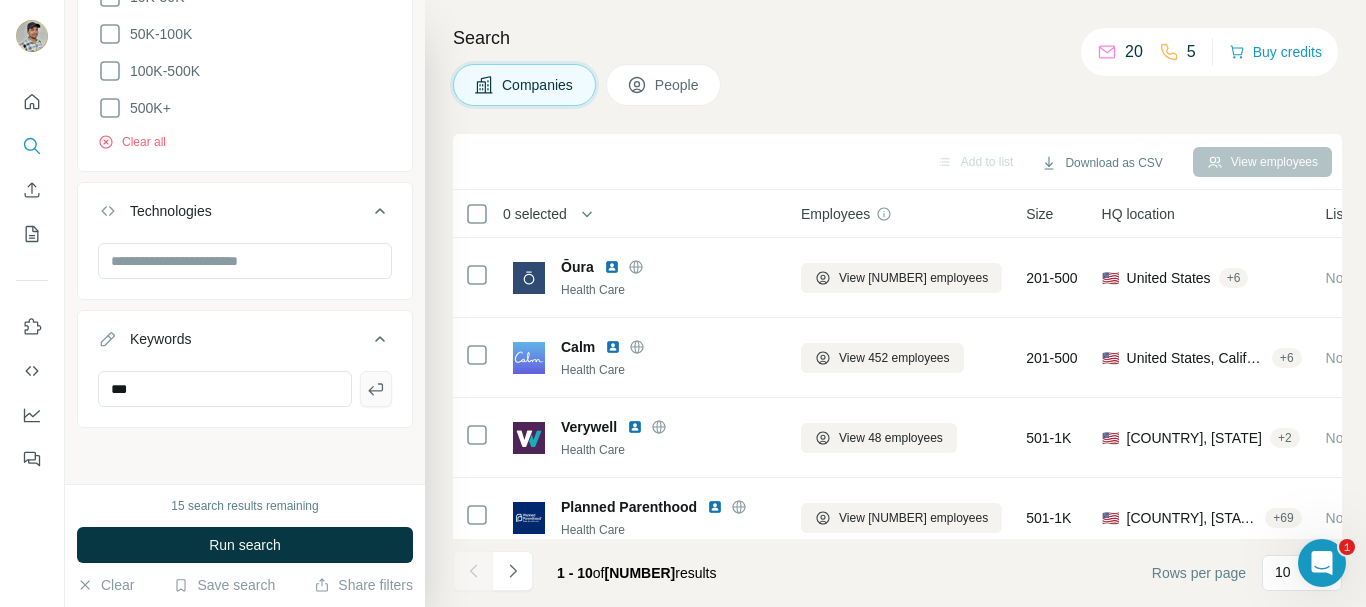 click at bounding box center (376, 389) 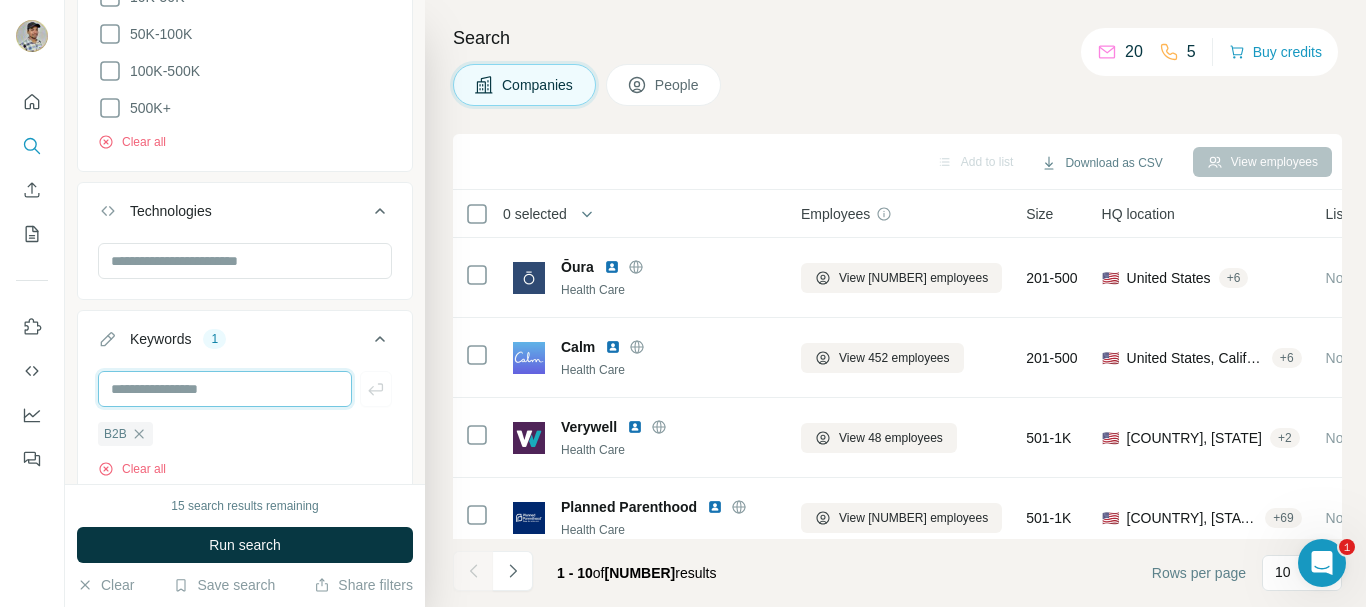 click at bounding box center [225, 389] 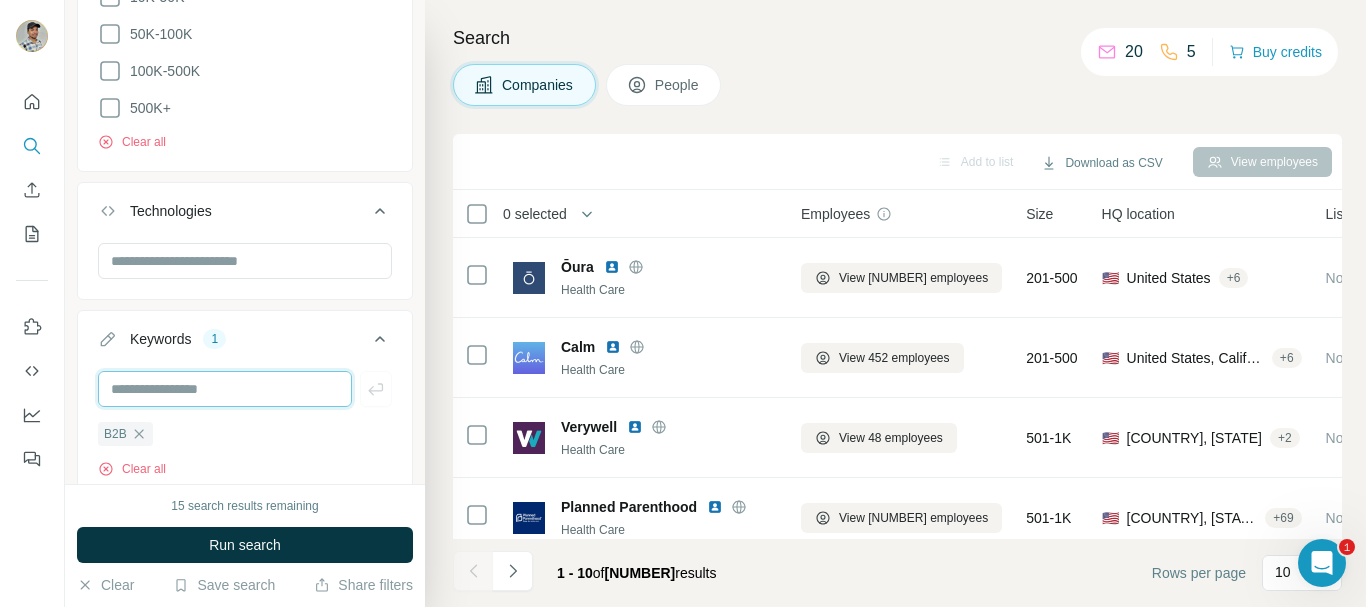 paste on "**********" 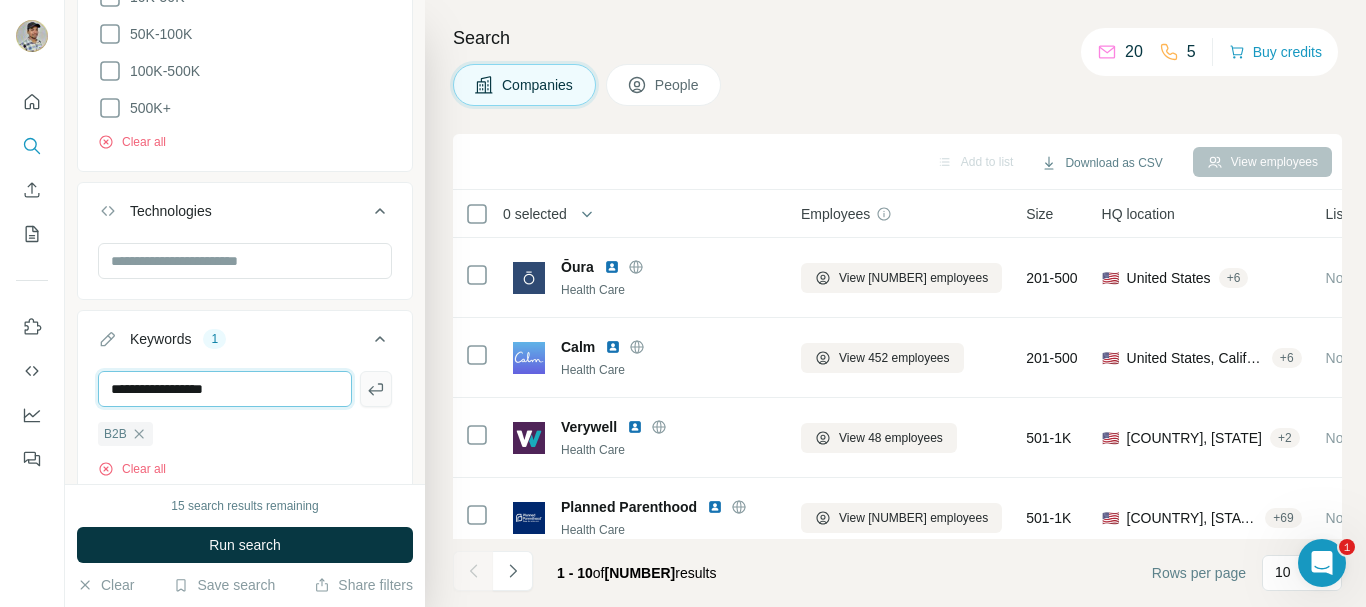 type on "**********" 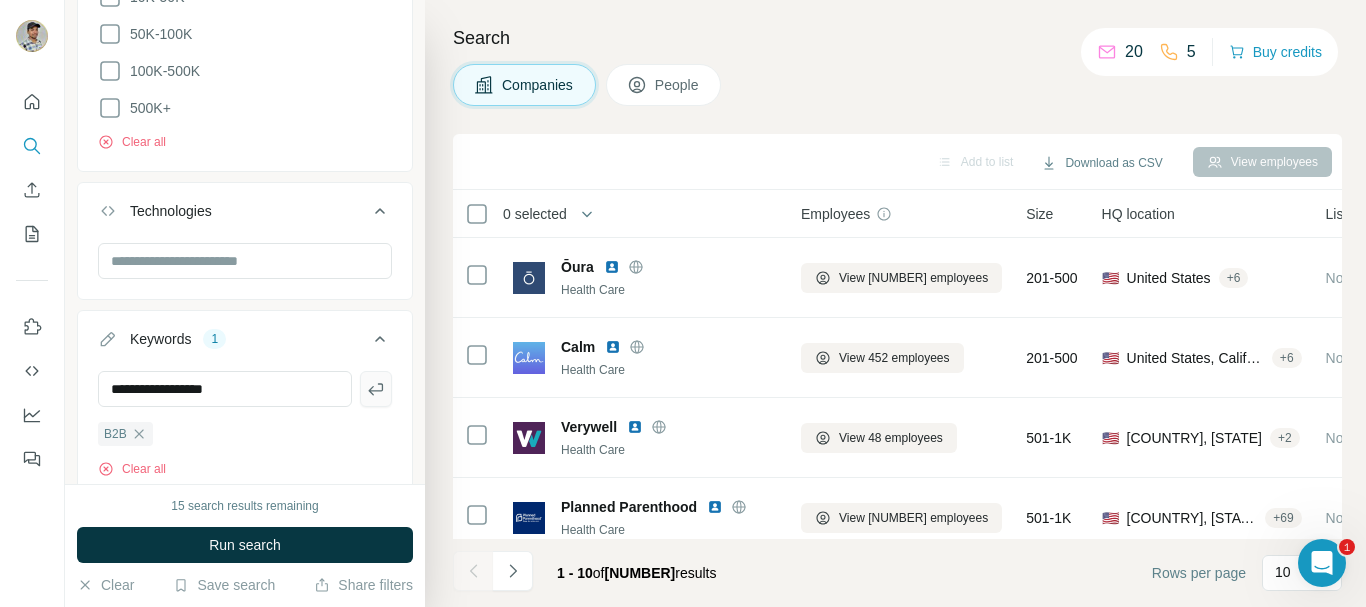 click 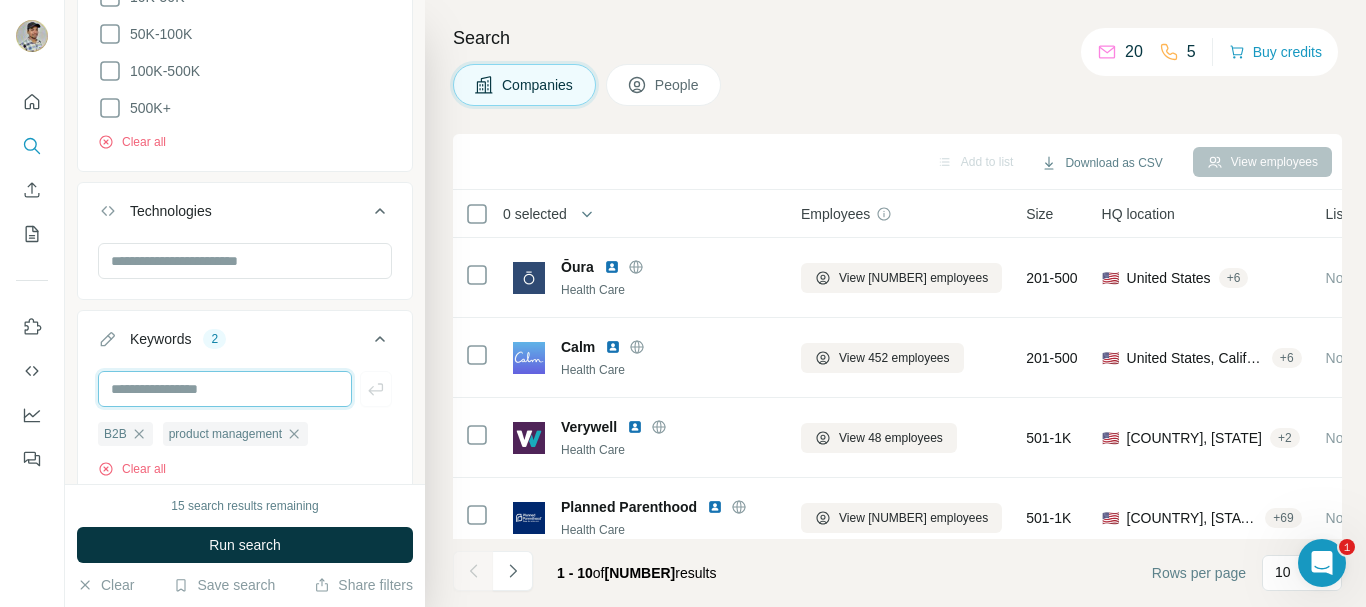 click at bounding box center [225, 389] 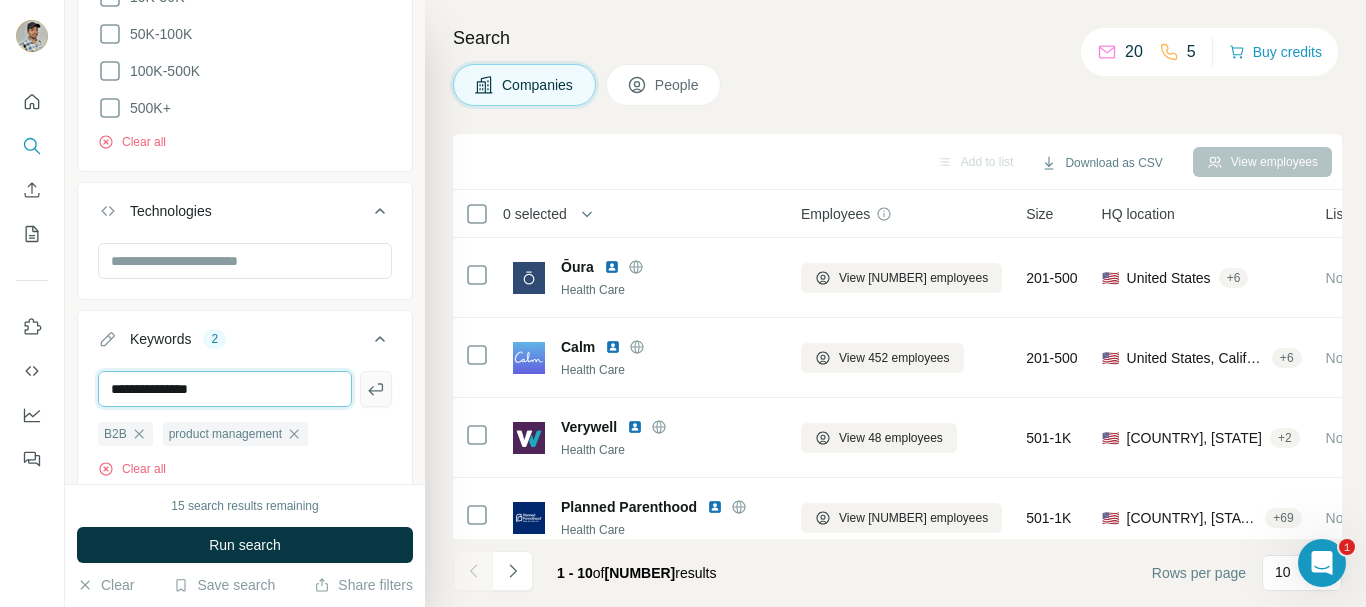 type on "**********" 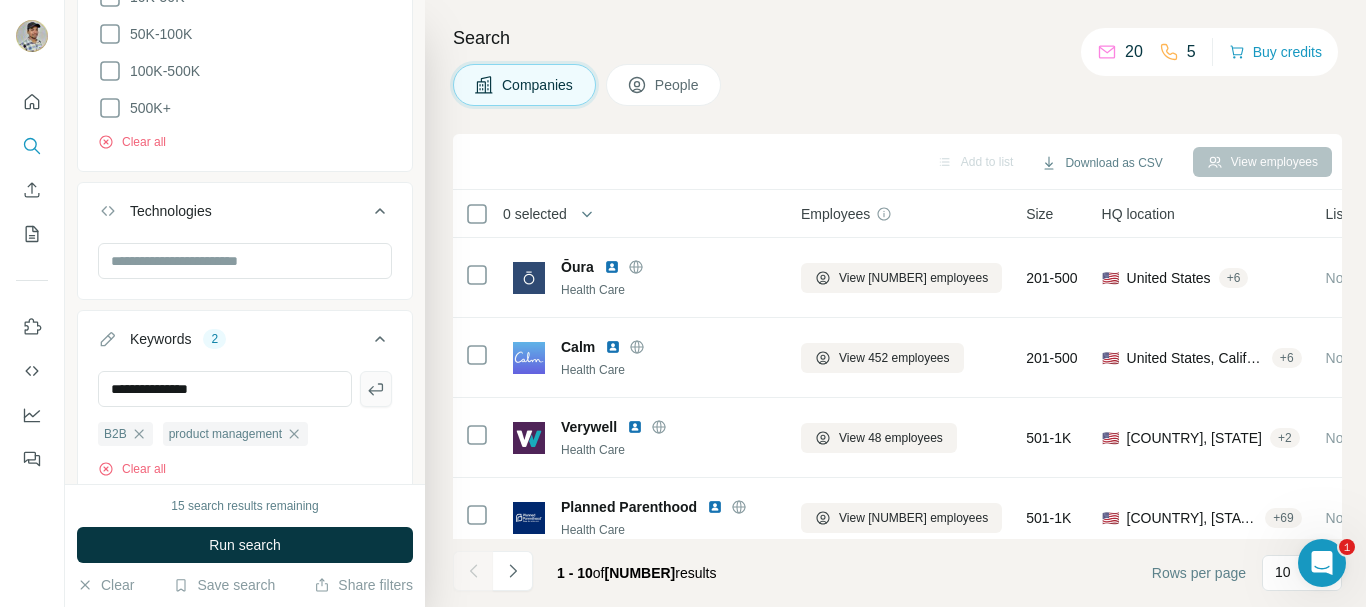 click on "**********" at bounding box center (245, 432) 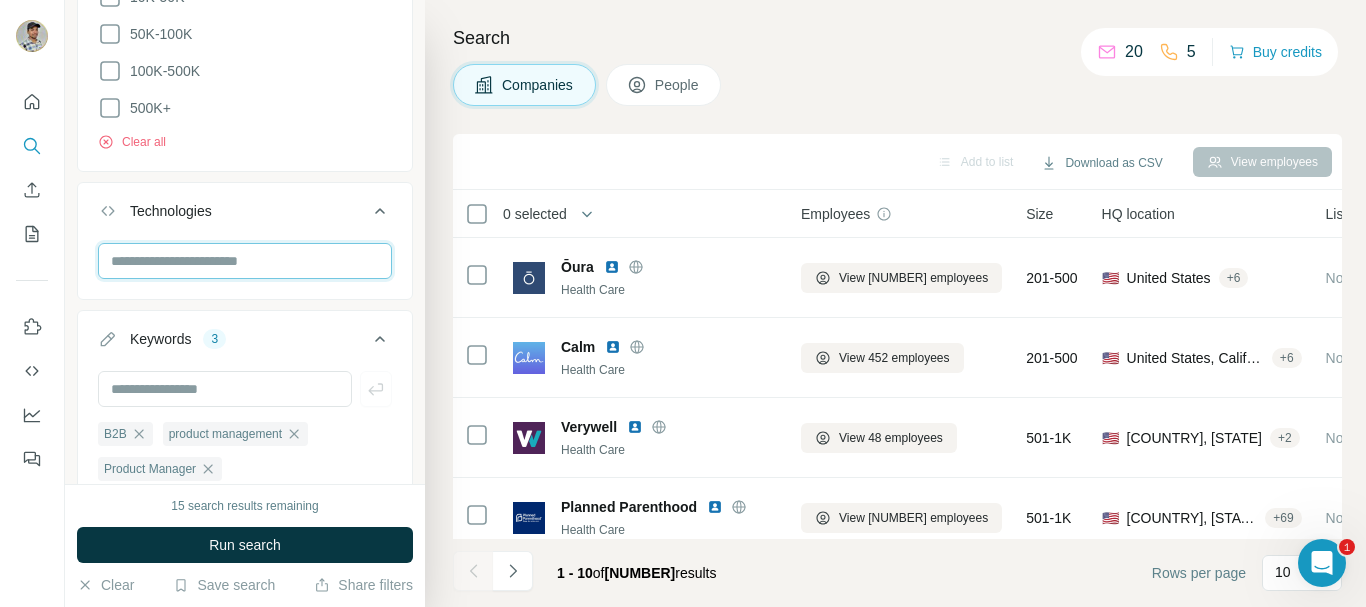 click at bounding box center [245, 261] 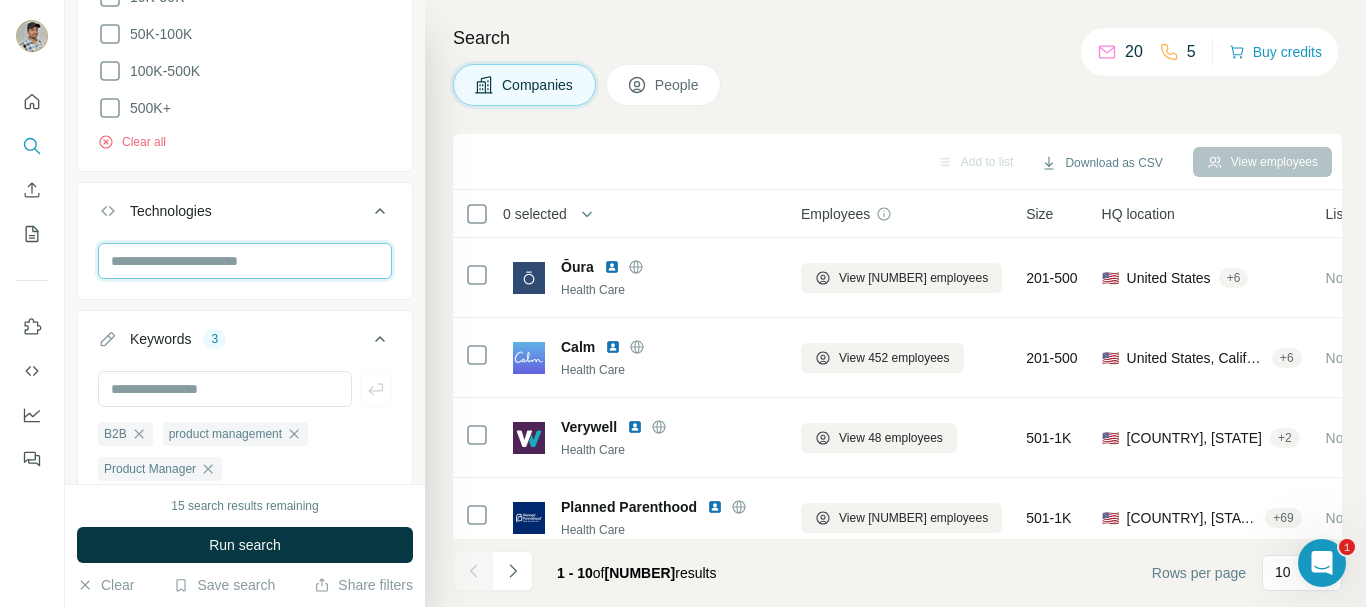 scroll, scrollTop: 512, scrollLeft: 0, axis: vertical 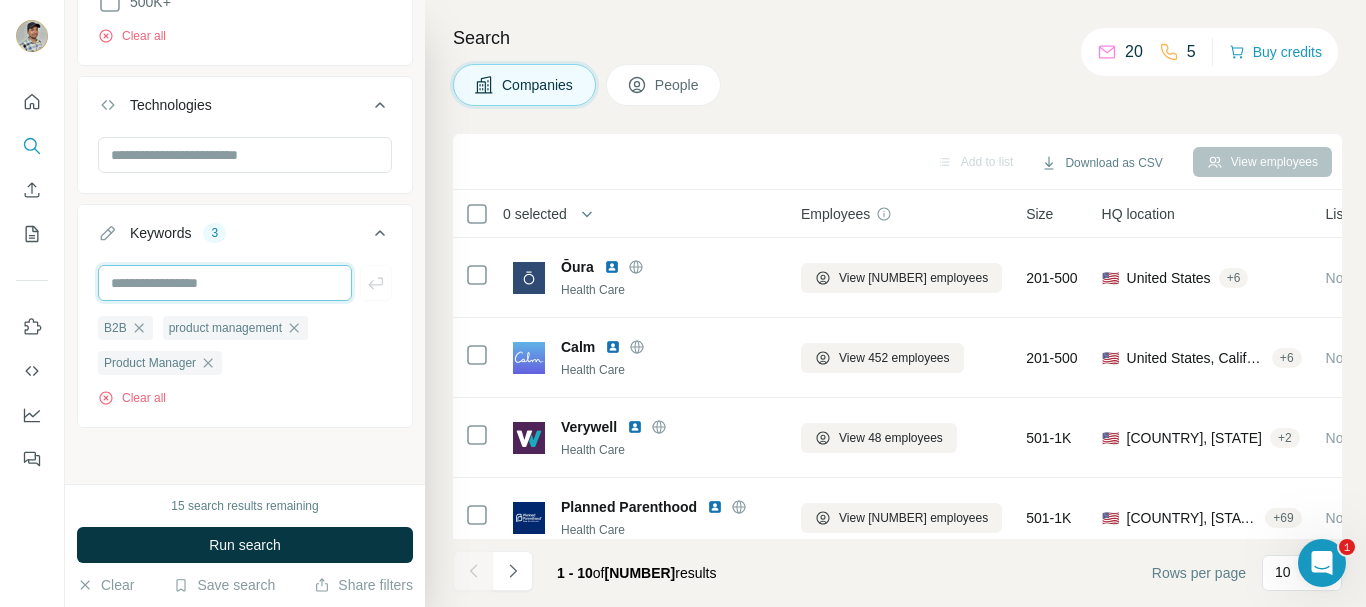 click at bounding box center (225, 283) 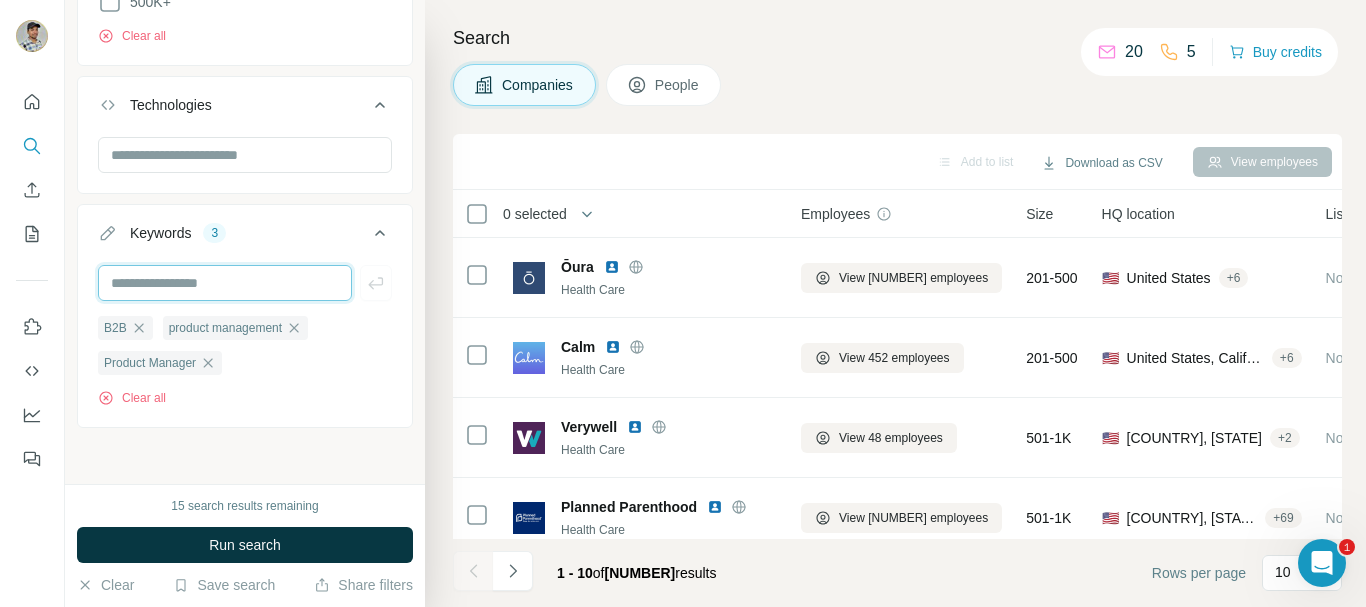 paste on "**********" 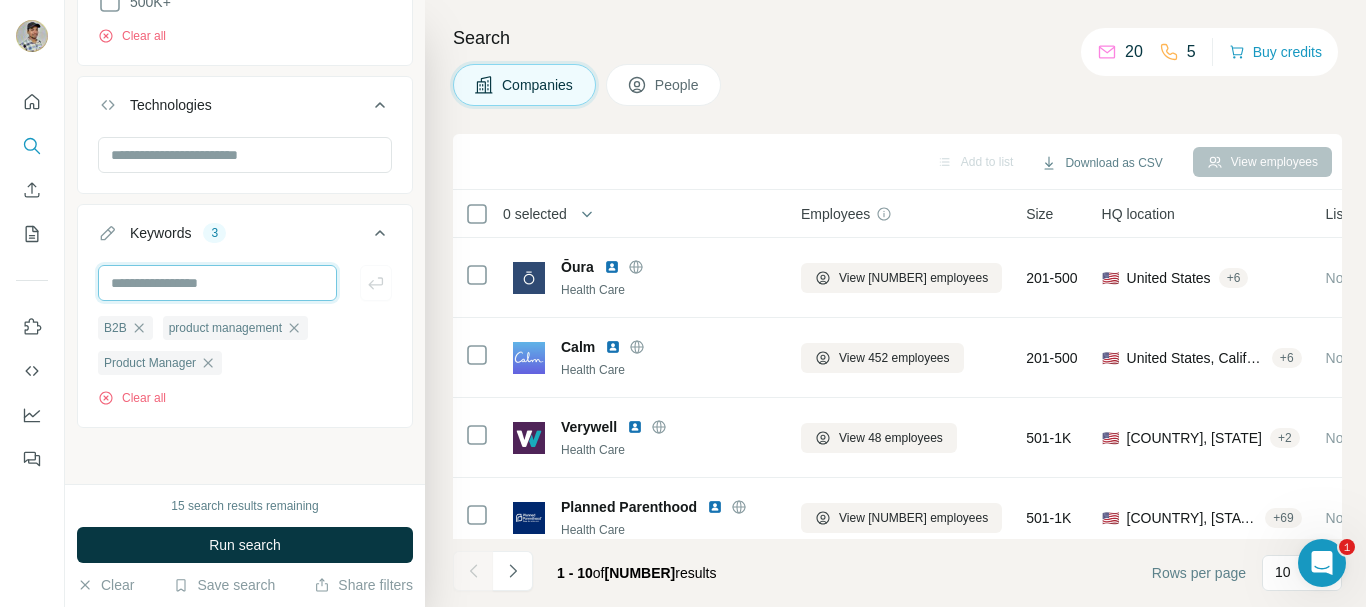 scroll, scrollTop: 0, scrollLeft: 0, axis: both 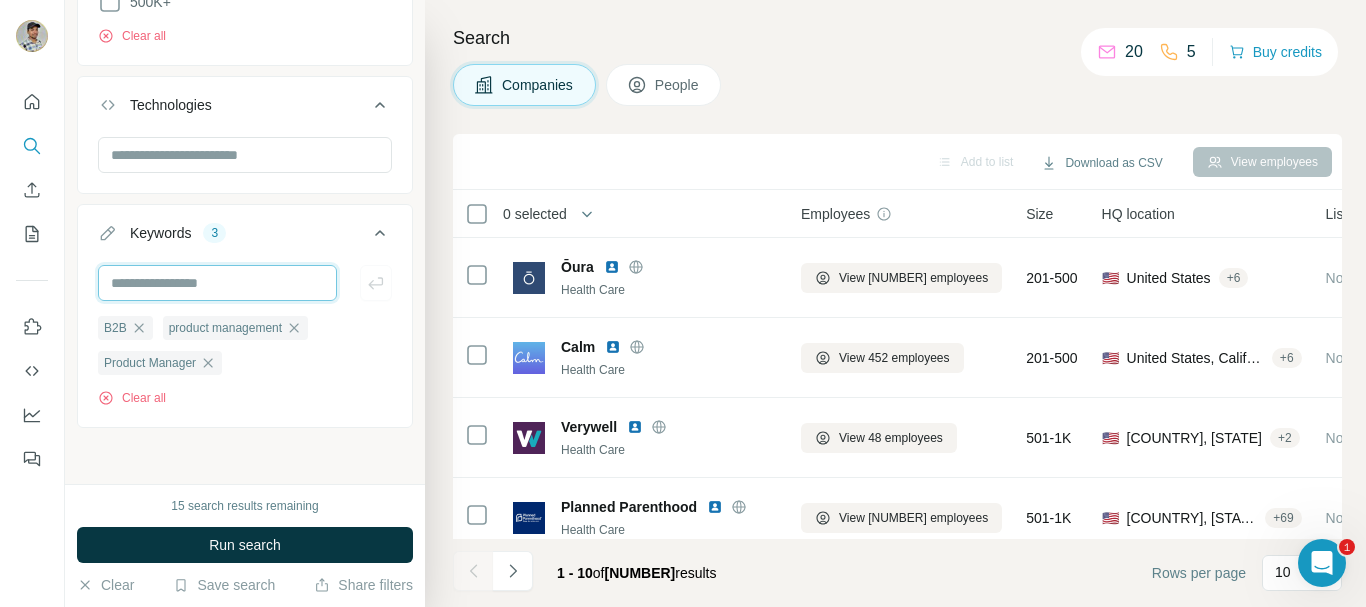paste on "**********" 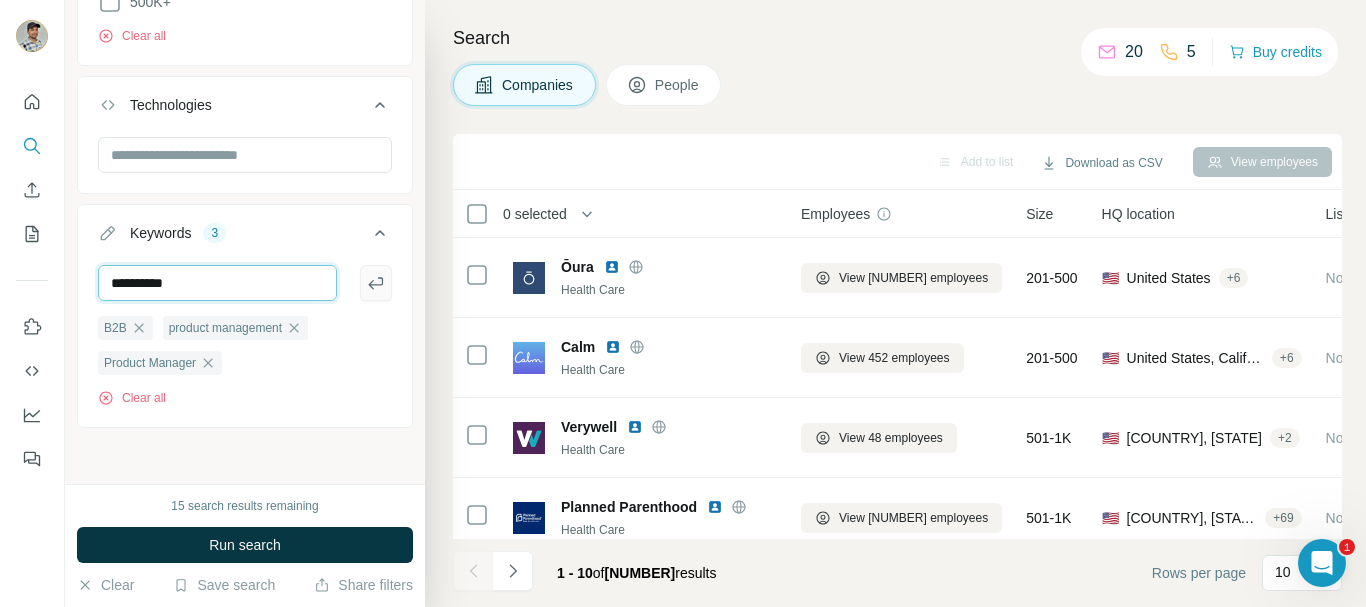 type on "**********" 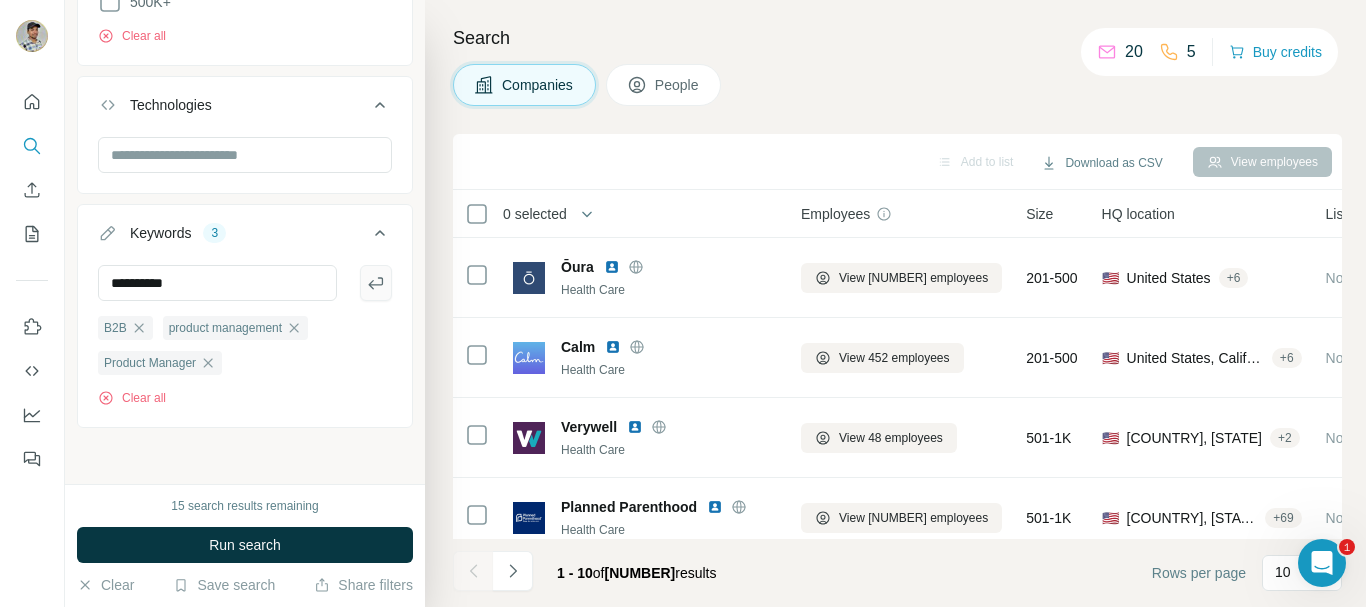 click 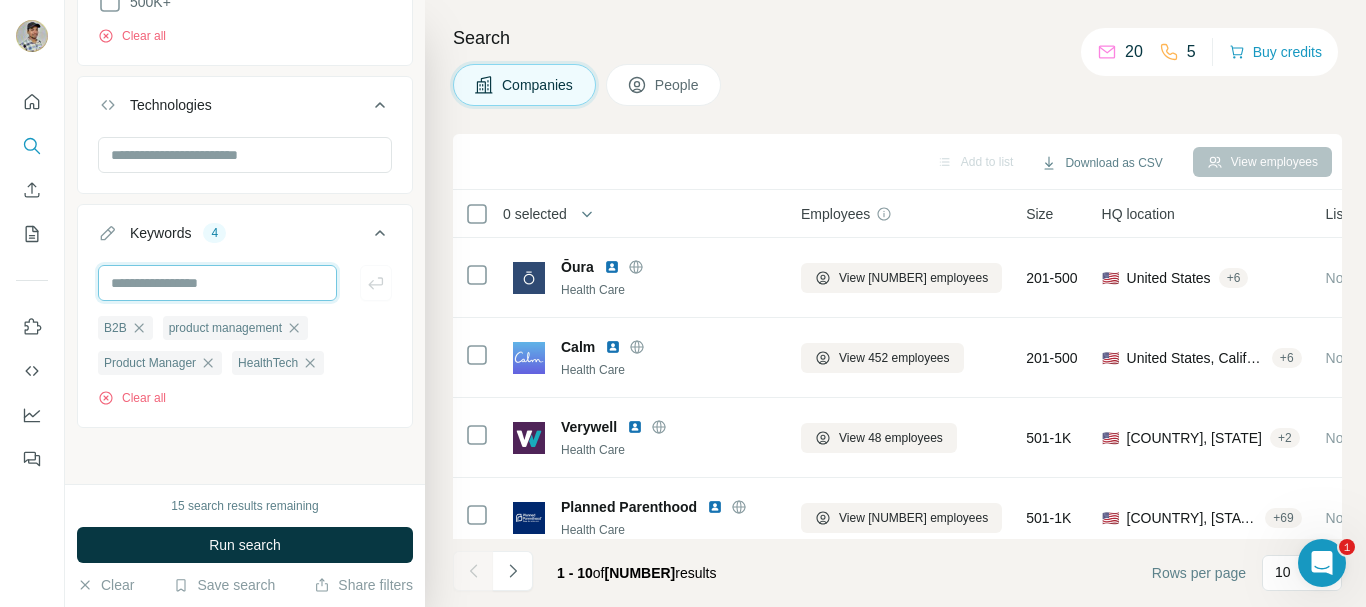 click at bounding box center [217, 283] 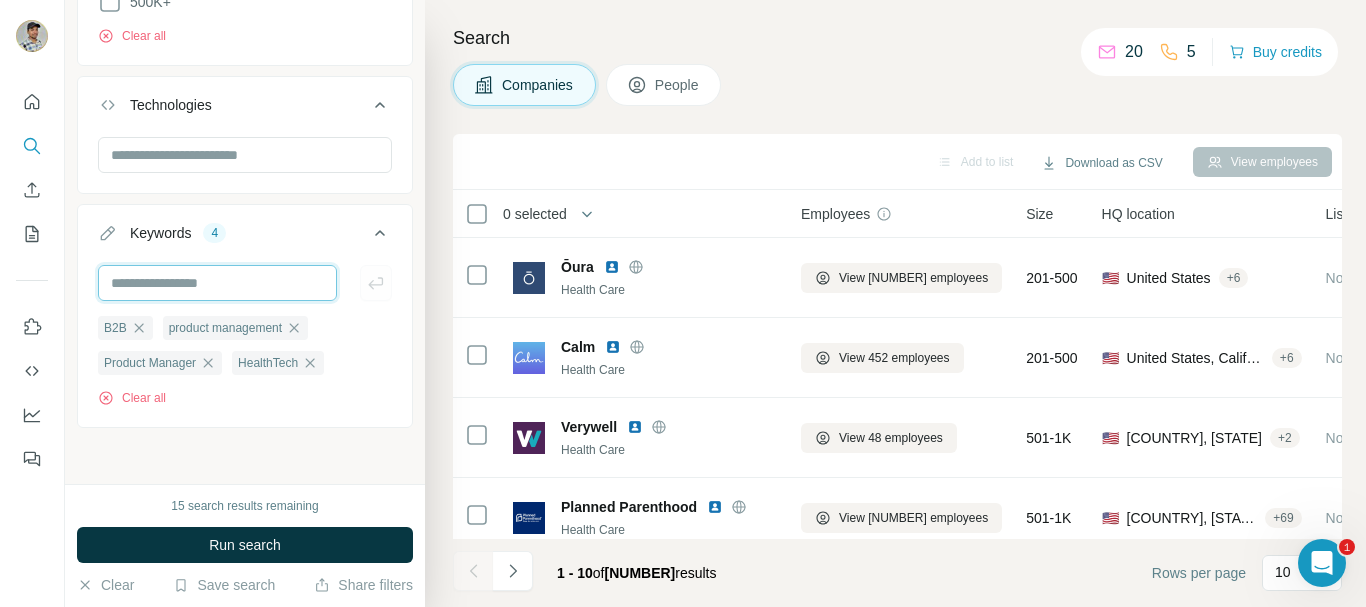 paste on "**********" 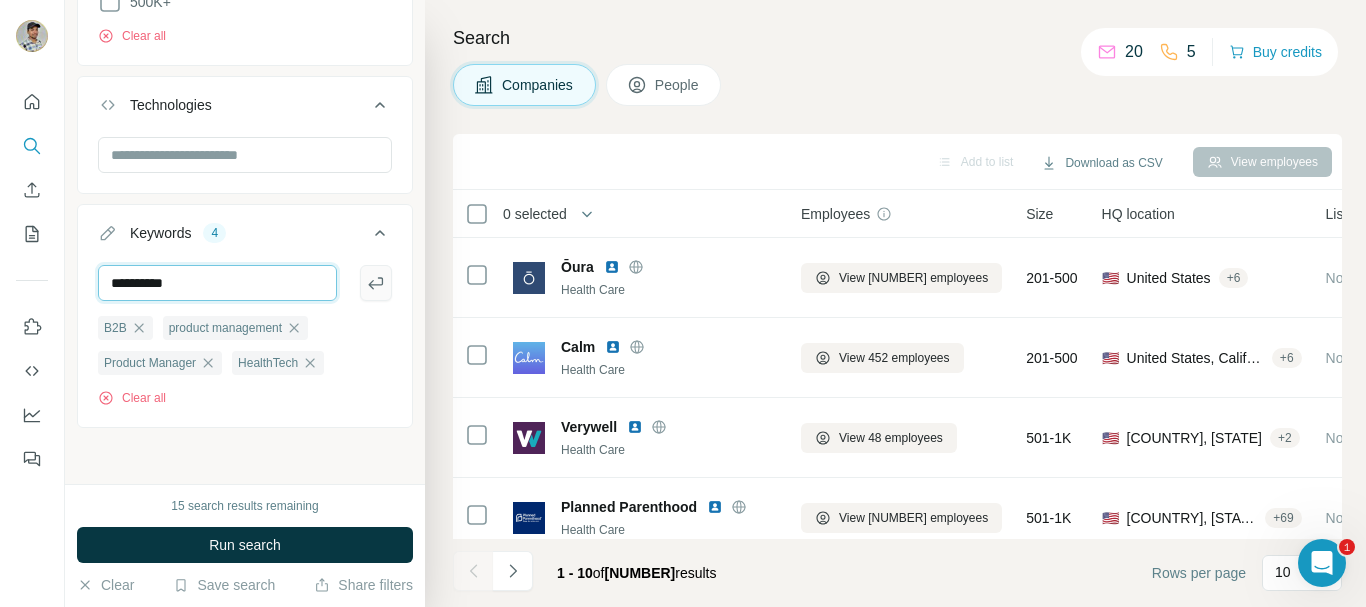 type on "**********" 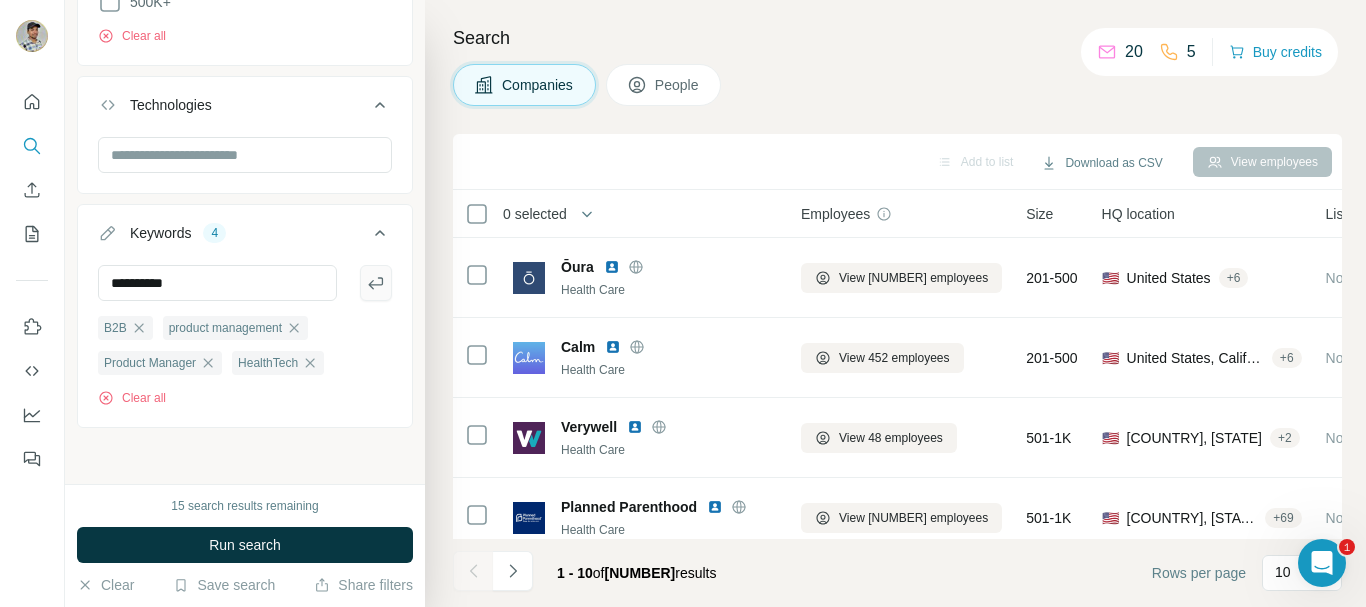 click 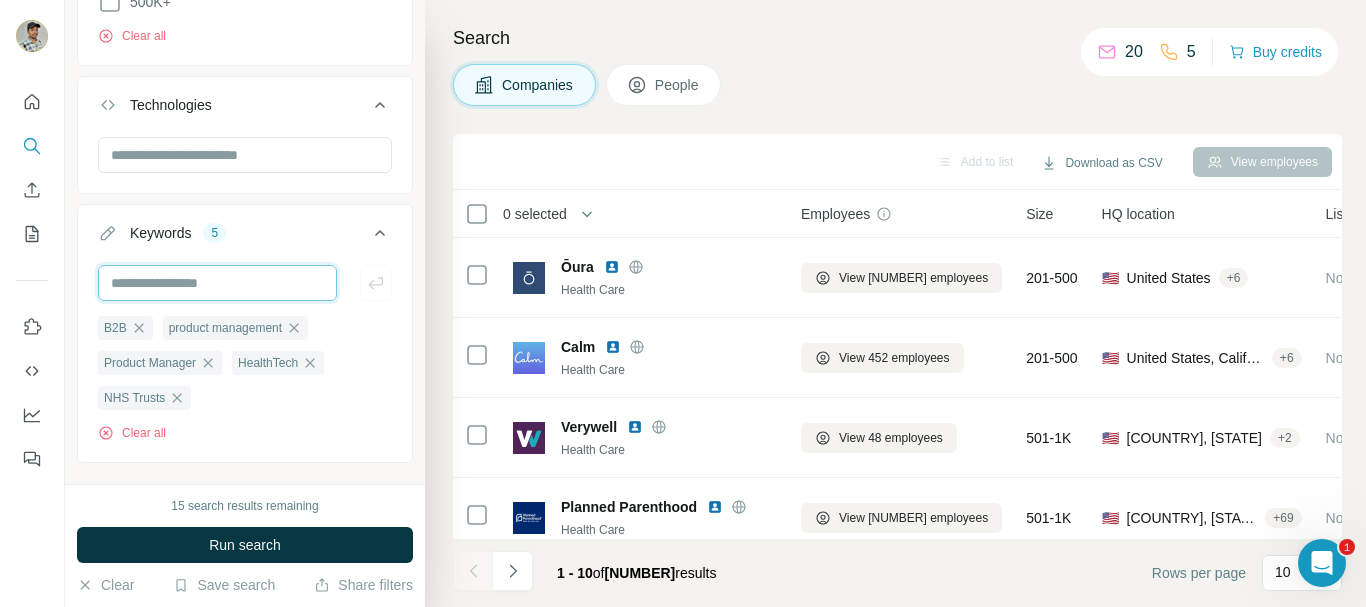 click at bounding box center [217, 283] 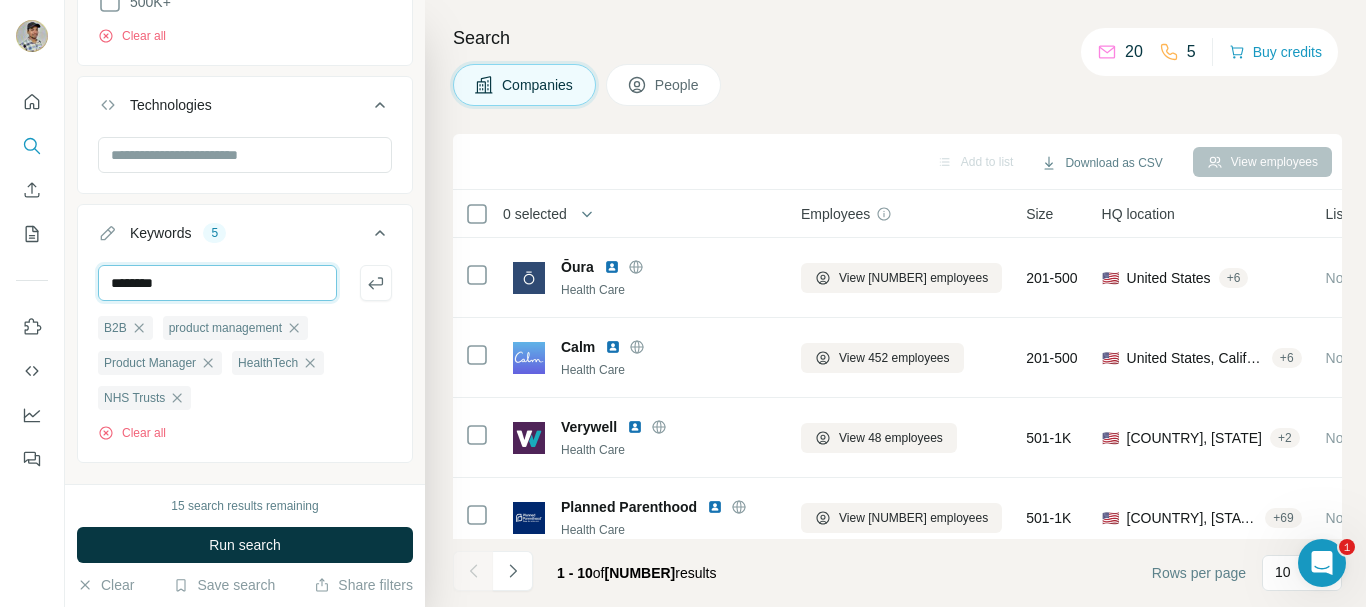 type on "********" 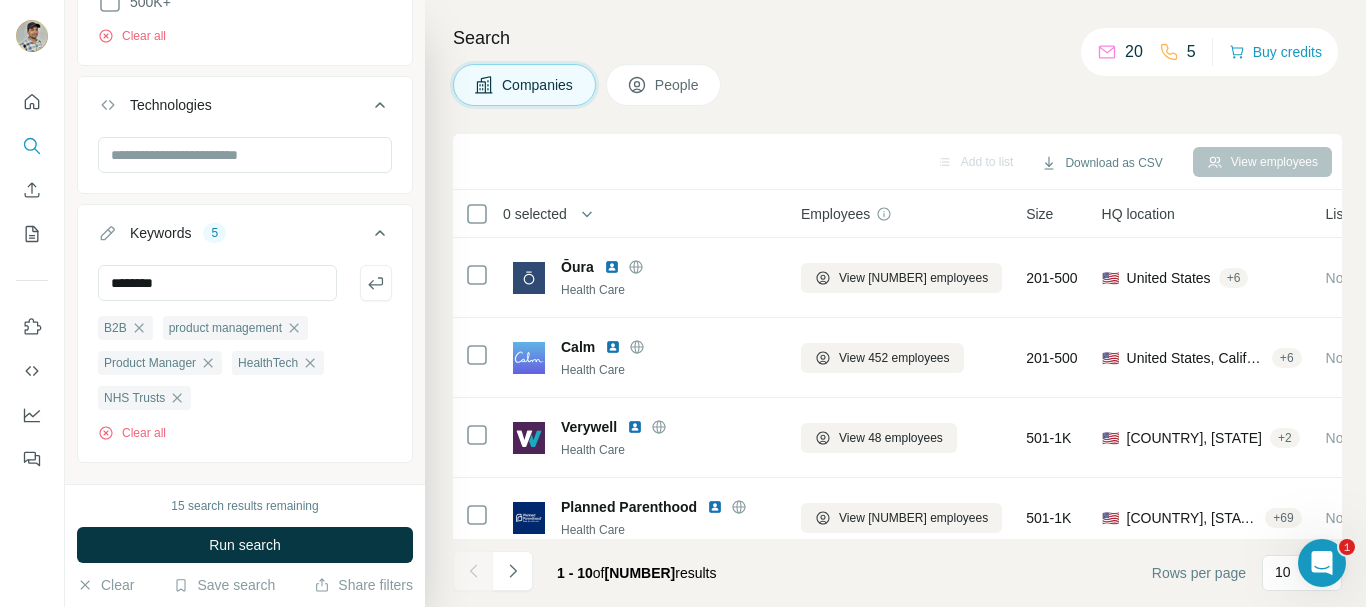 click 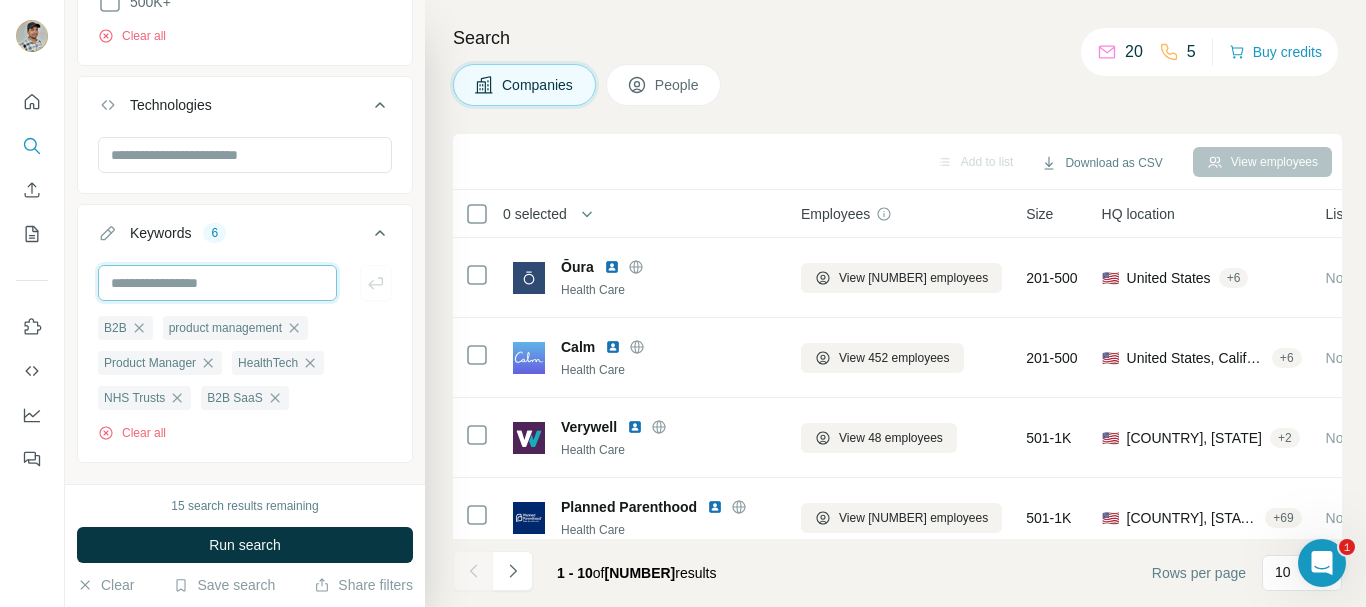 click at bounding box center [217, 283] 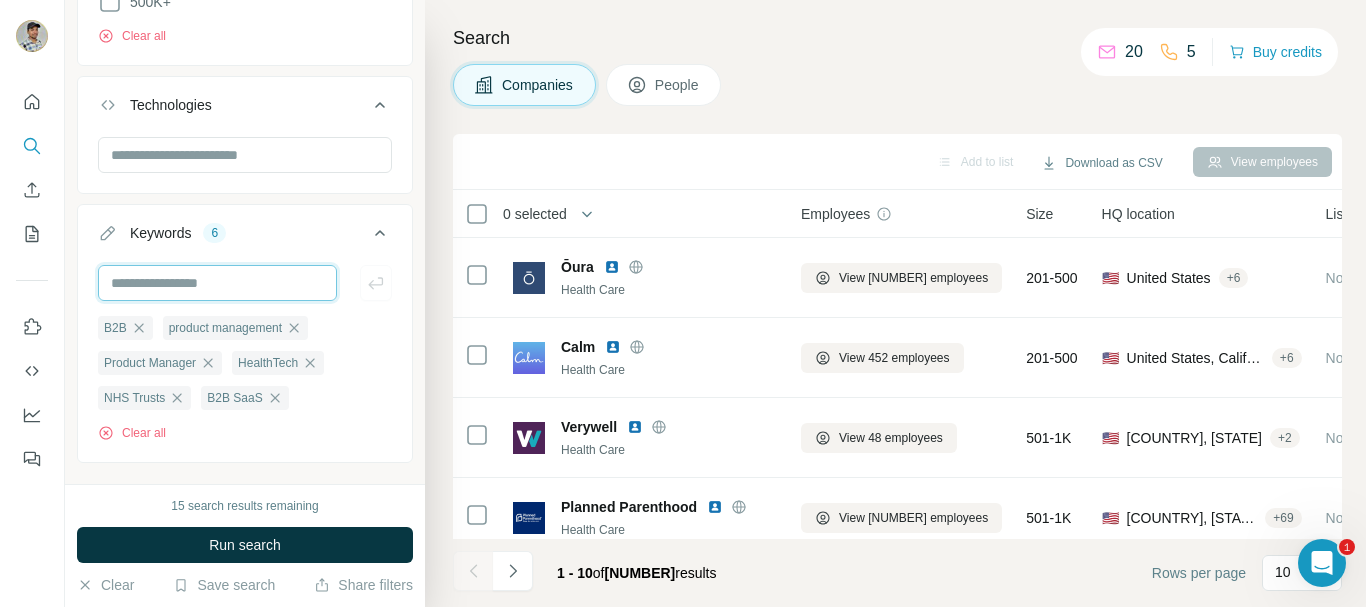 paste on "**********" 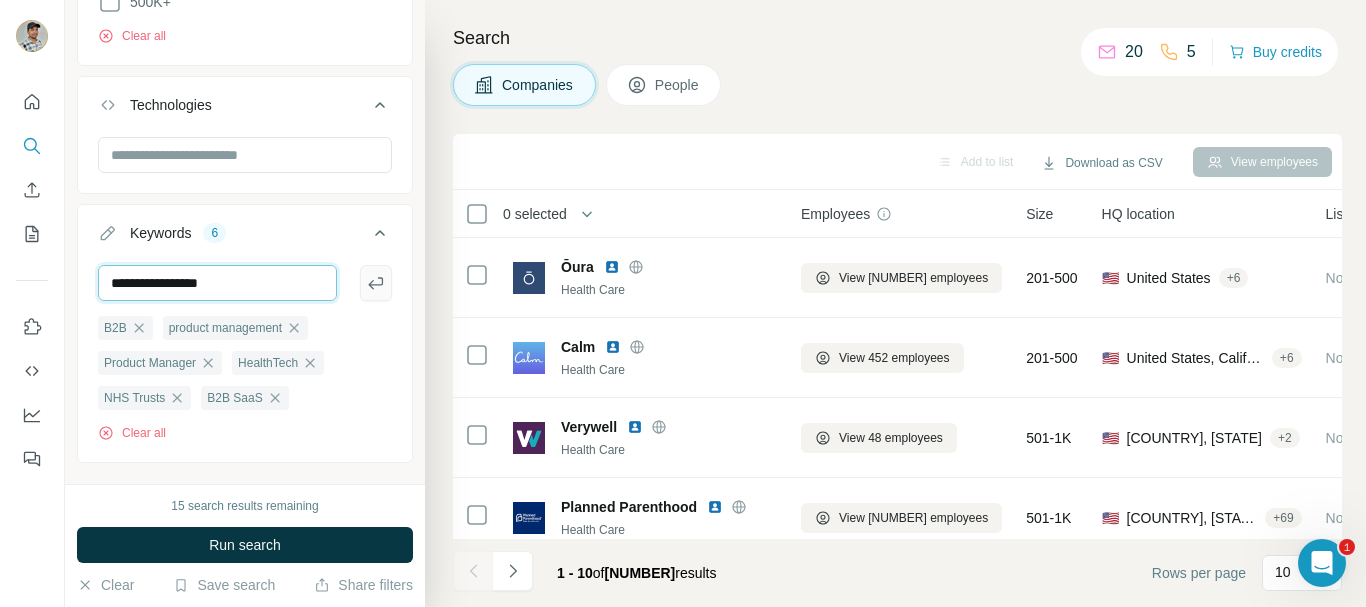 type on "**********" 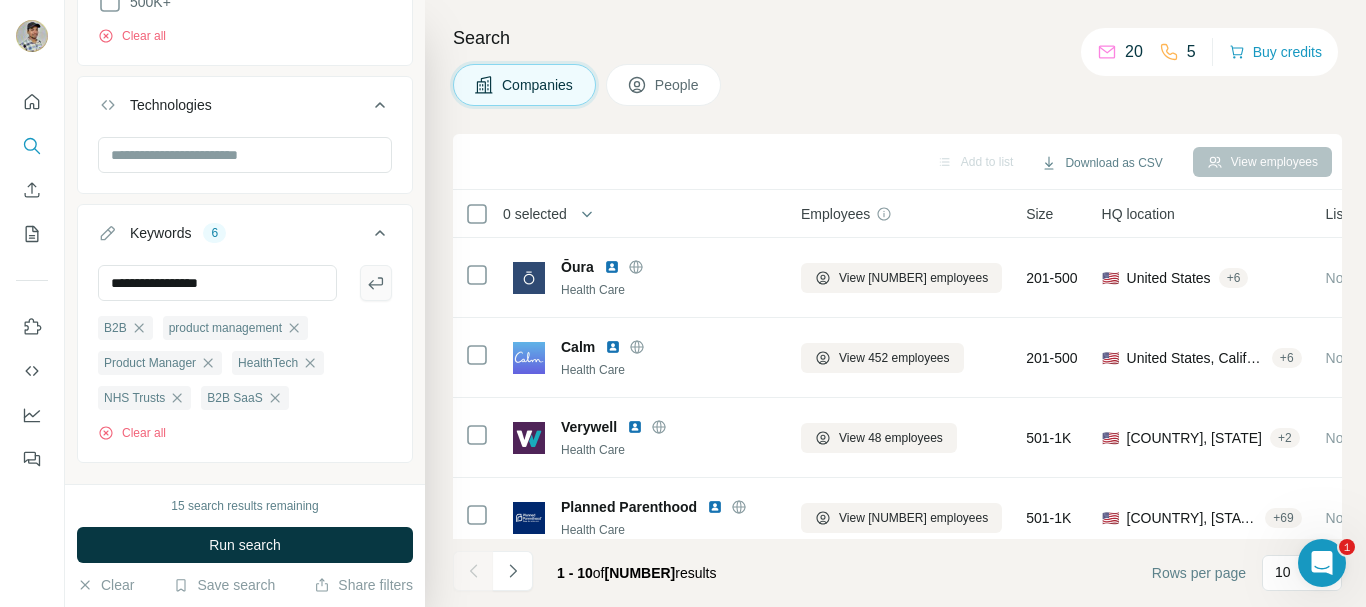 click 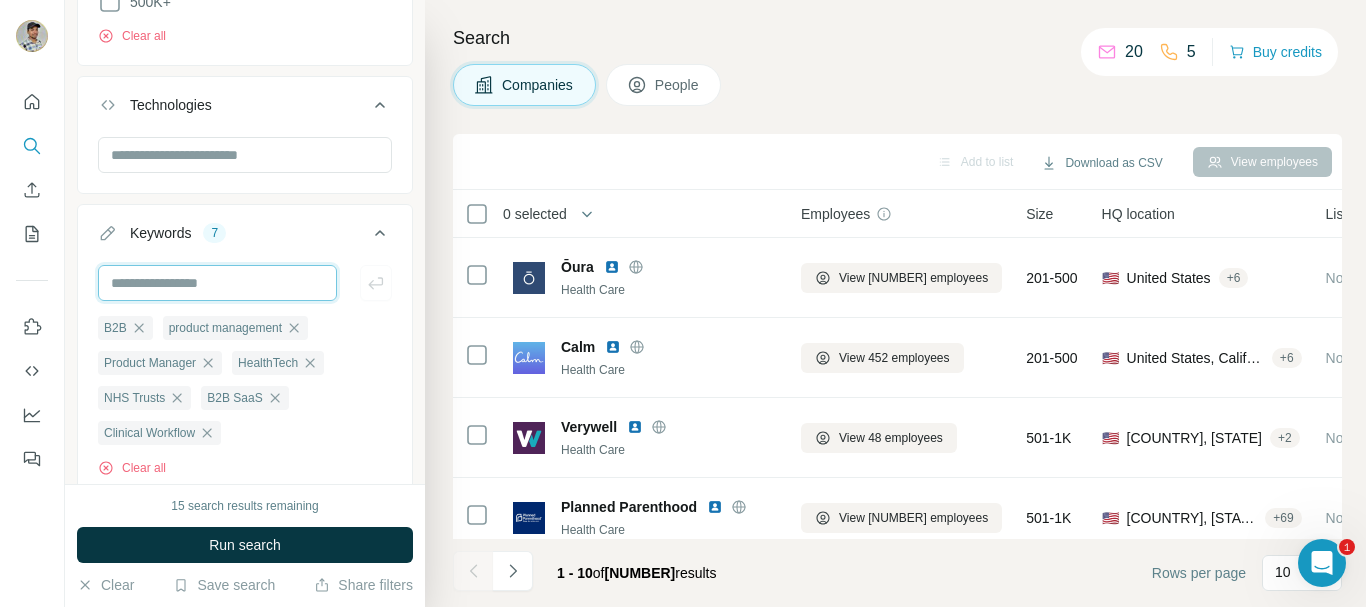 click at bounding box center [217, 283] 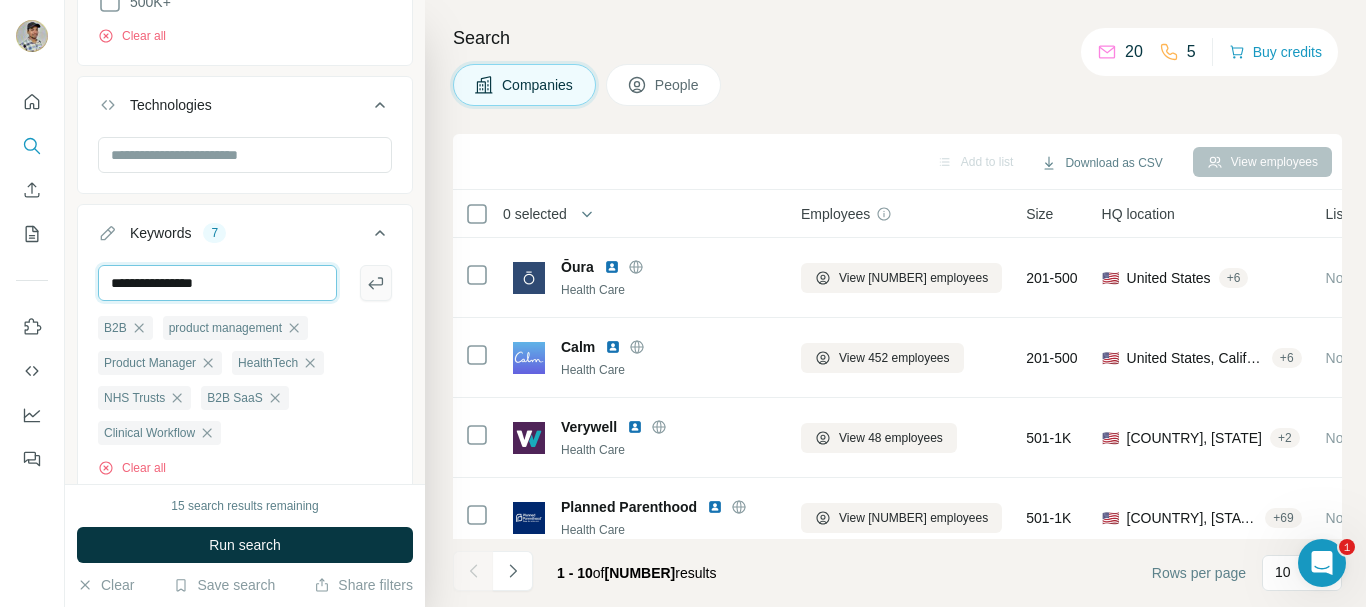 type on "**********" 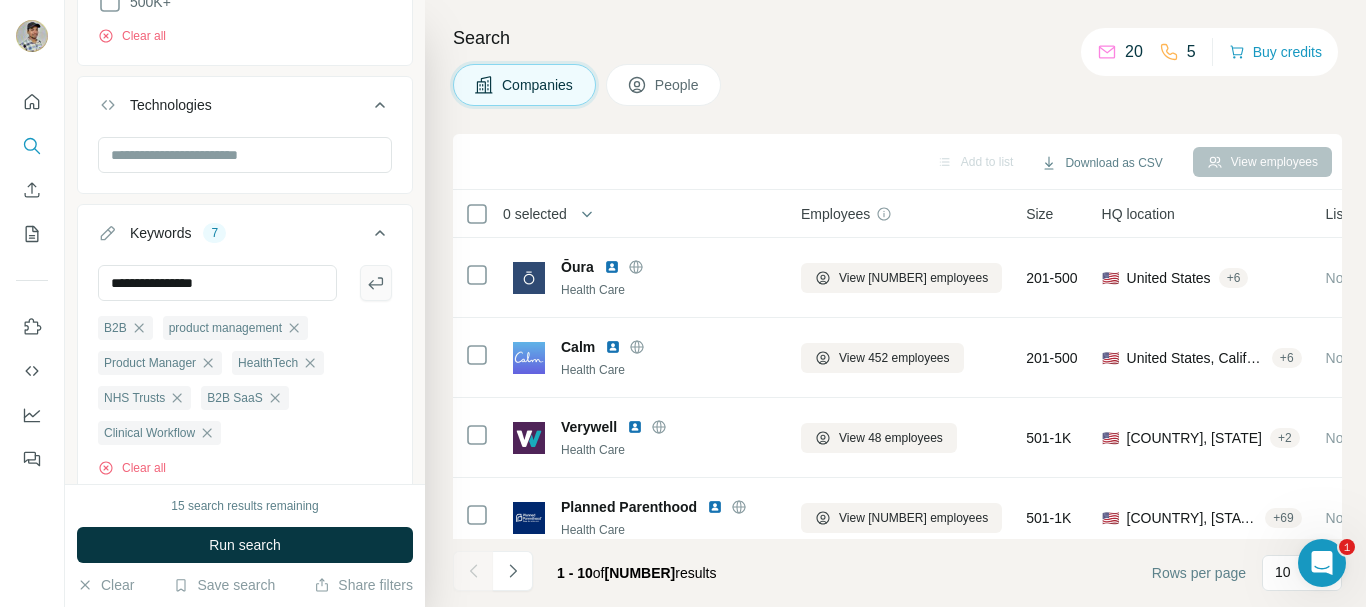 click at bounding box center [376, 283] 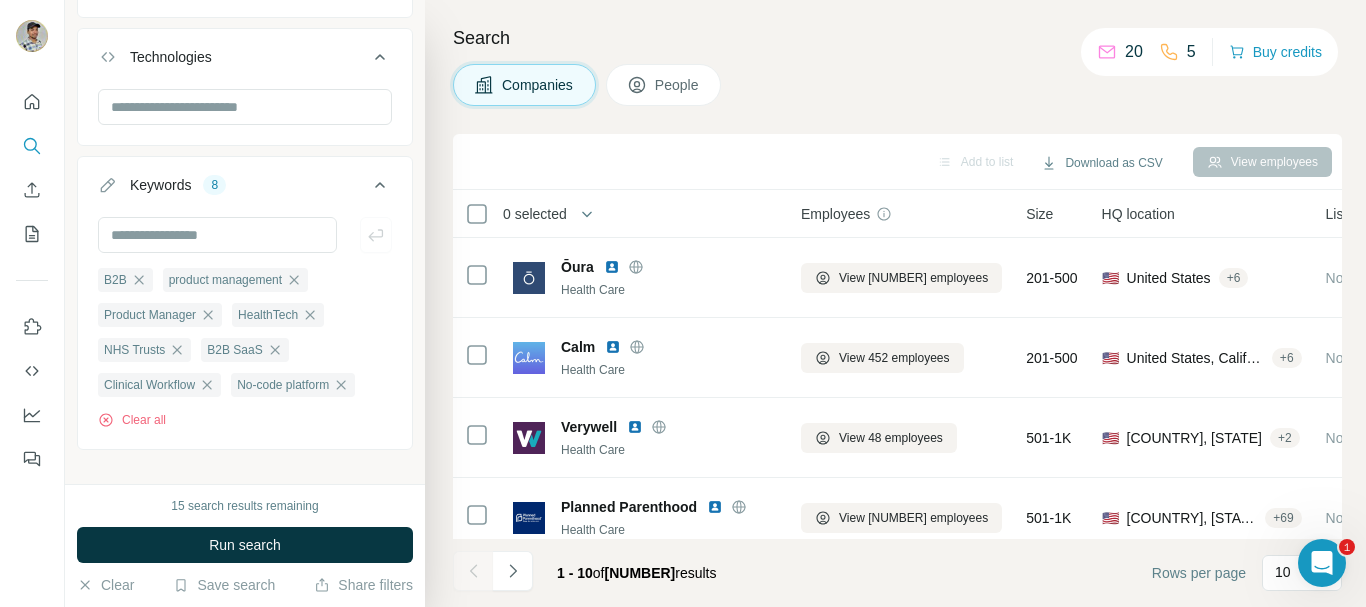 scroll, scrollTop: 1111, scrollLeft: 0, axis: vertical 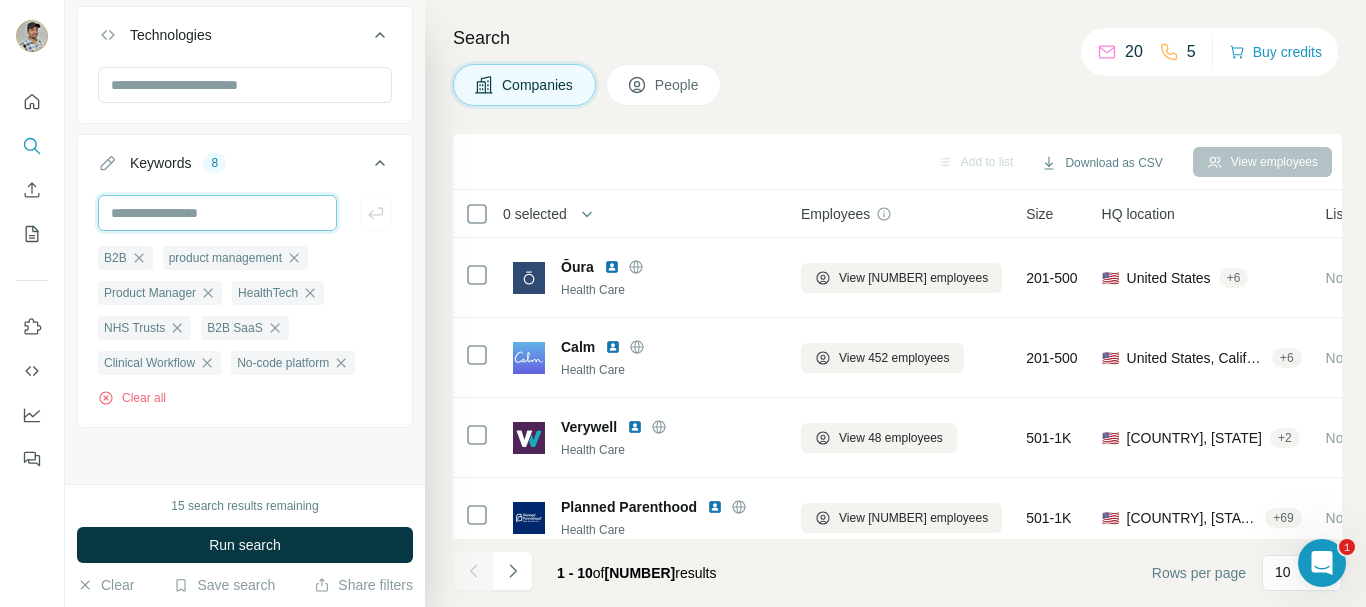 click at bounding box center (217, 213) 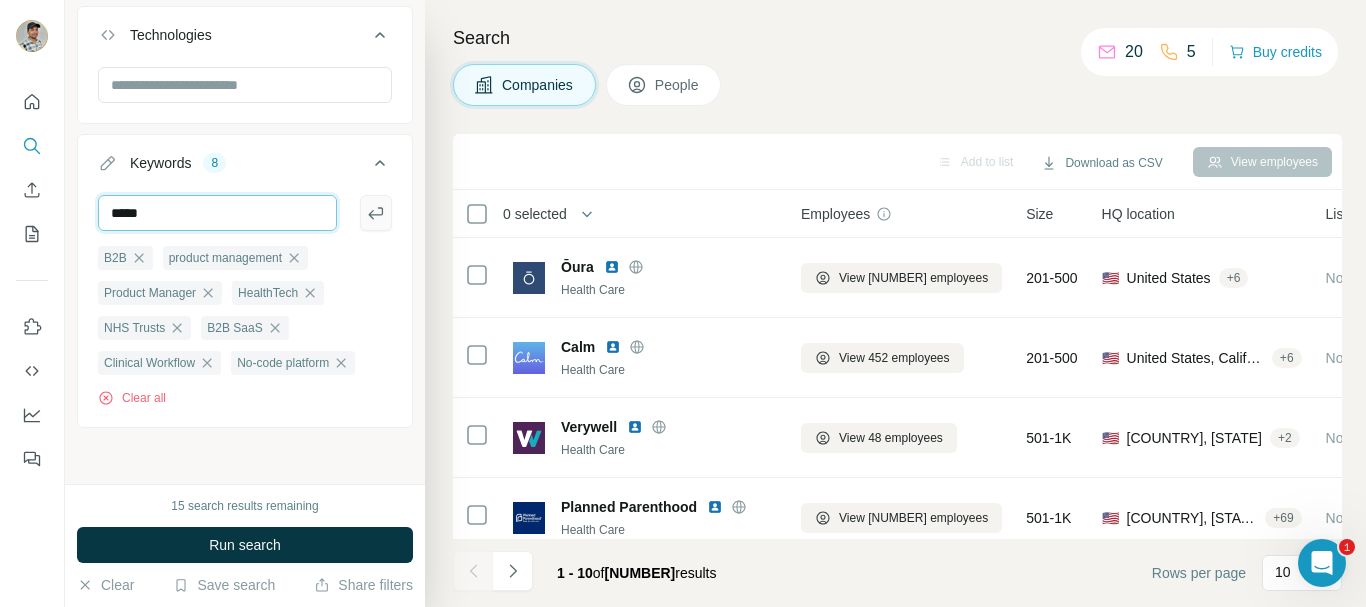 type on "****" 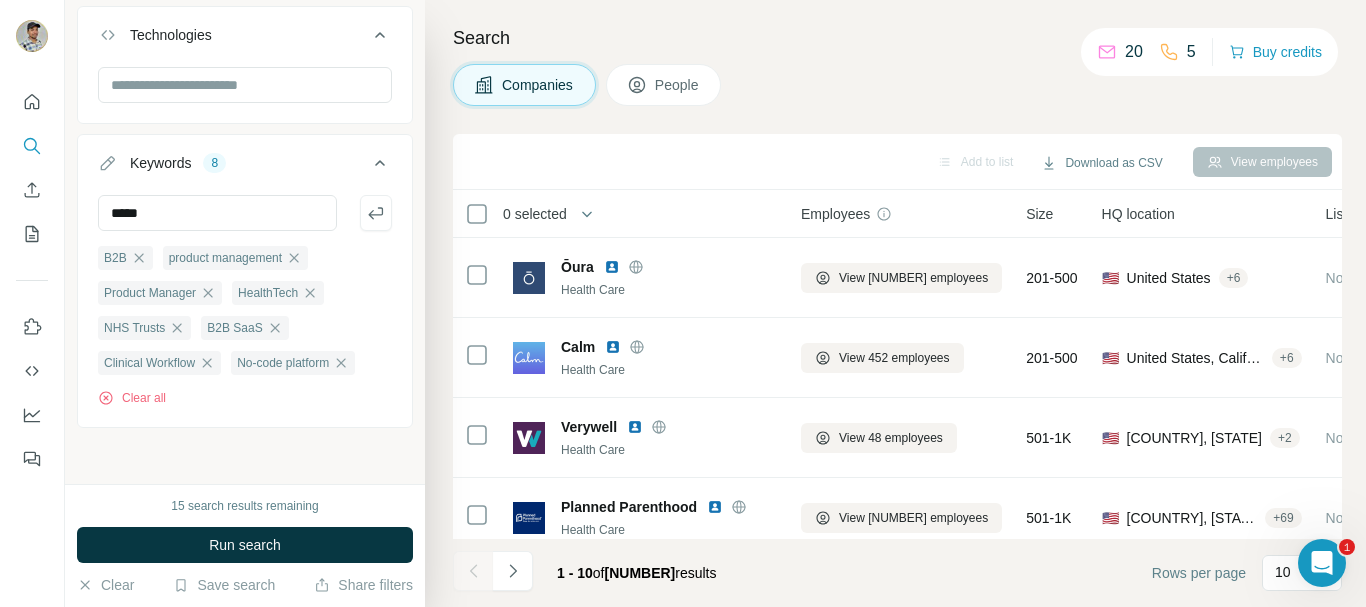 drag, startPoint x: 351, startPoint y: 203, endPoint x: 335, endPoint y: 253, distance: 52.49762 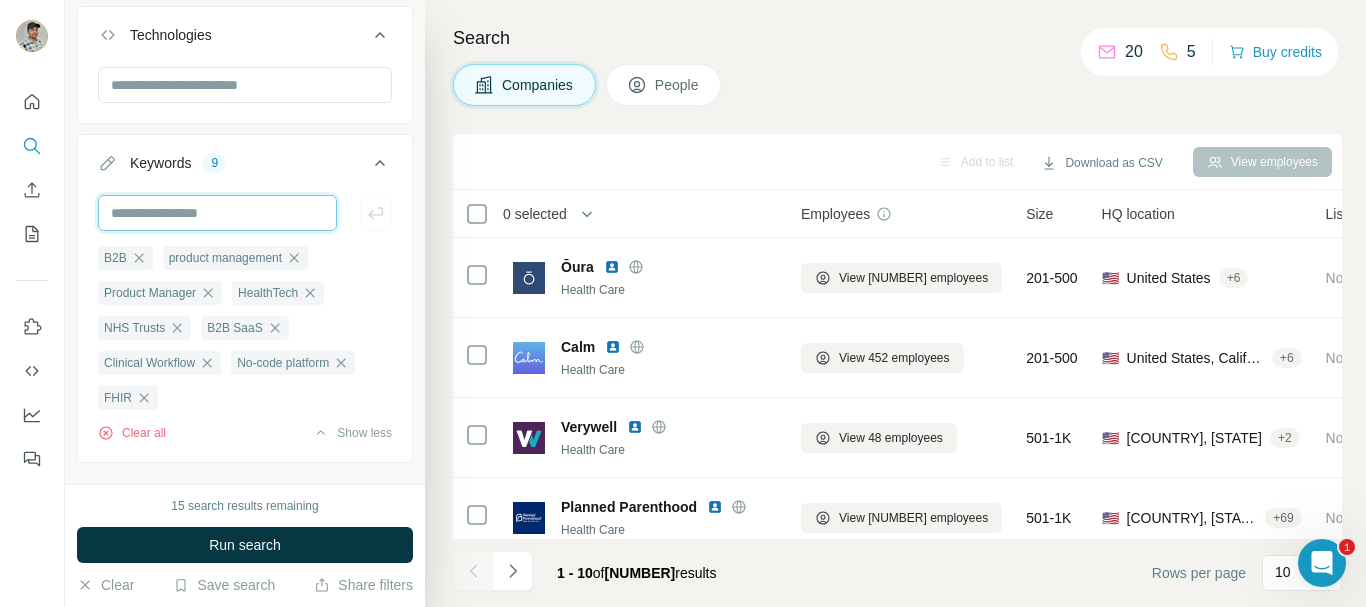 click at bounding box center [217, 213] 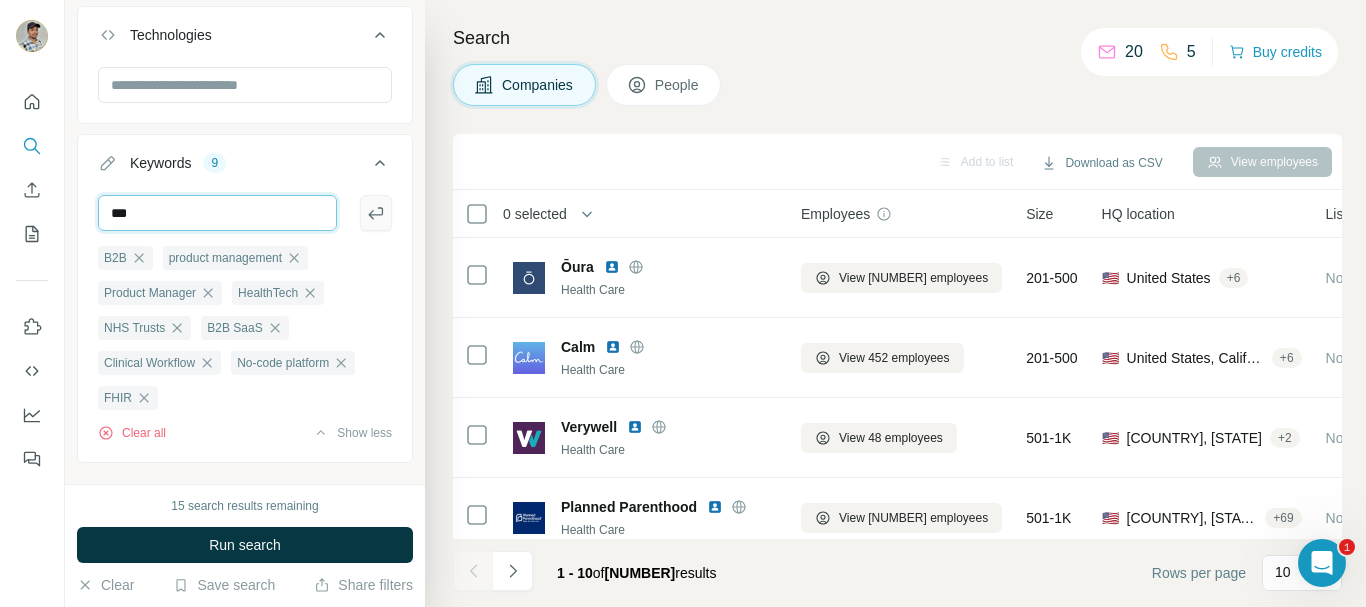 type on "***" 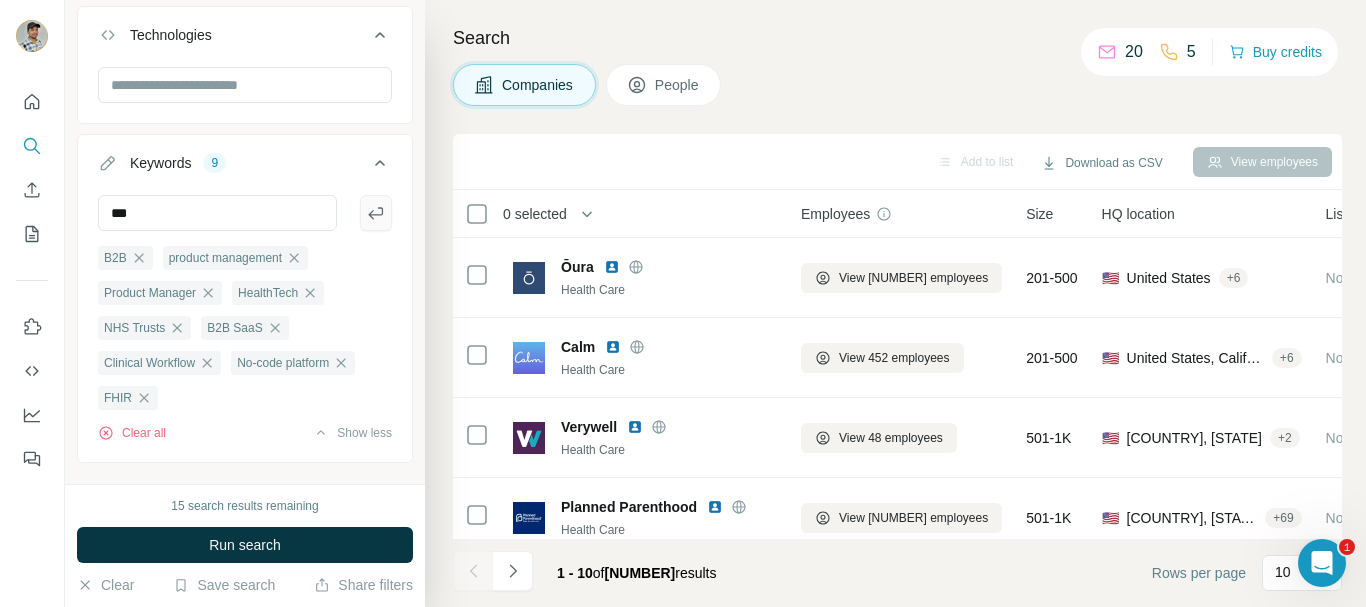 click 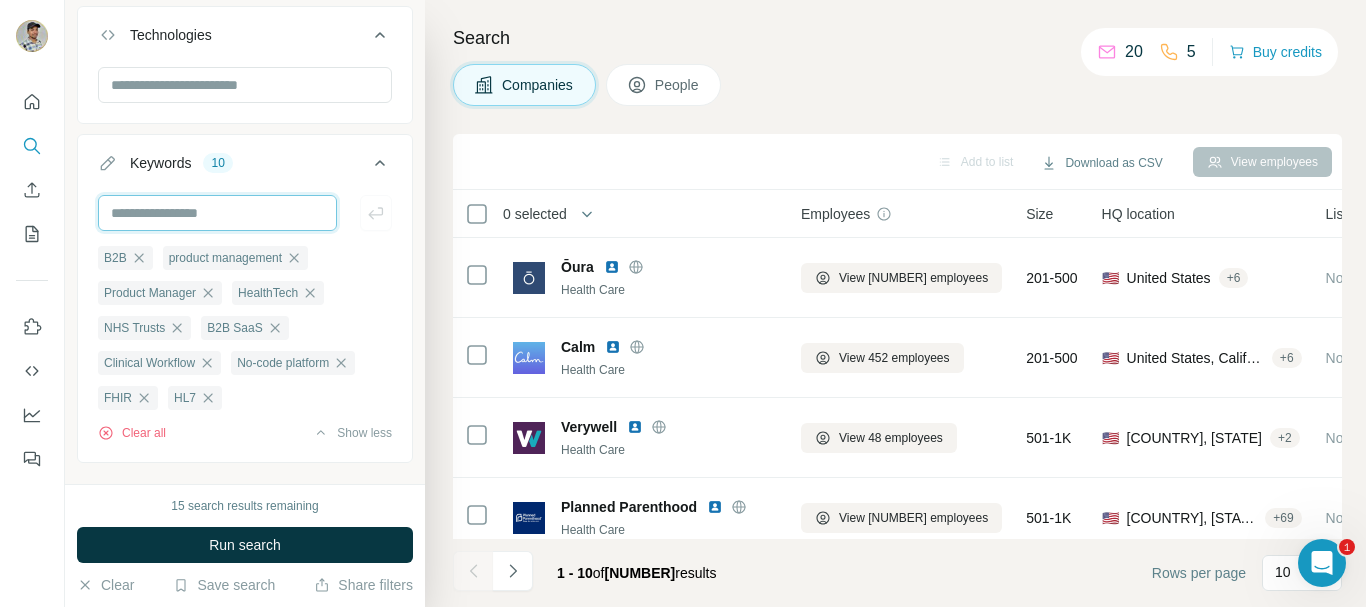 click at bounding box center (217, 213) 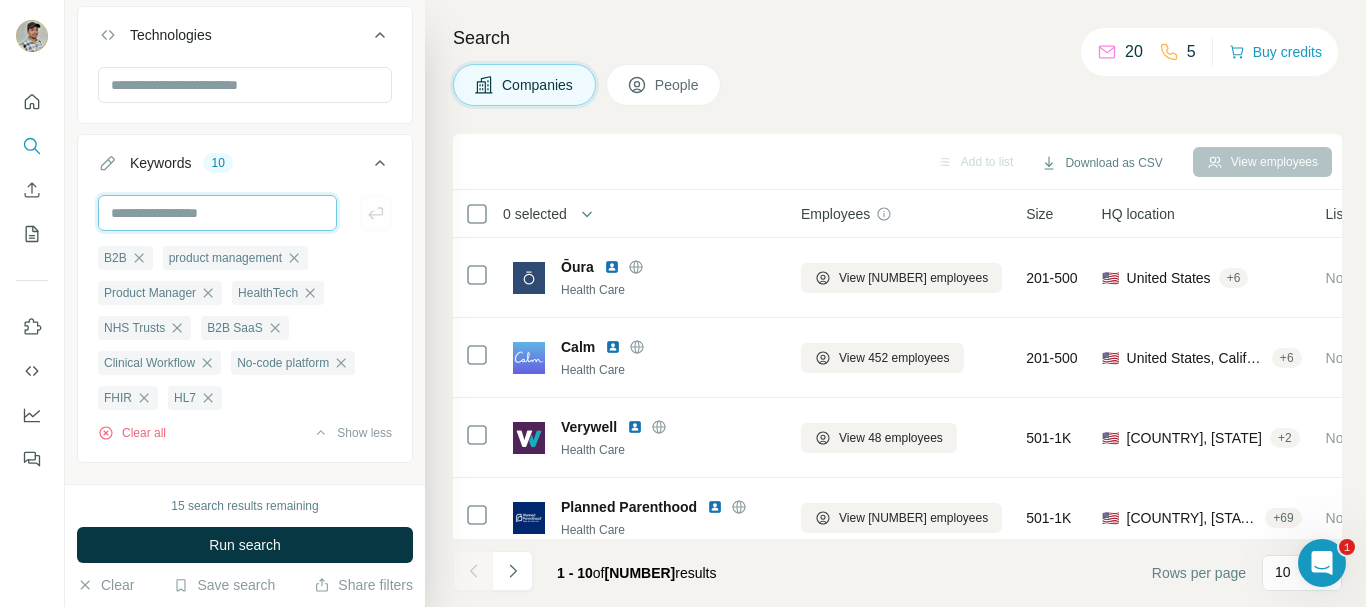 paste on "**********" 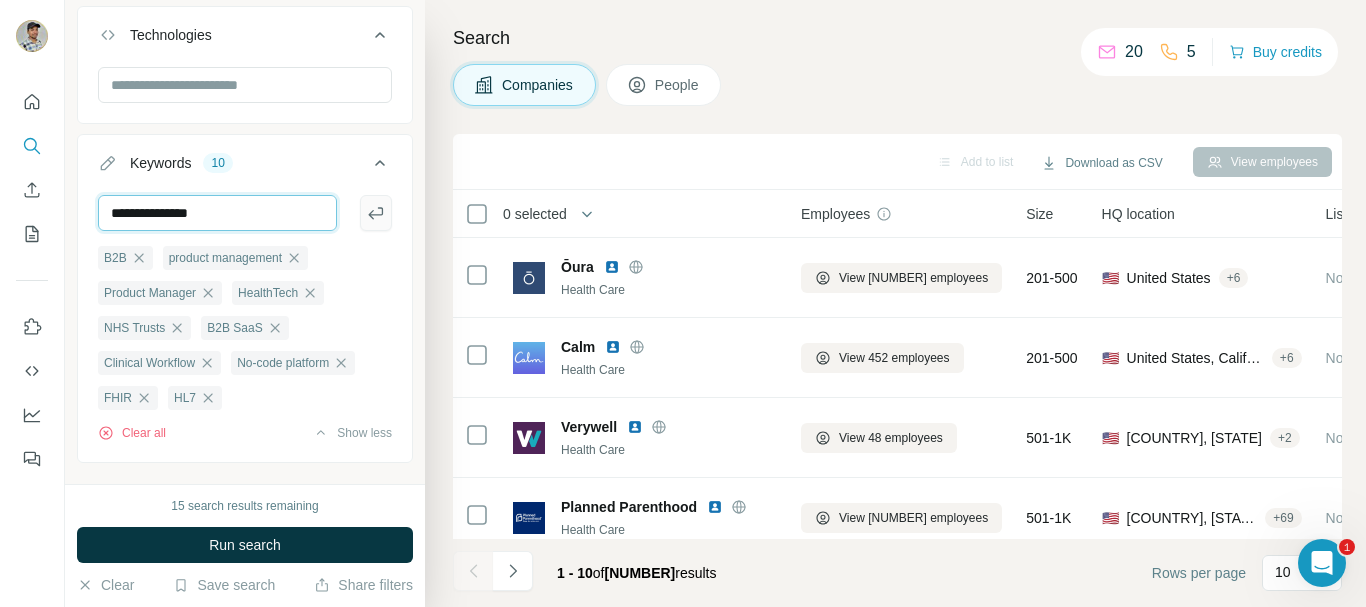 type on "**********" 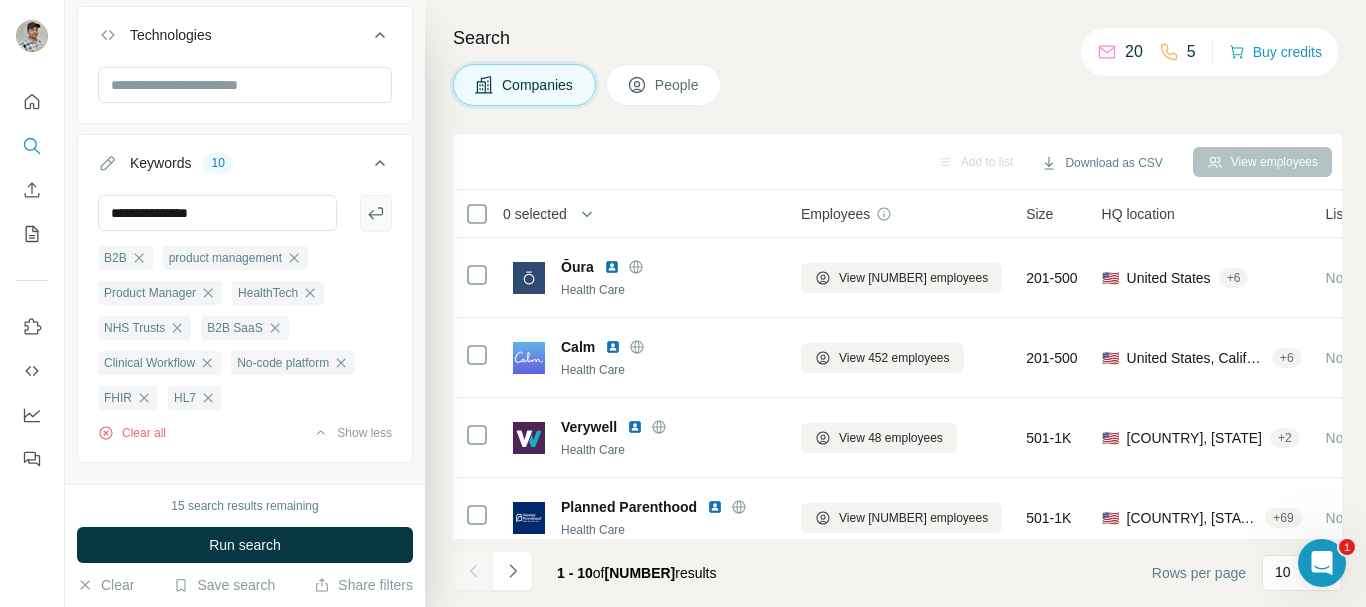 click at bounding box center (376, 213) 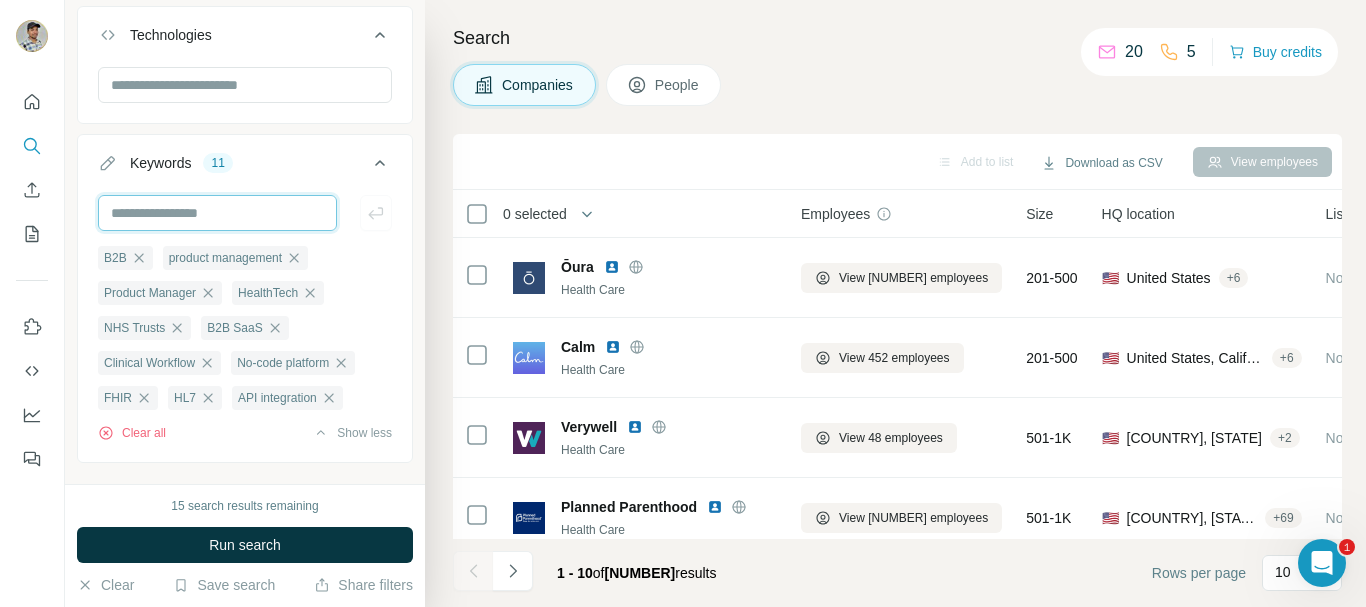 click at bounding box center [217, 213] 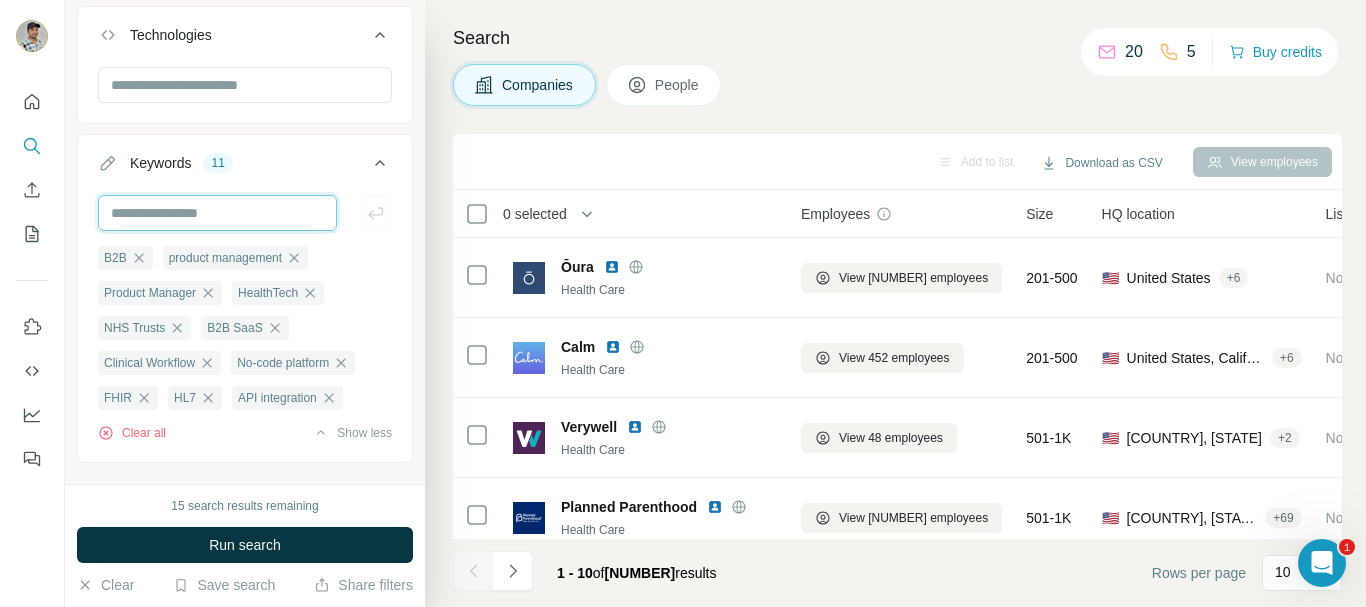 paste on "*******" 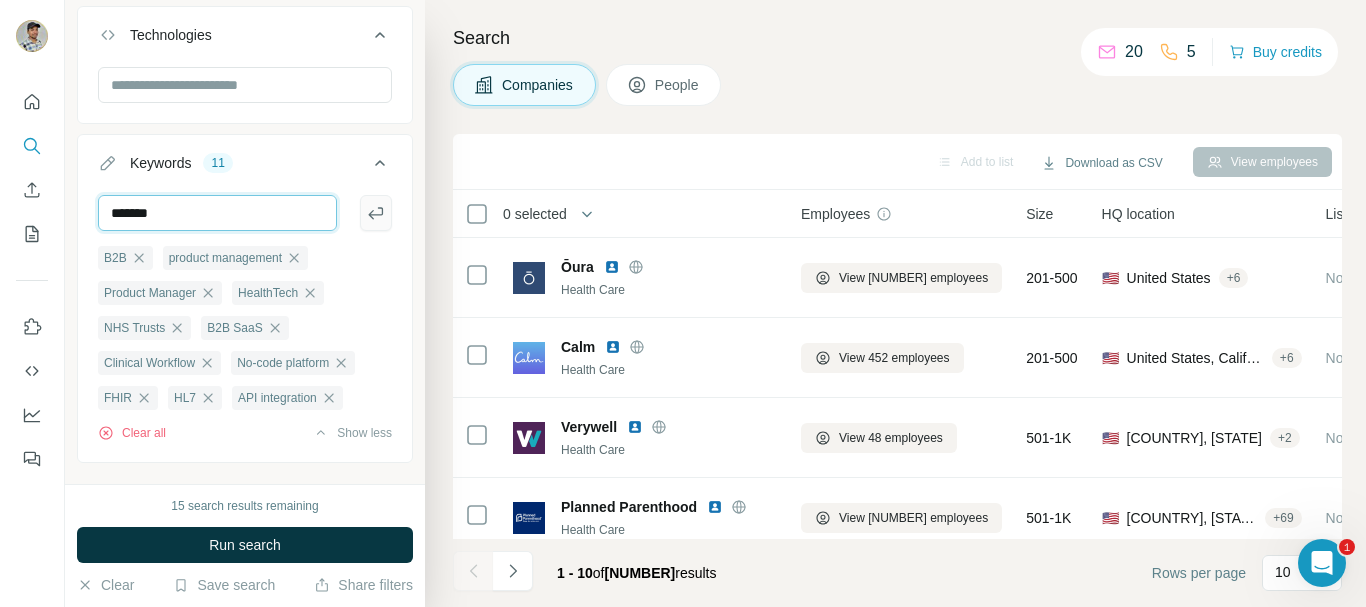 type on "*******" 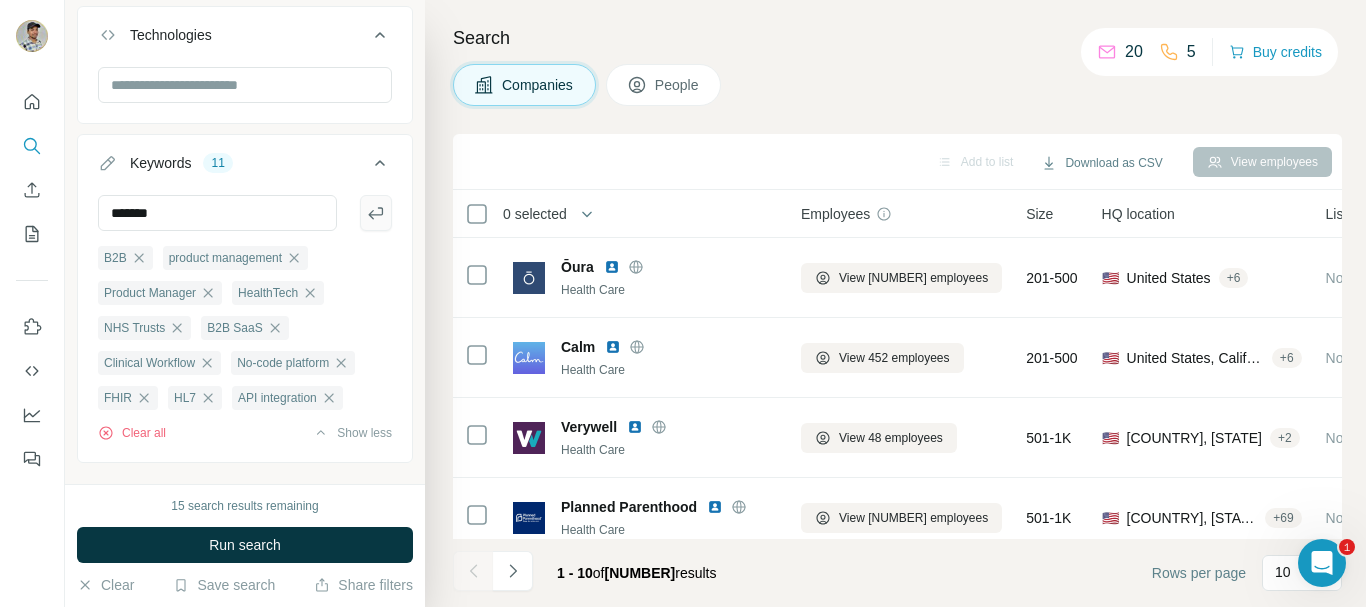 click 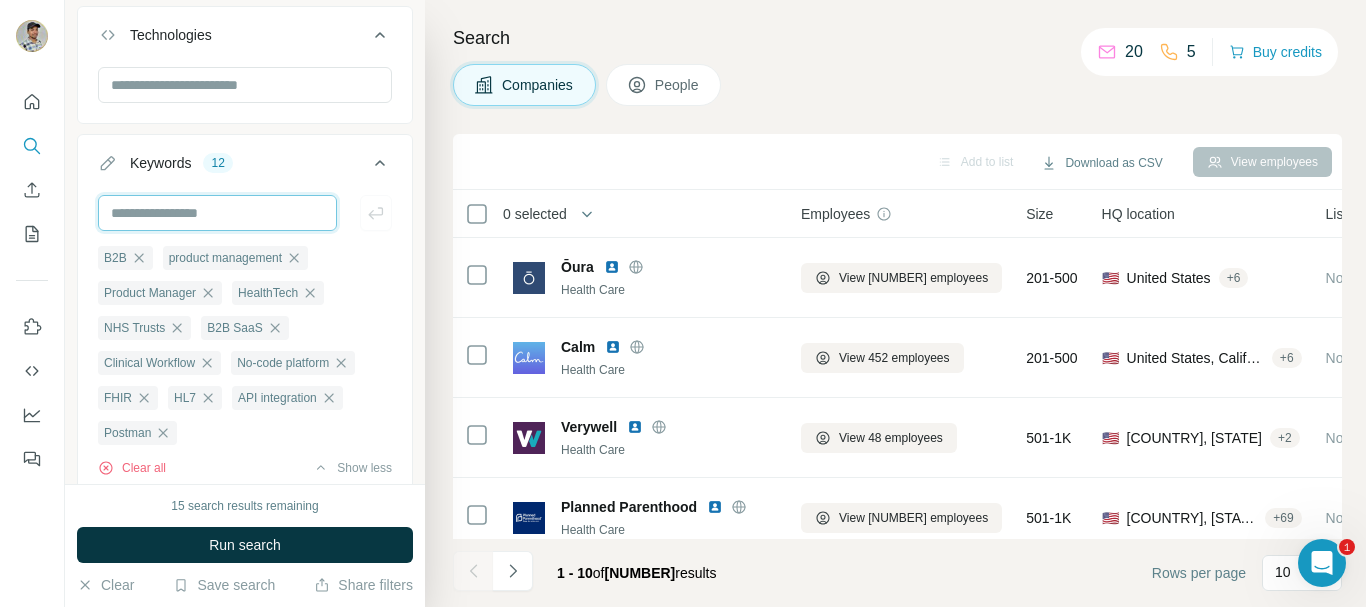 click at bounding box center [217, 213] 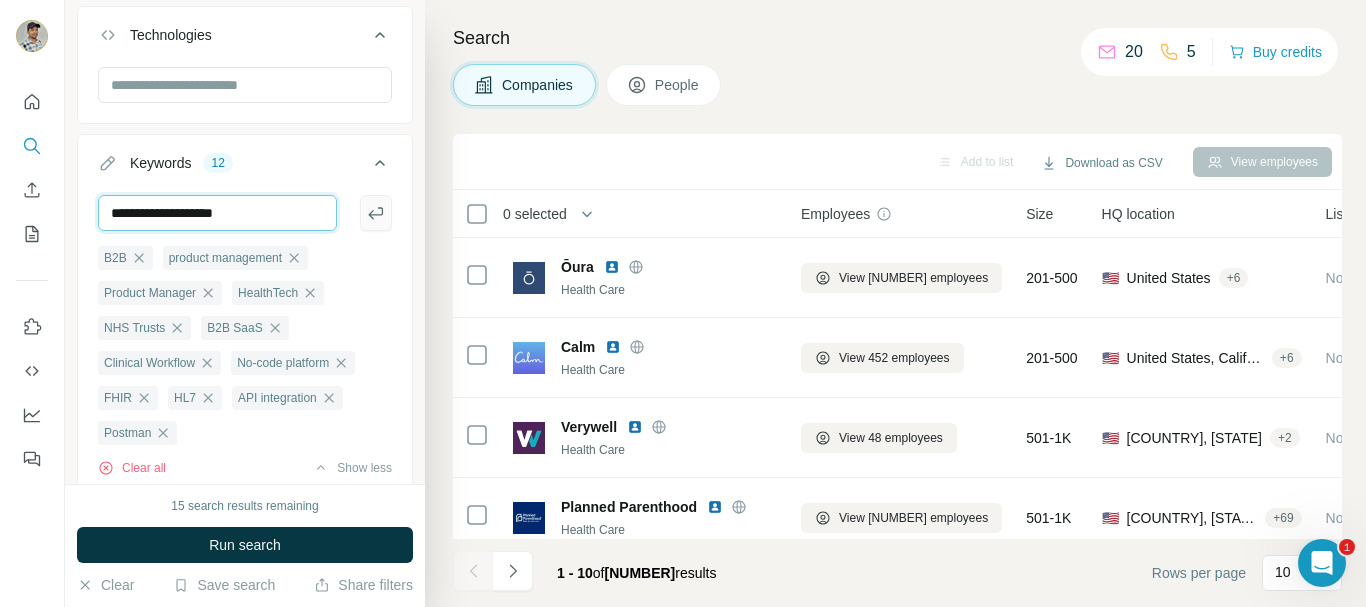 type on "**********" 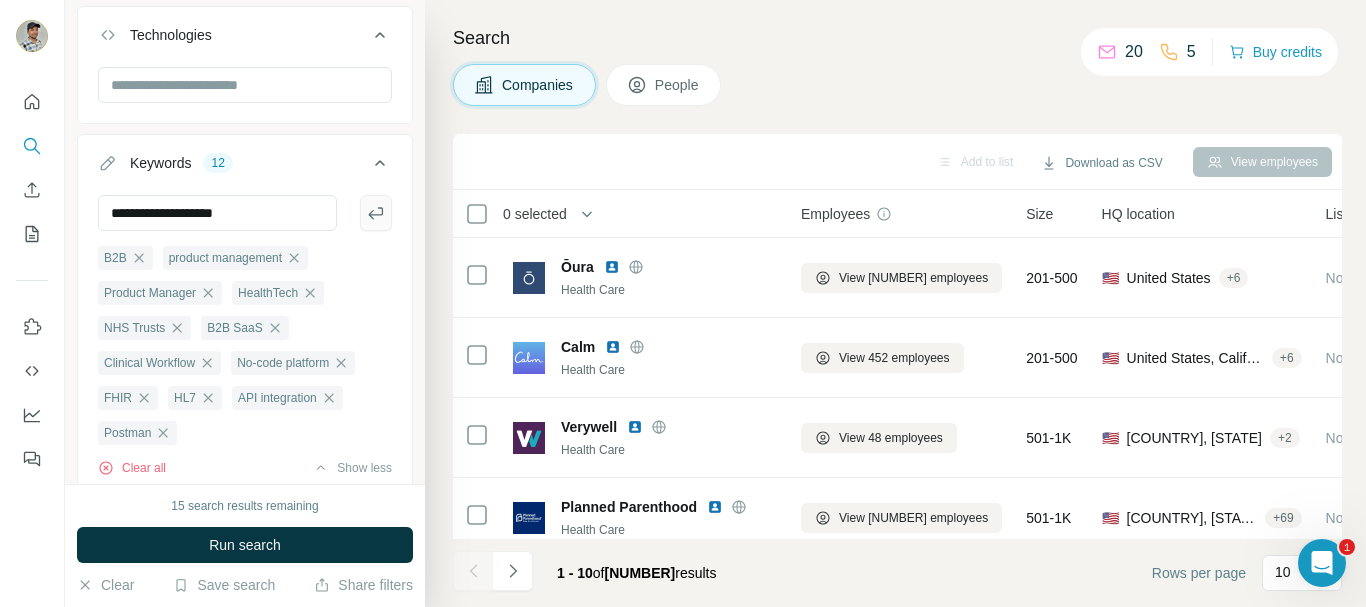 click 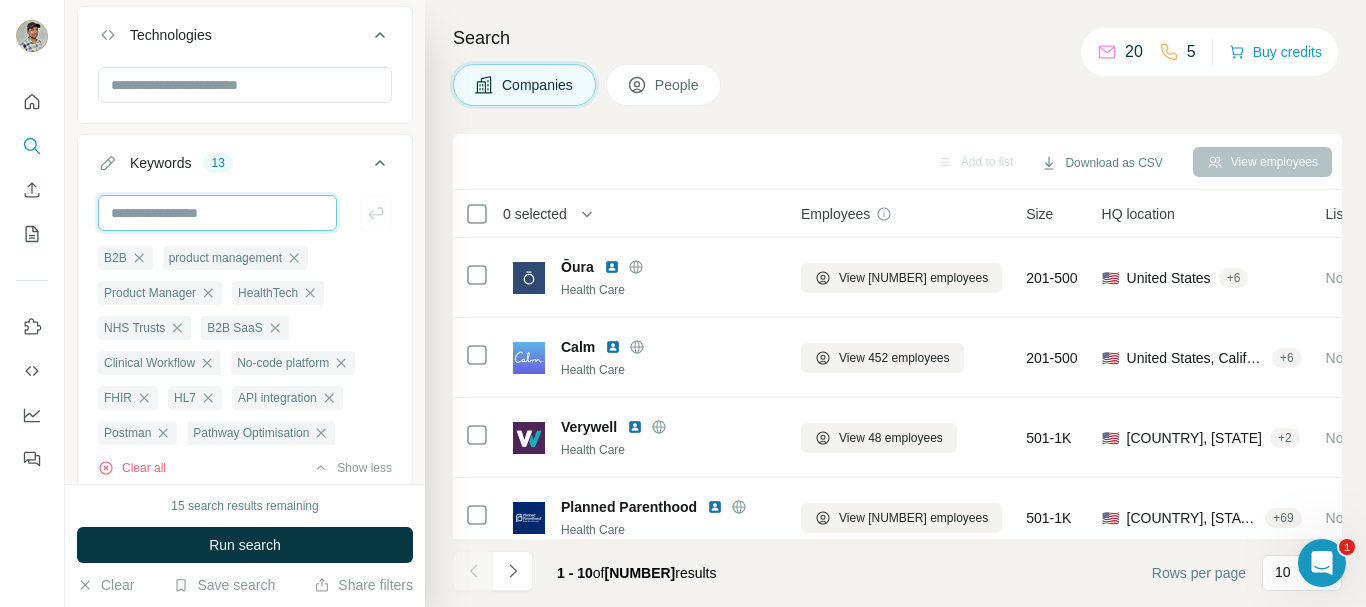 click at bounding box center [217, 213] 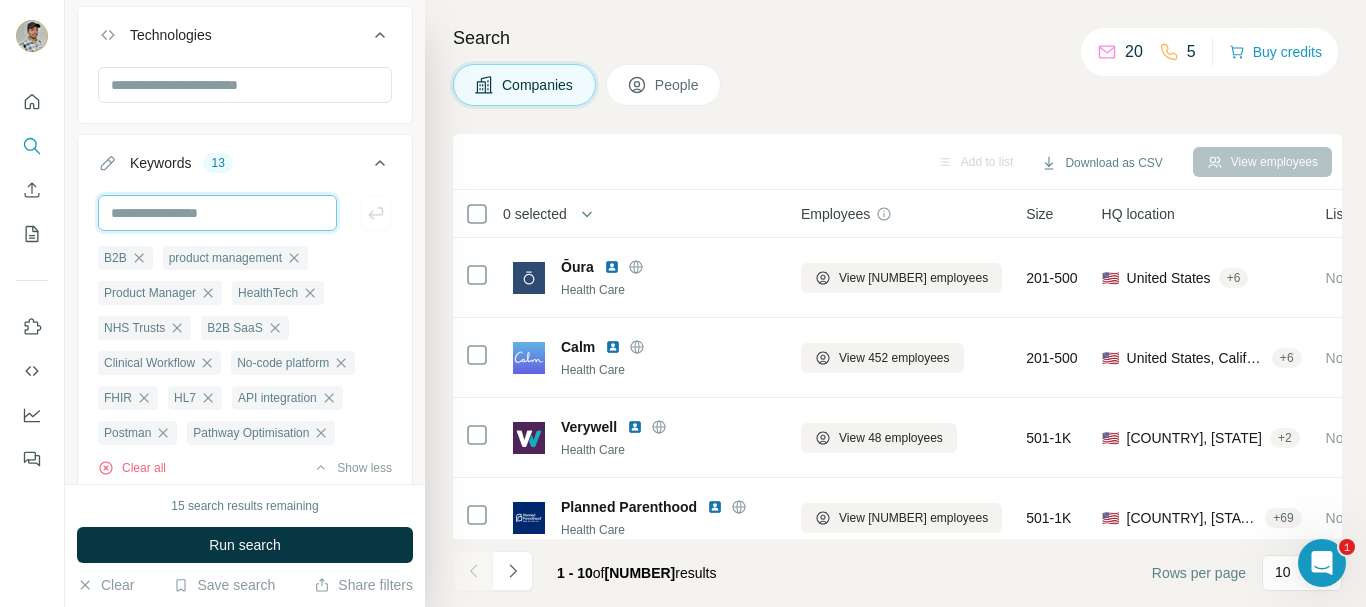paste on "**********" 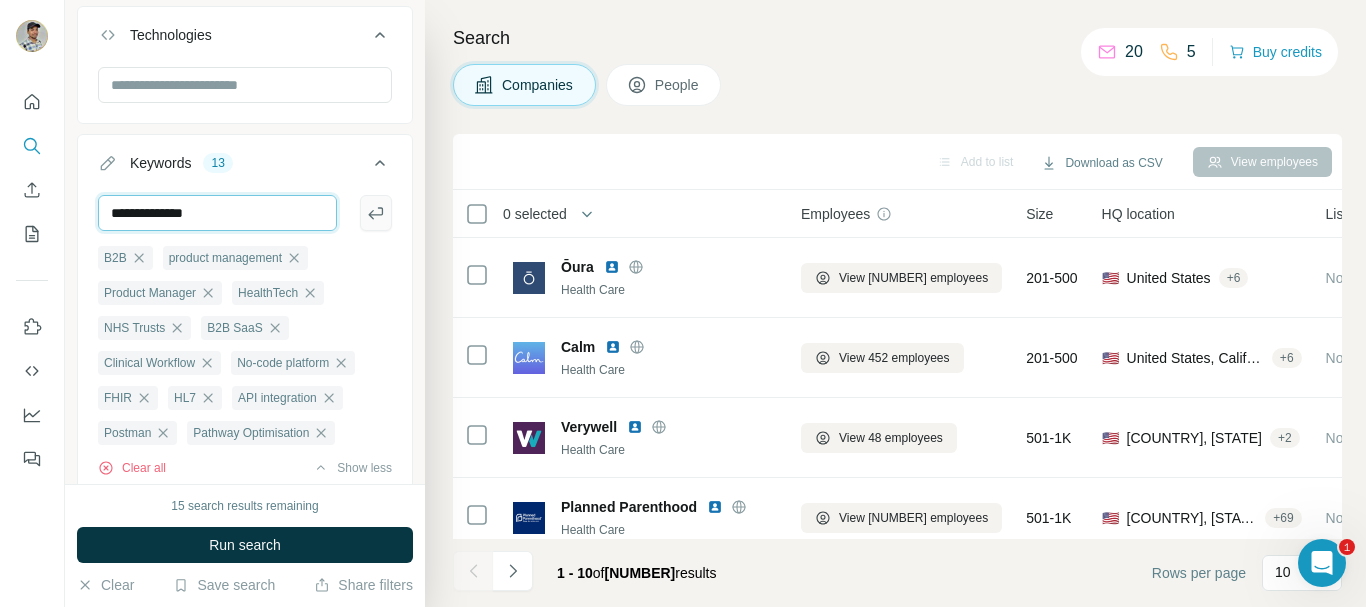 type on "**********" 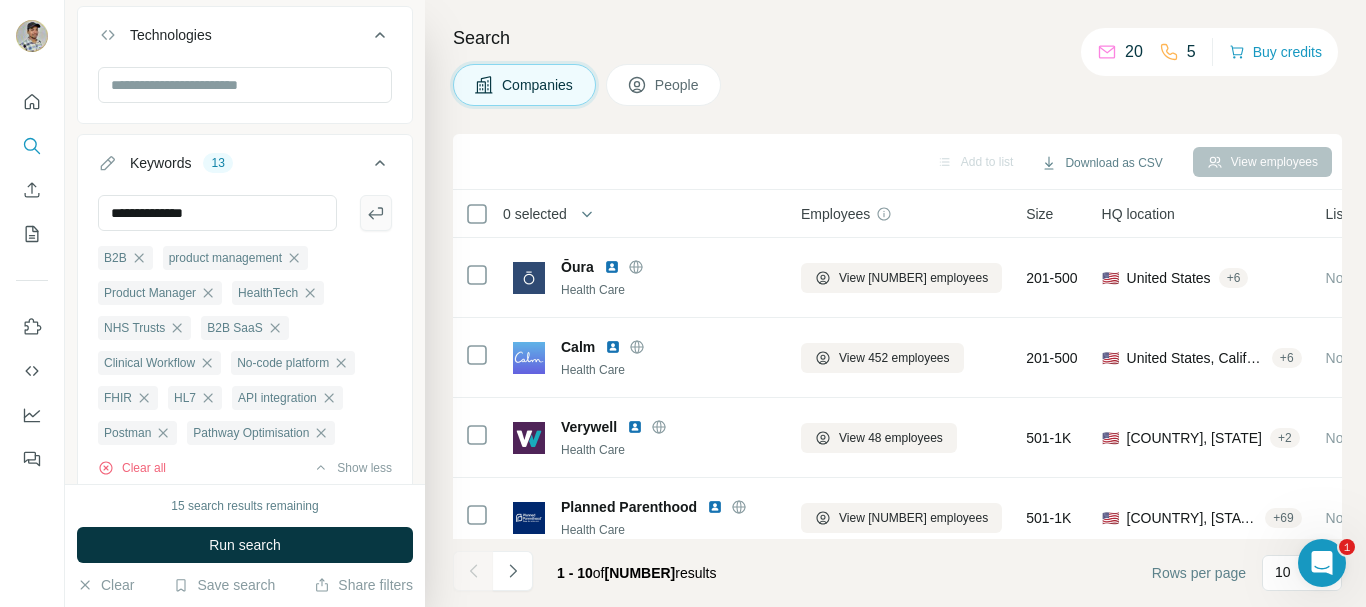 click 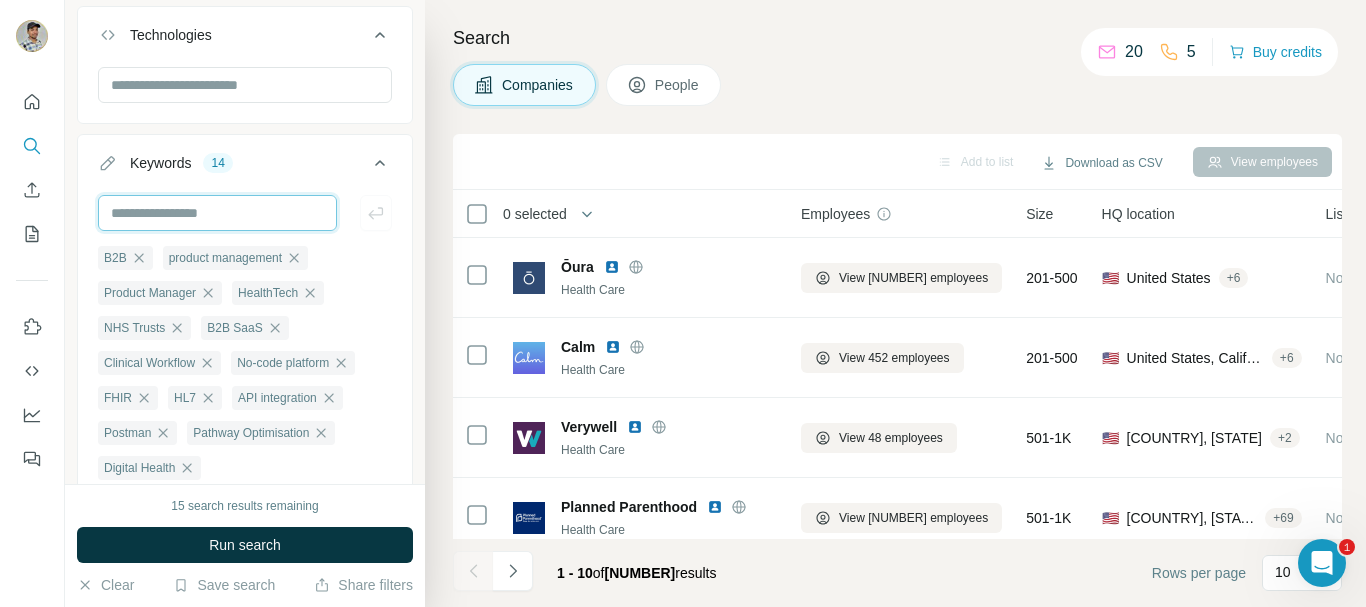 click at bounding box center [217, 213] 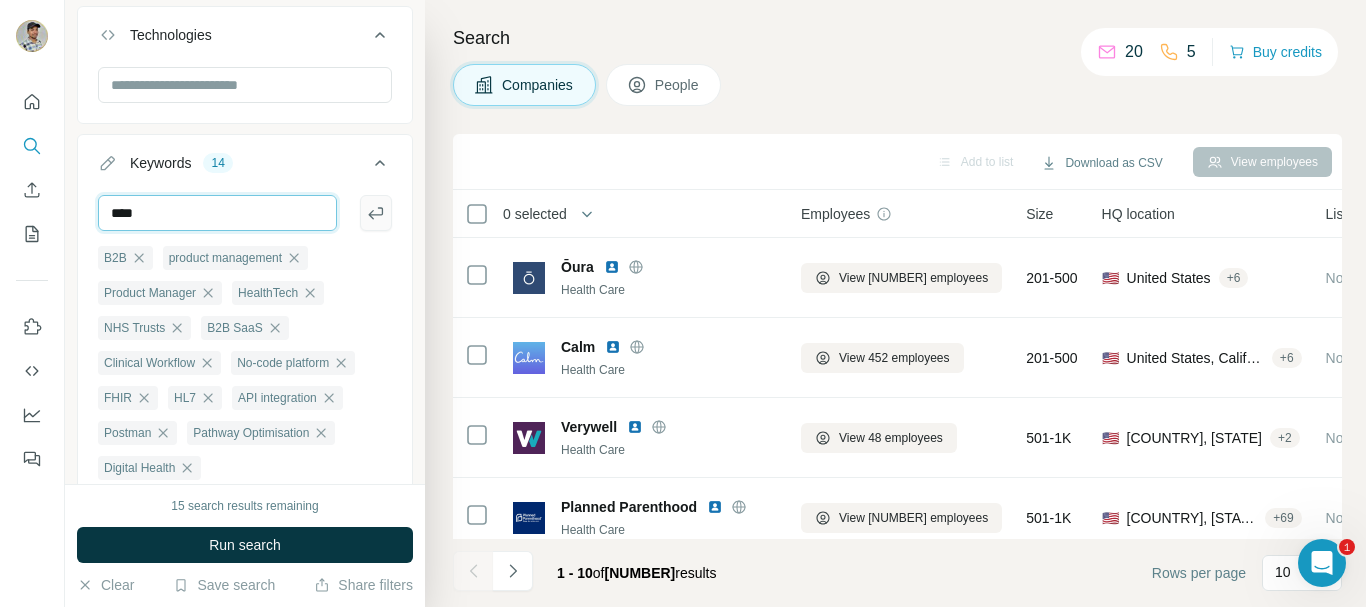 type on "***" 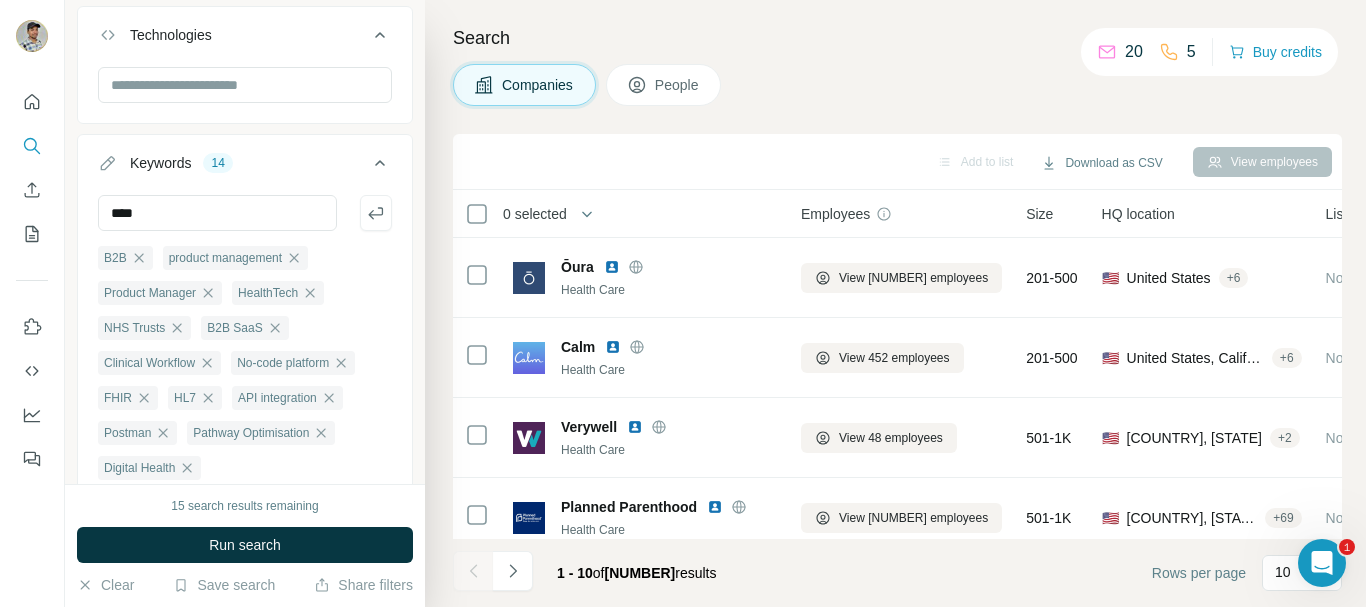 drag, startPoint x: 364, startPoint y: 213, endPoint x: 352, endPoint y: 257, distance: 45.607018 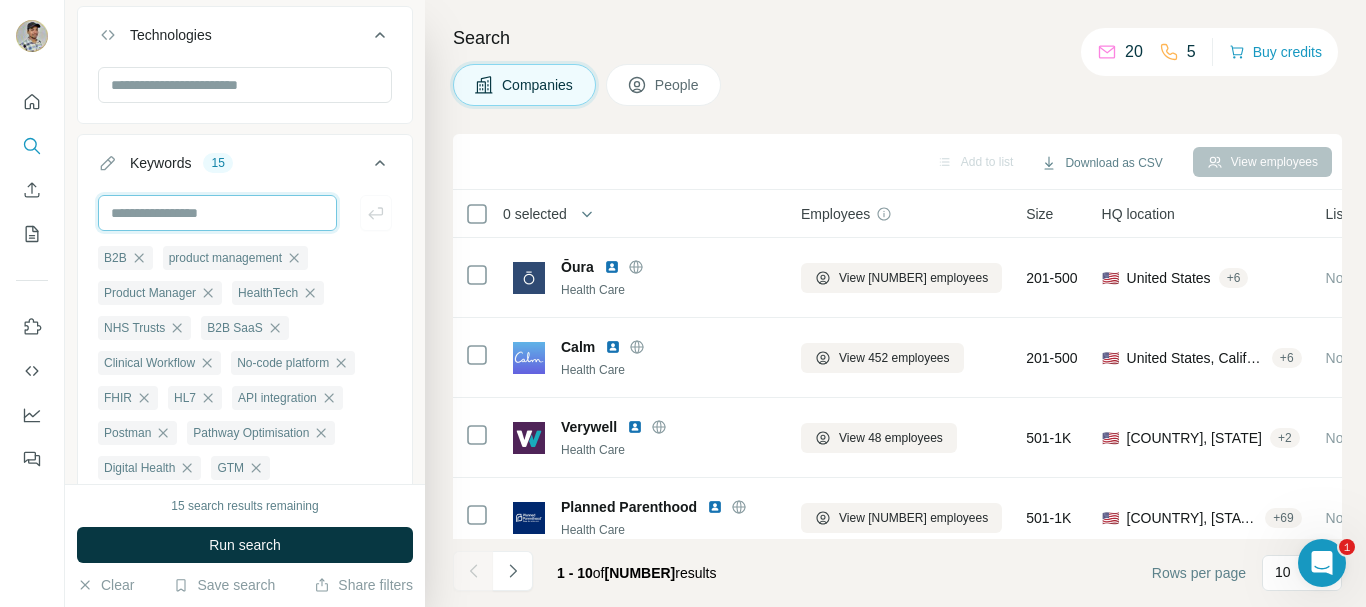 click at bounding box center (217, 213) 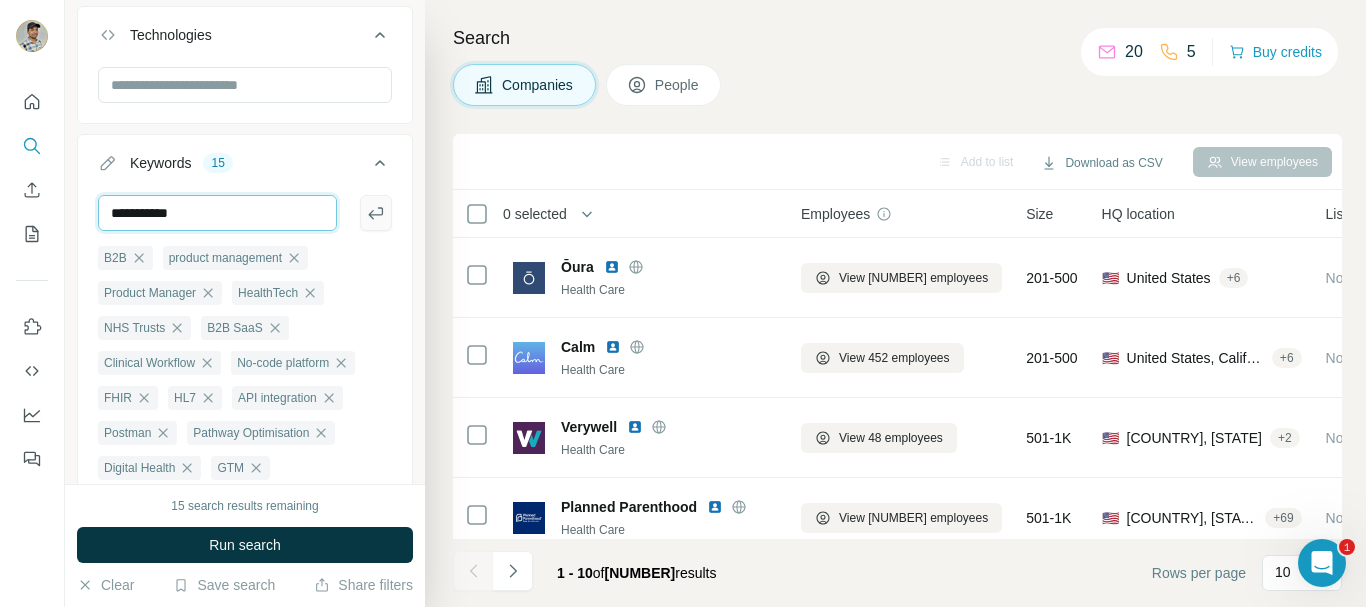 type on "**********" 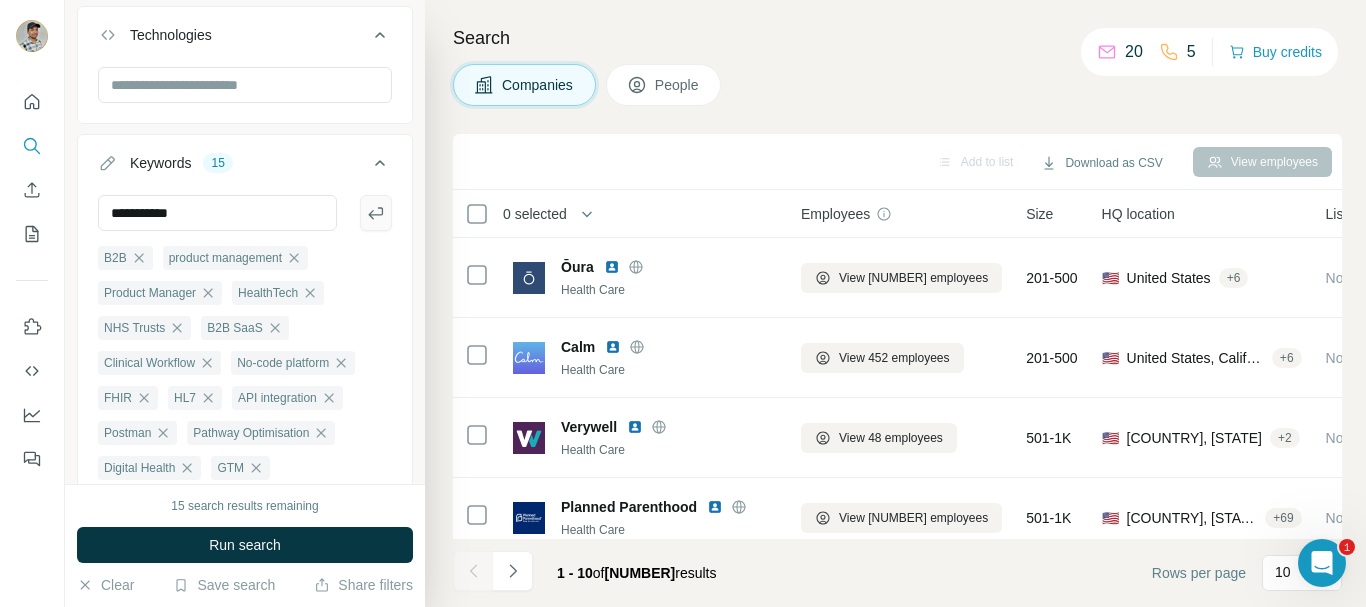 click at bounding box center [376, 213] 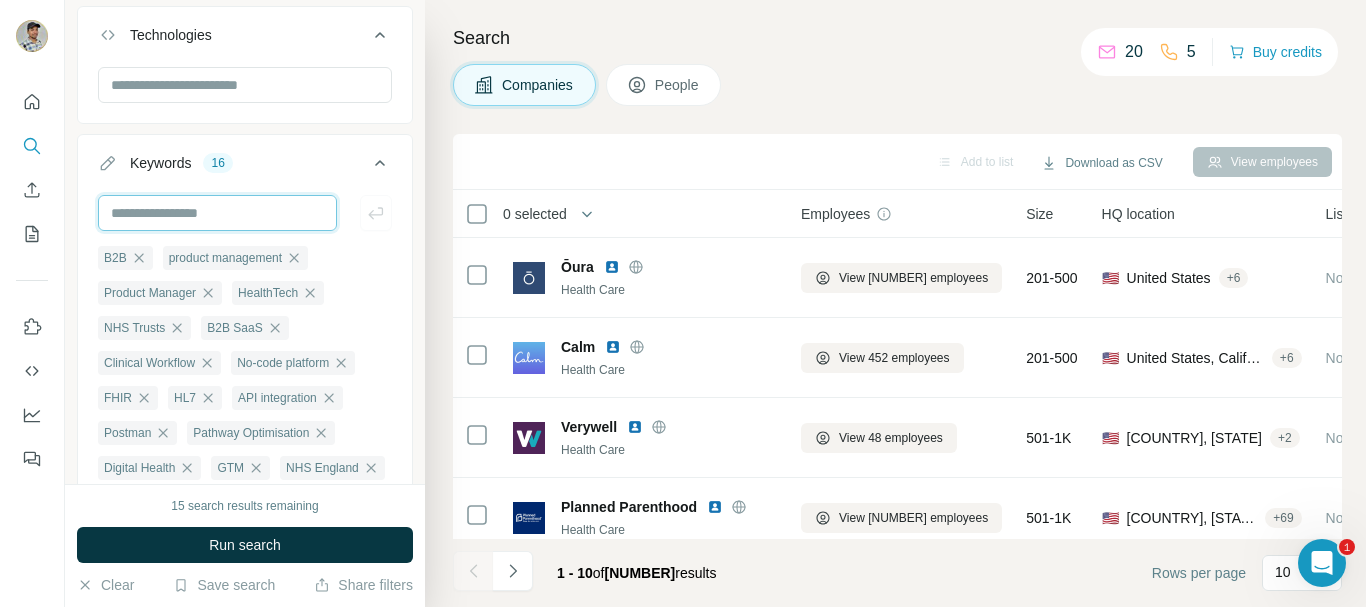 click at bounding box center (217, 213) 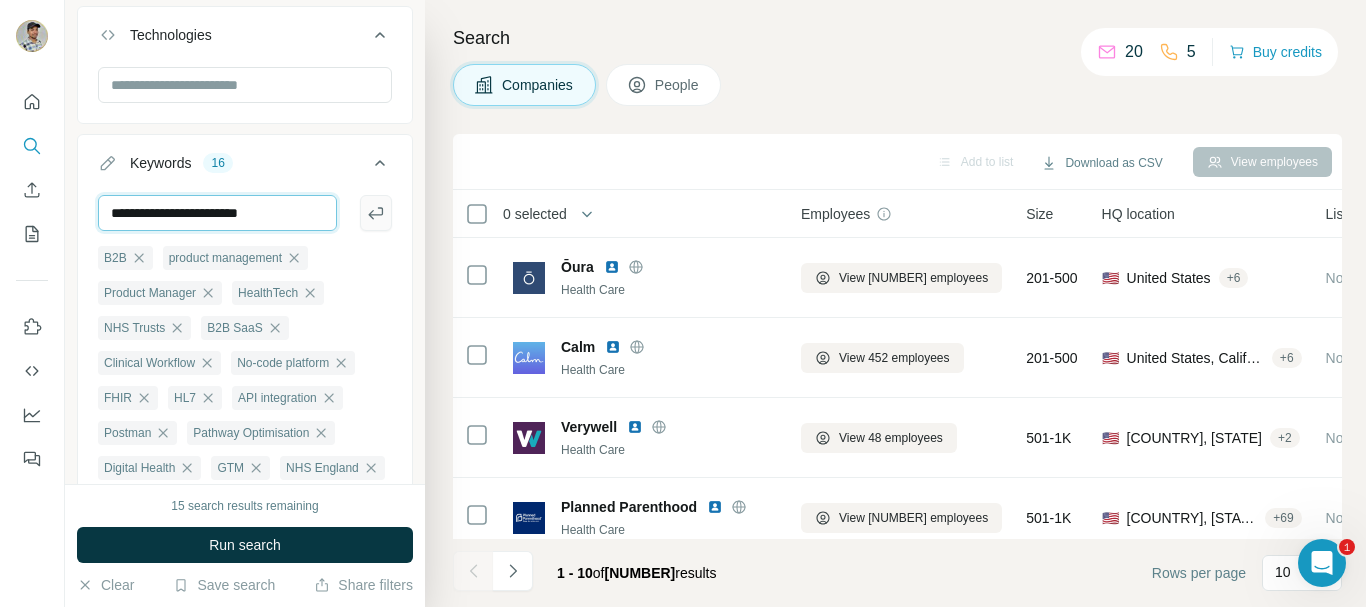 type on "**********" 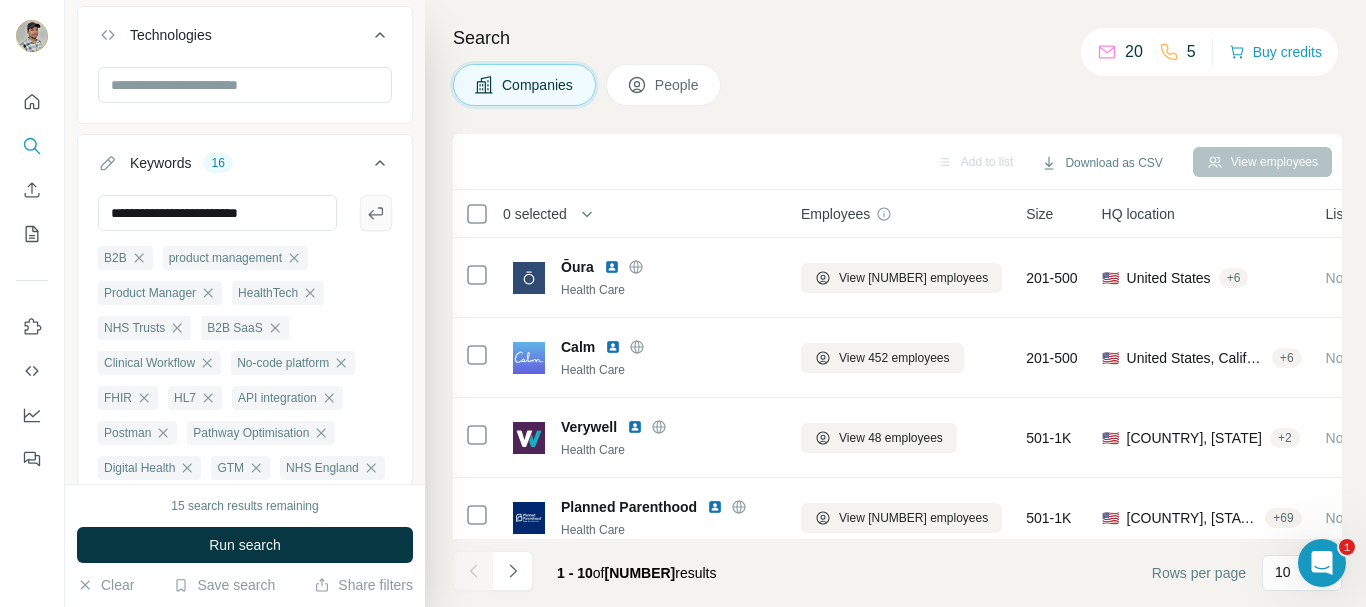 click 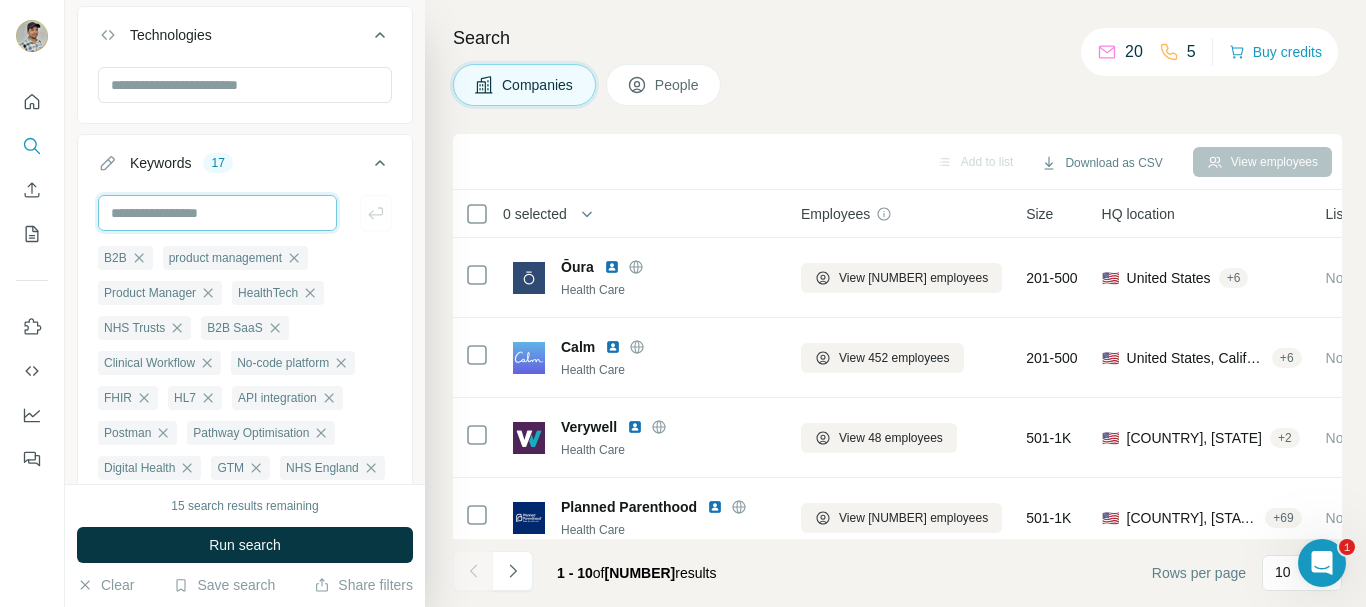 click at bounding box center (217, 213) 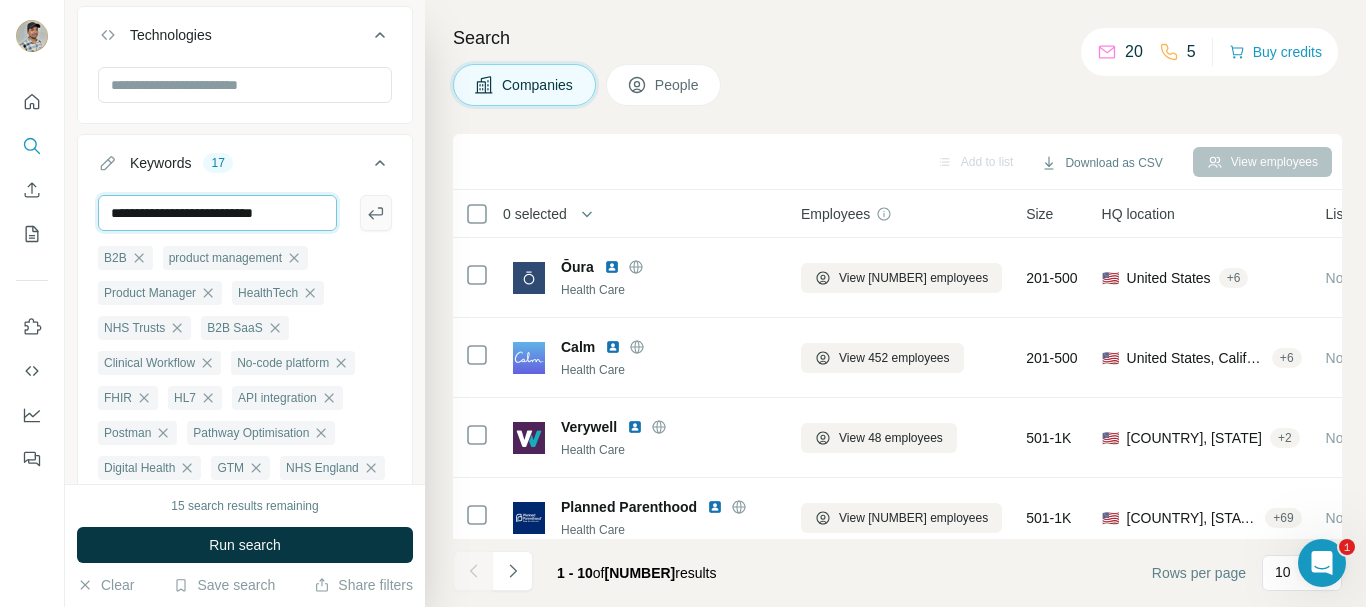 type on "**********" 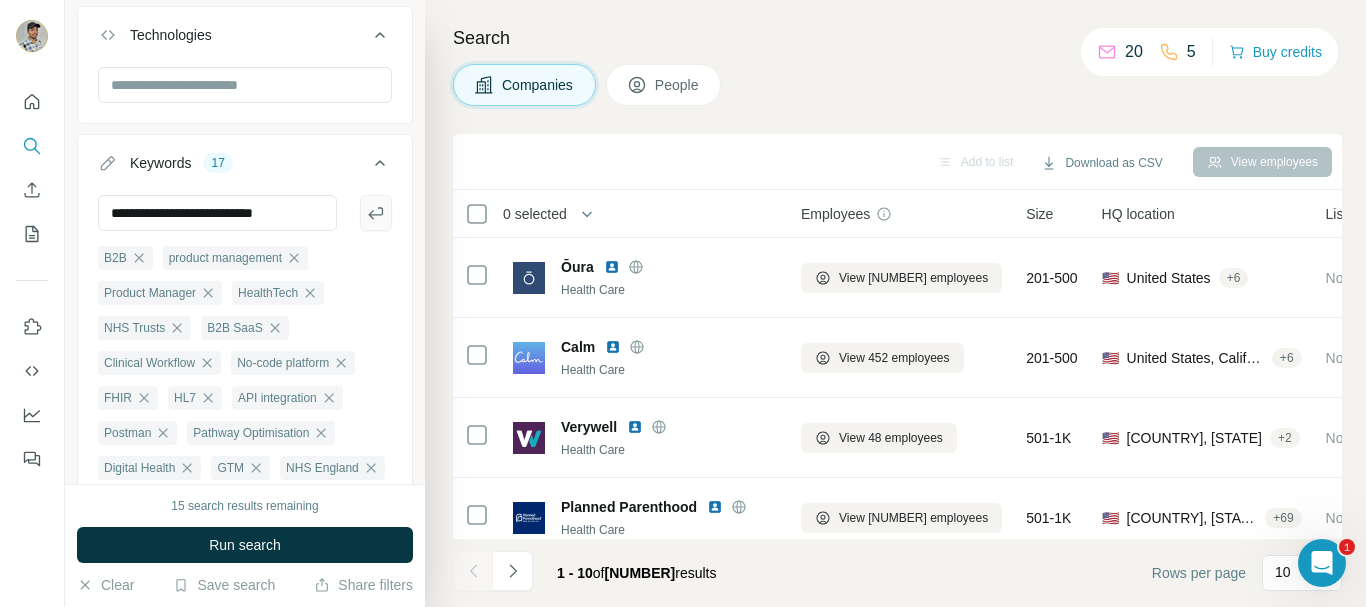 click 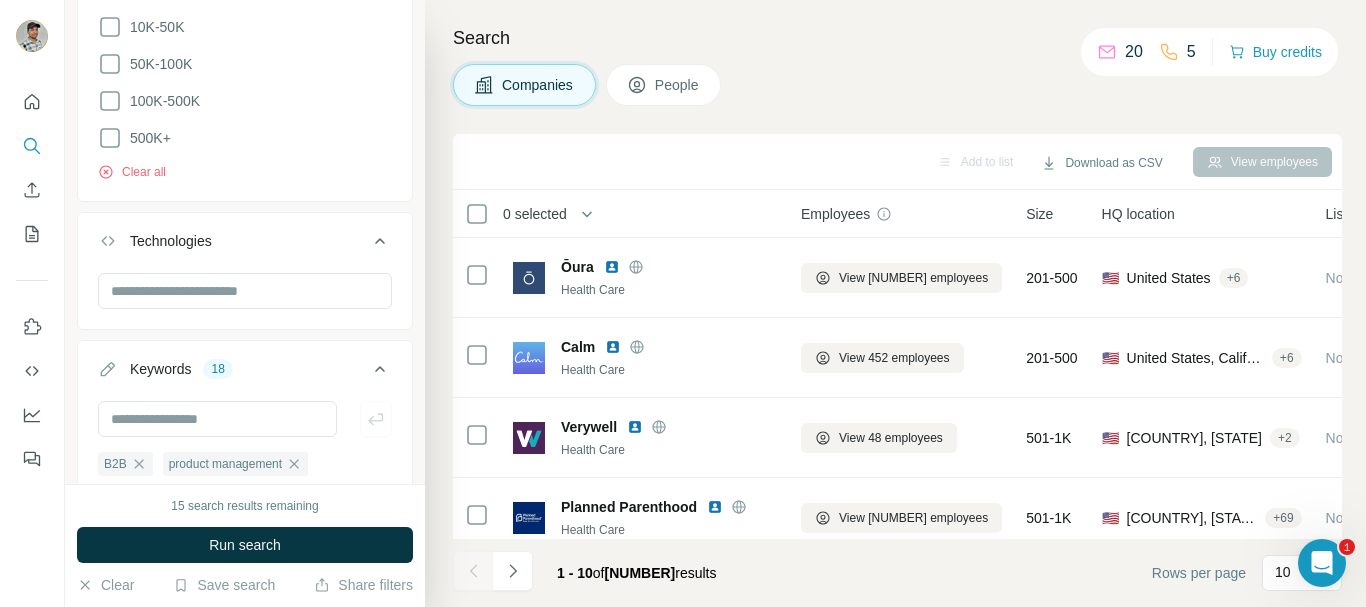 scroll, scrollTop: 921, scrollLeft: 0, axis: vertical 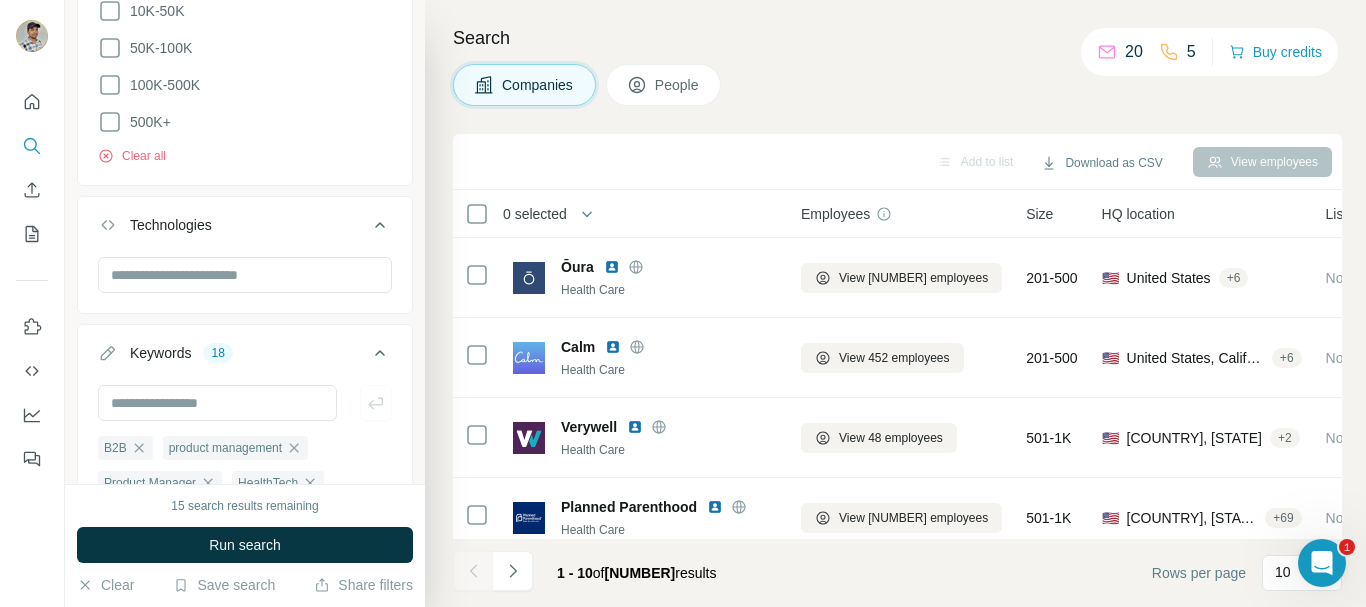 drag, startPoint x: 127, startPoint y: 211, endPoint x: 353, endPoint y: 311, distance: 247.13559 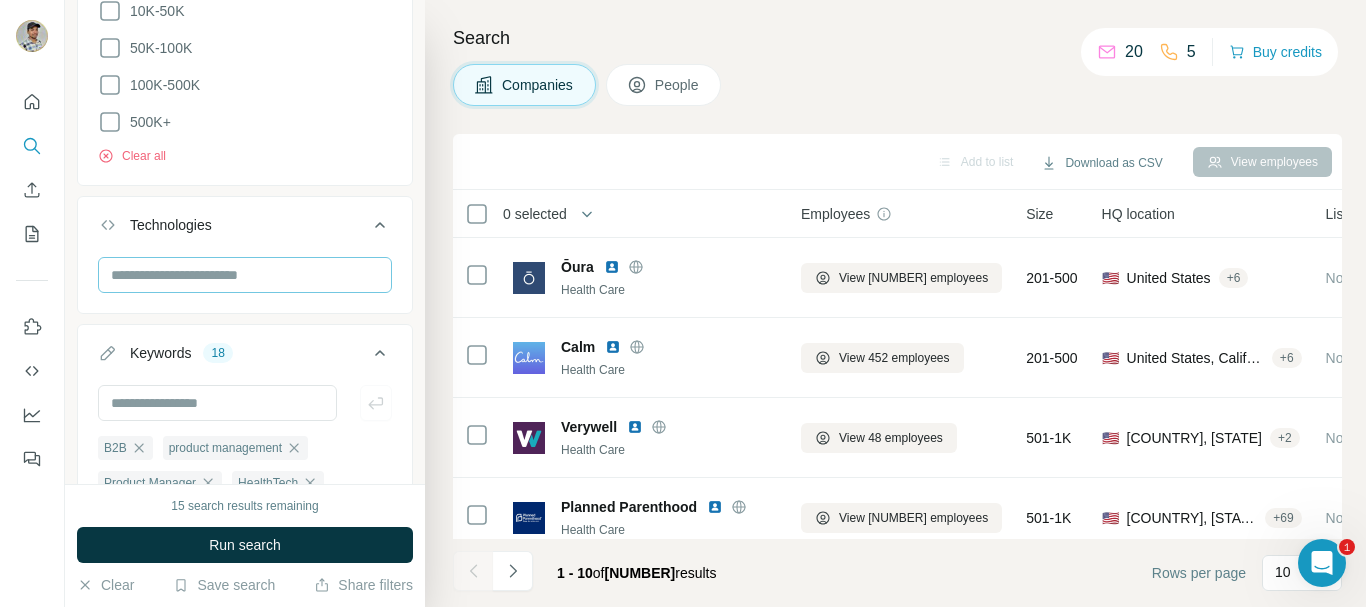 scroll, scrollTop: 1021, scrollLeft: 0, axis: vertical 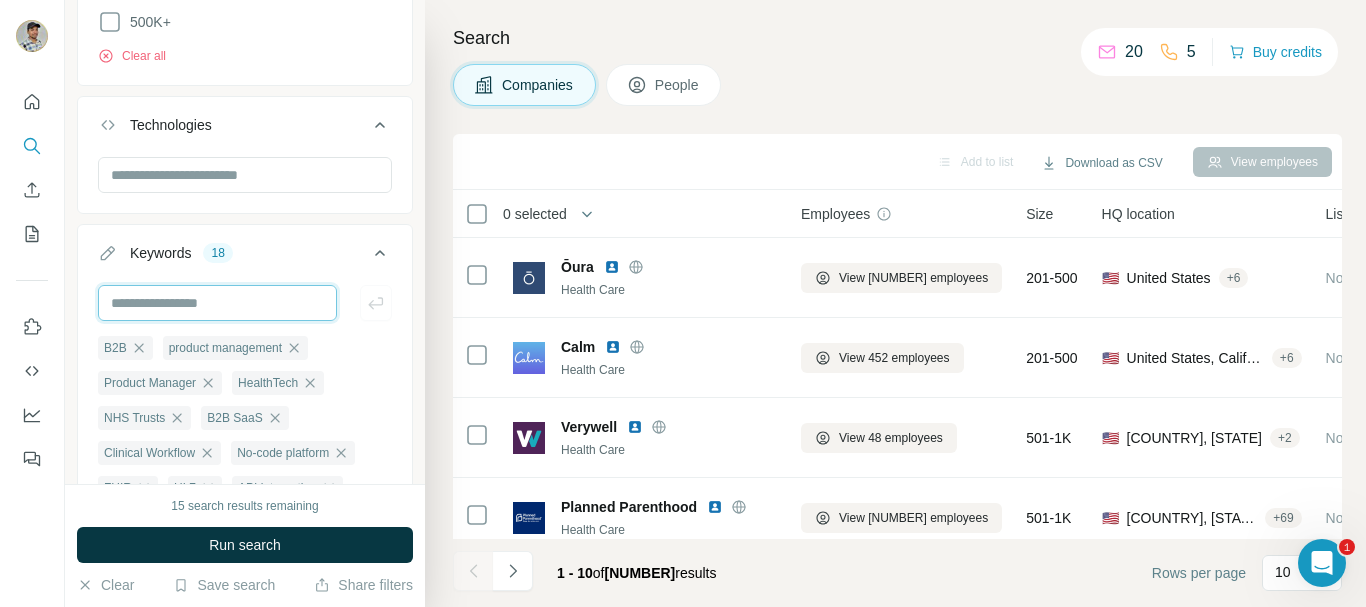 click at bounding box center [217, 303] 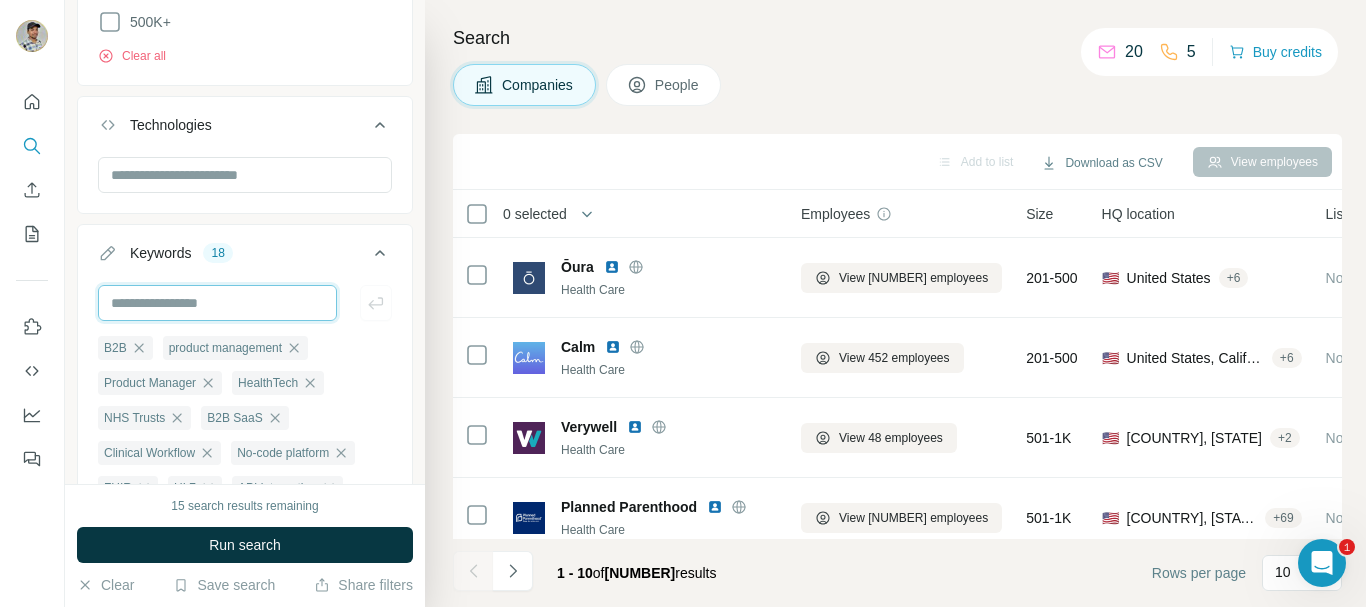 paste on "**********" 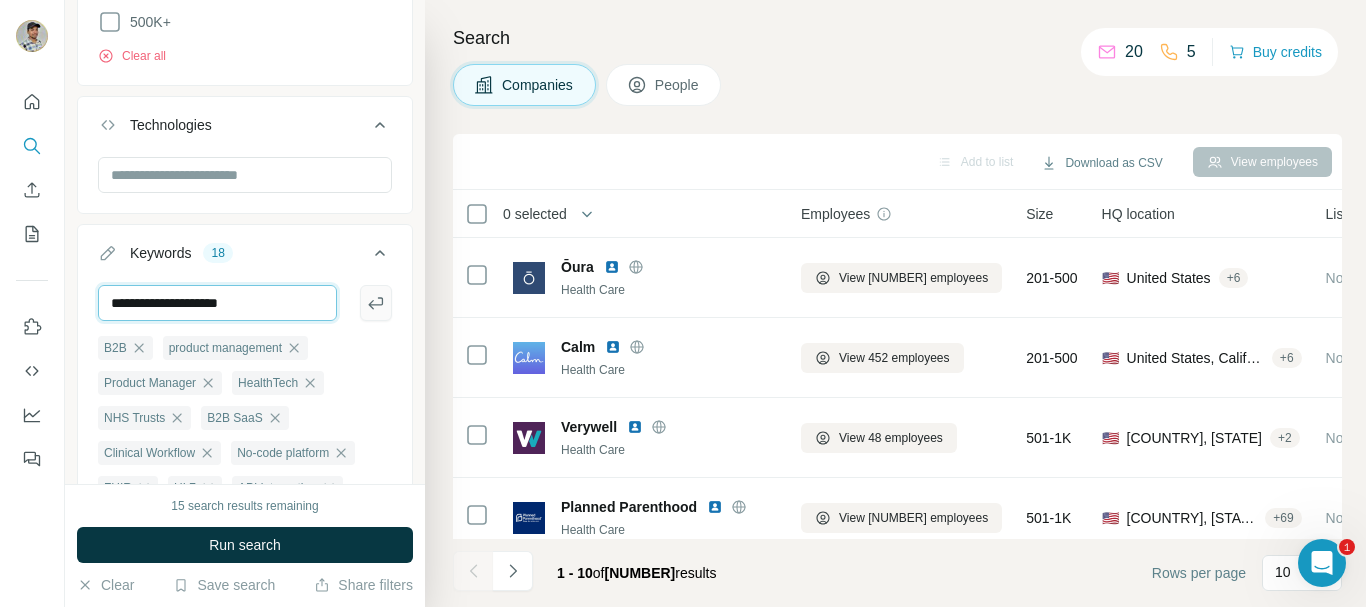type on "**********" 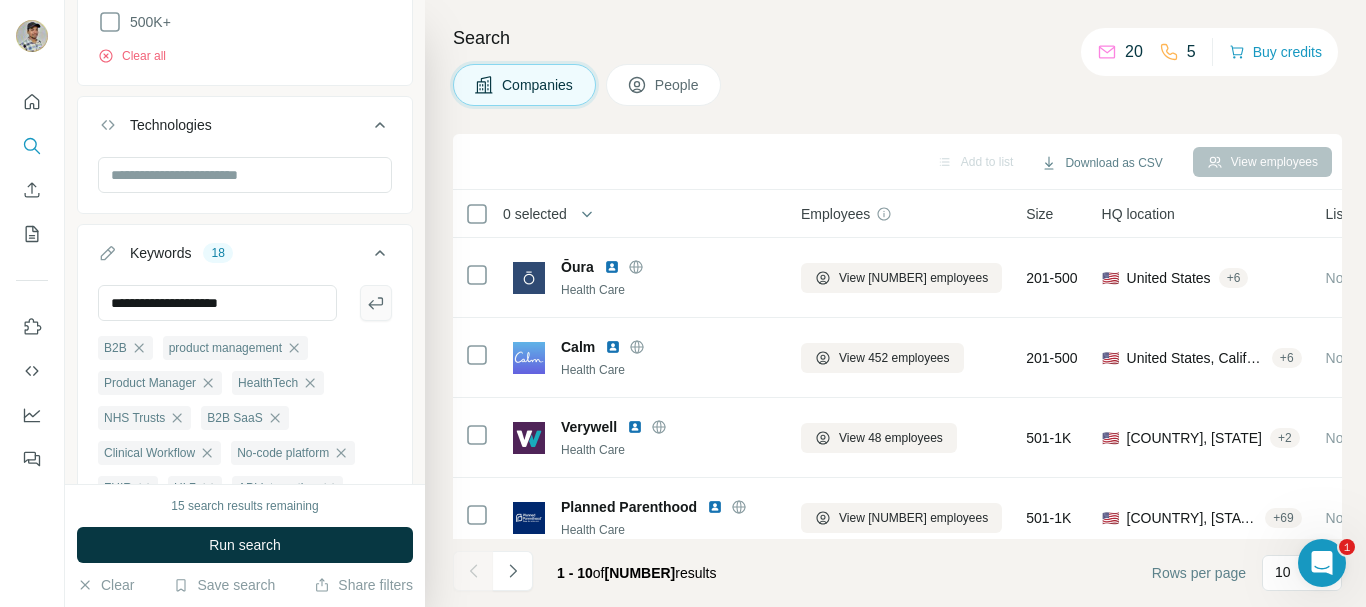 click 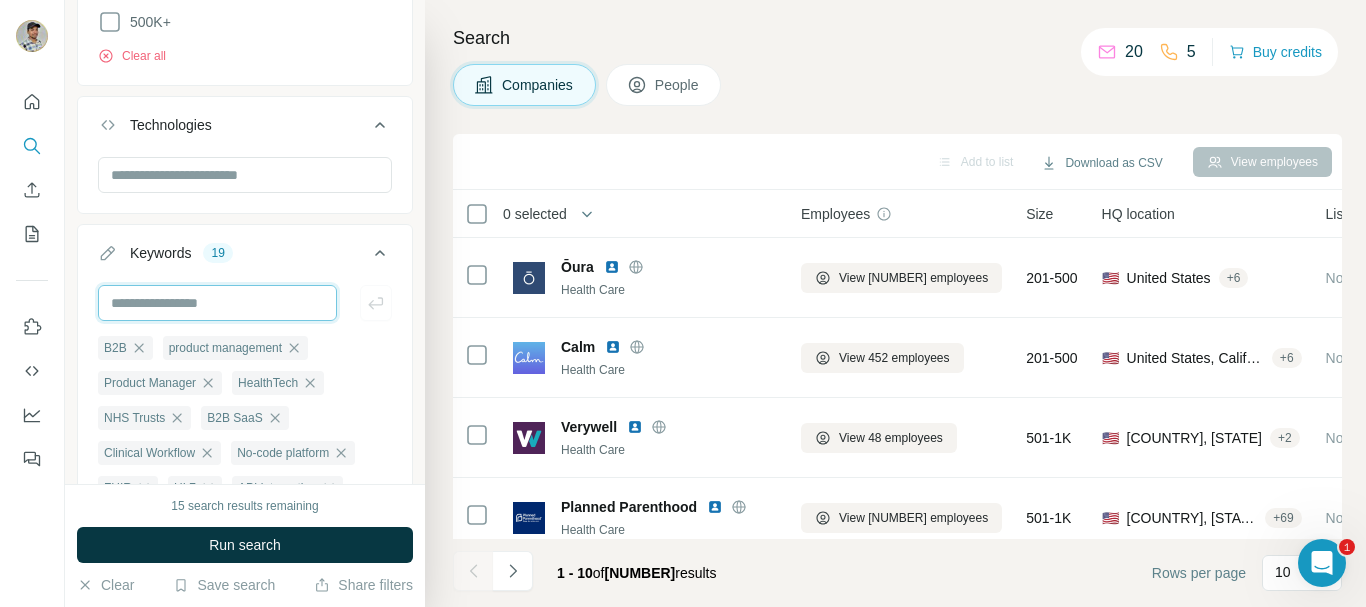 click at bounding box center [217, 303] 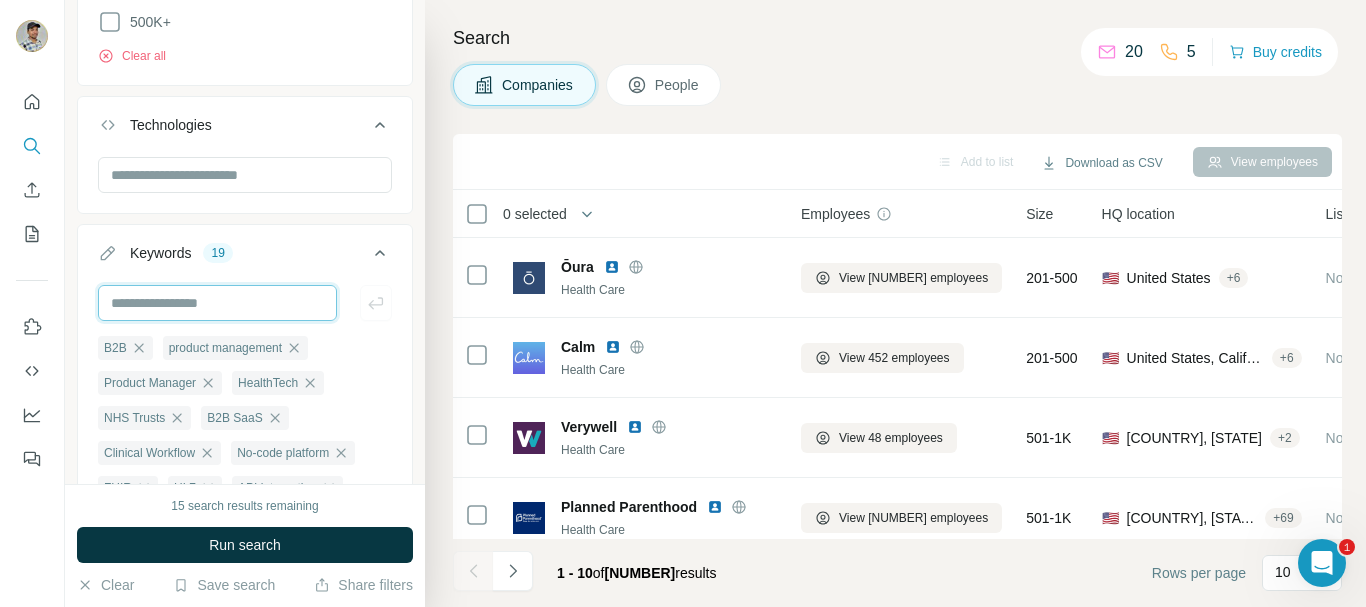 paste on "**********" 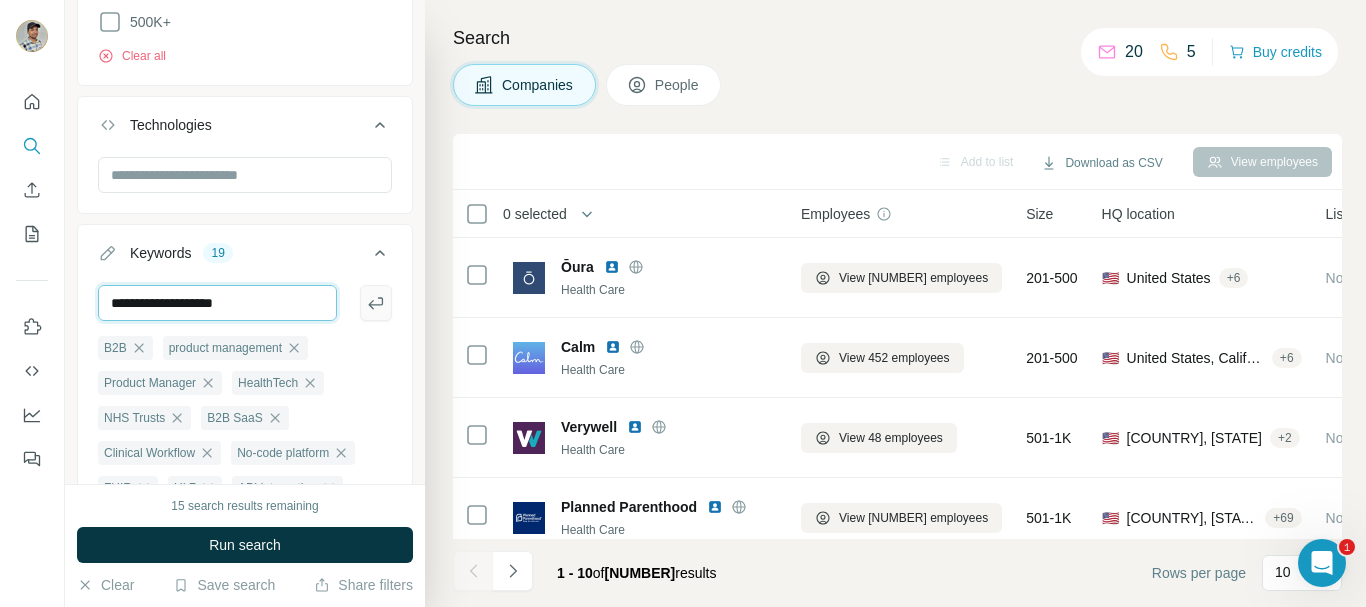 type on "**********" 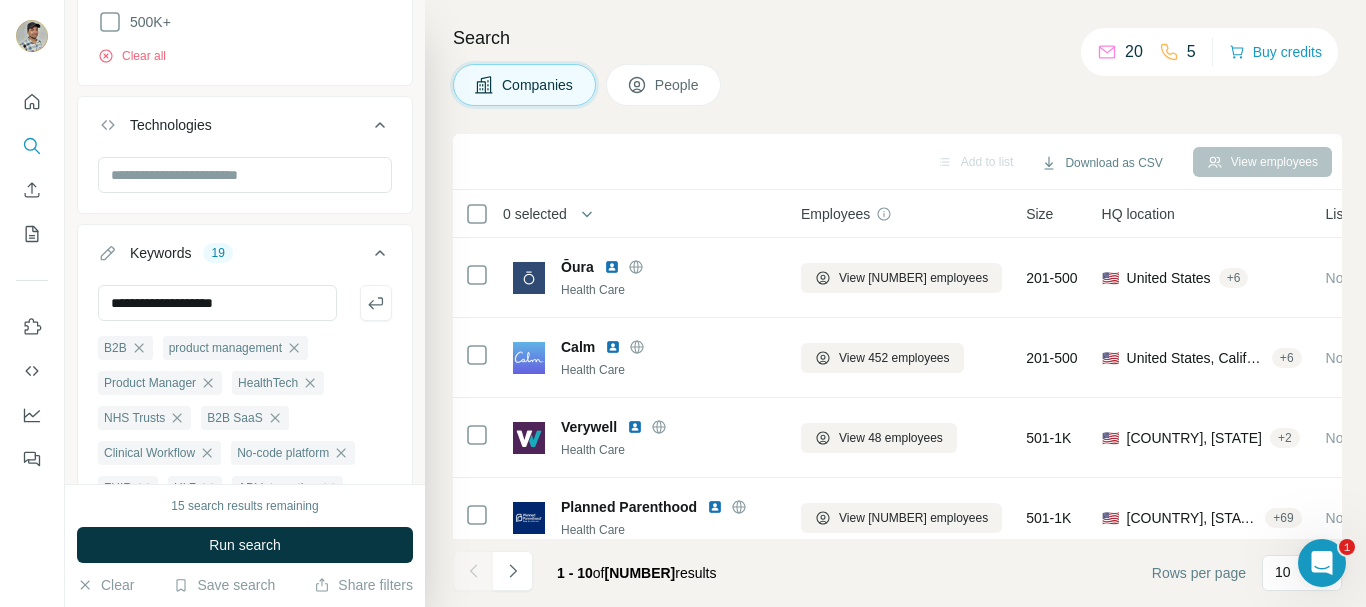 drag, startPoint x: 365, startPoint y: 306, endPoint x: 329, endPoint y: 343, distance: 51.62364 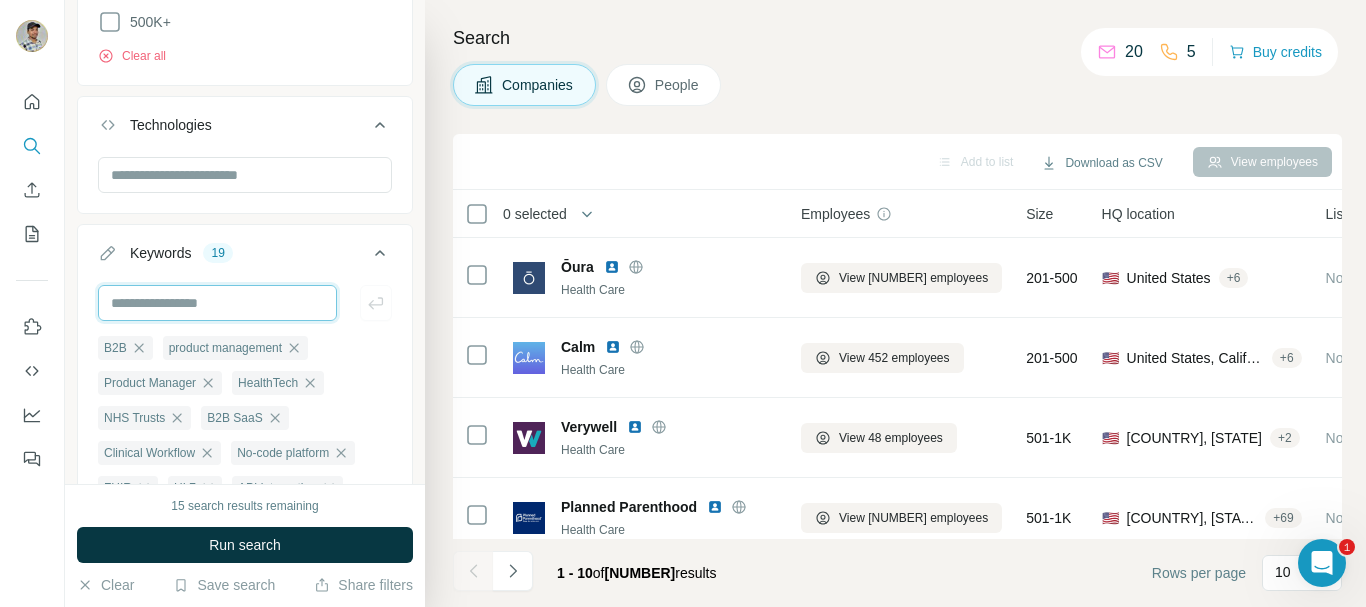 click at bounding box center (217, 303) 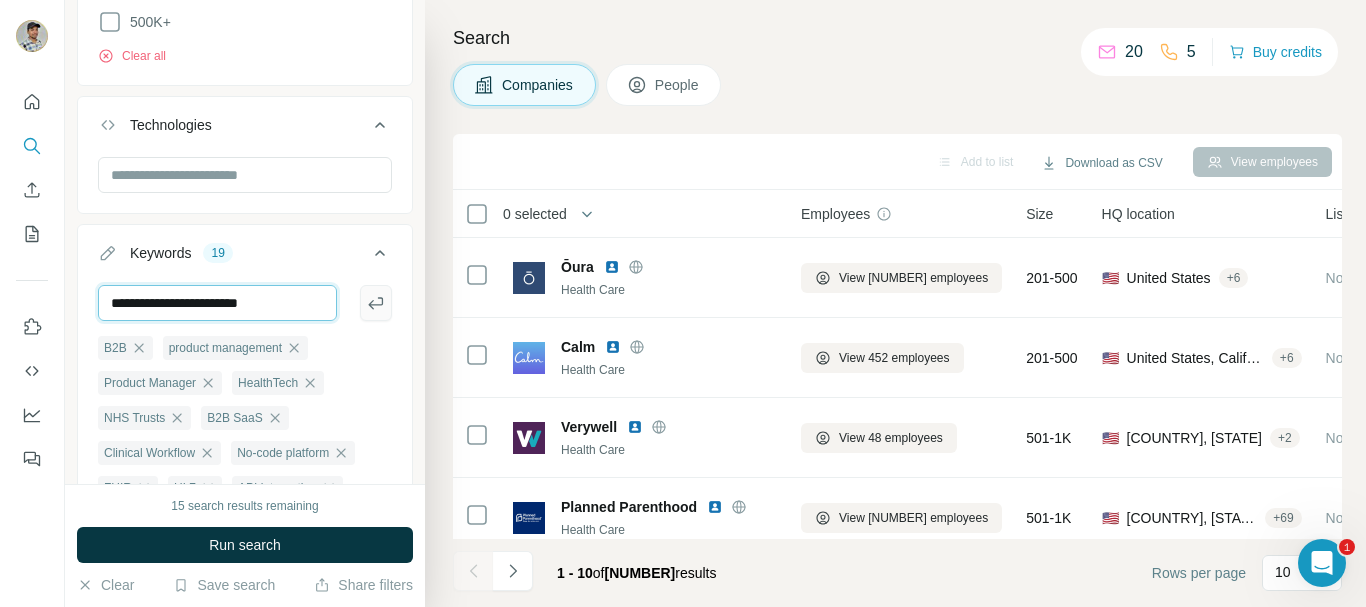 type on "**********" 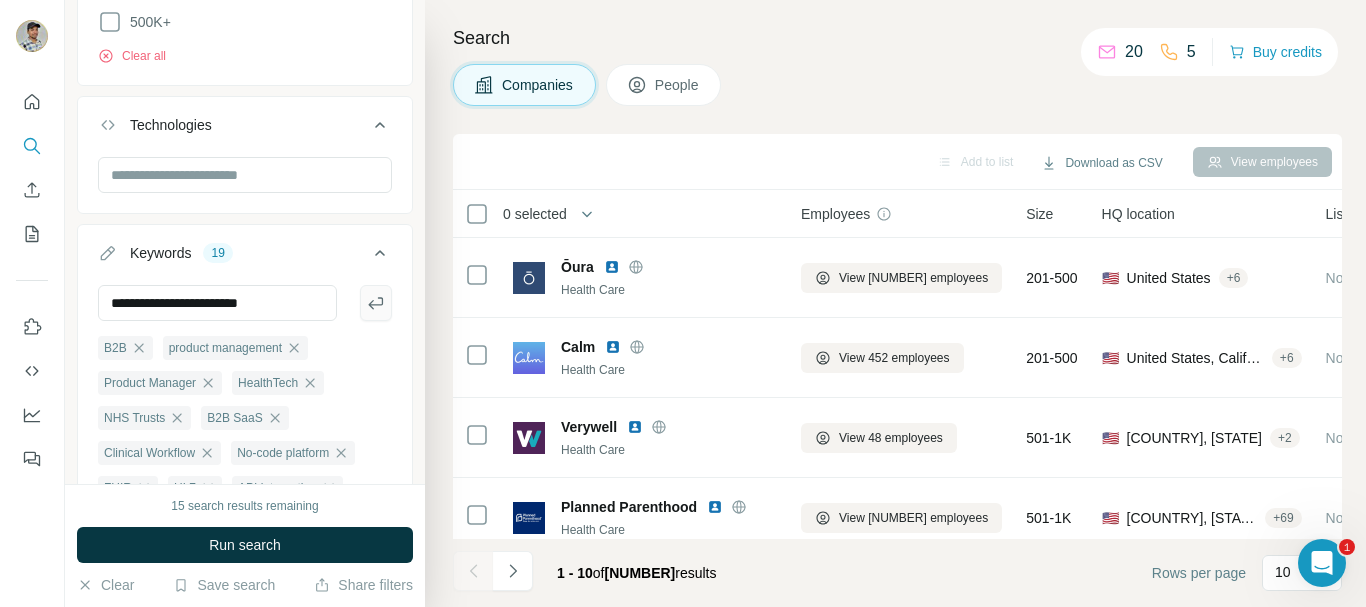 click 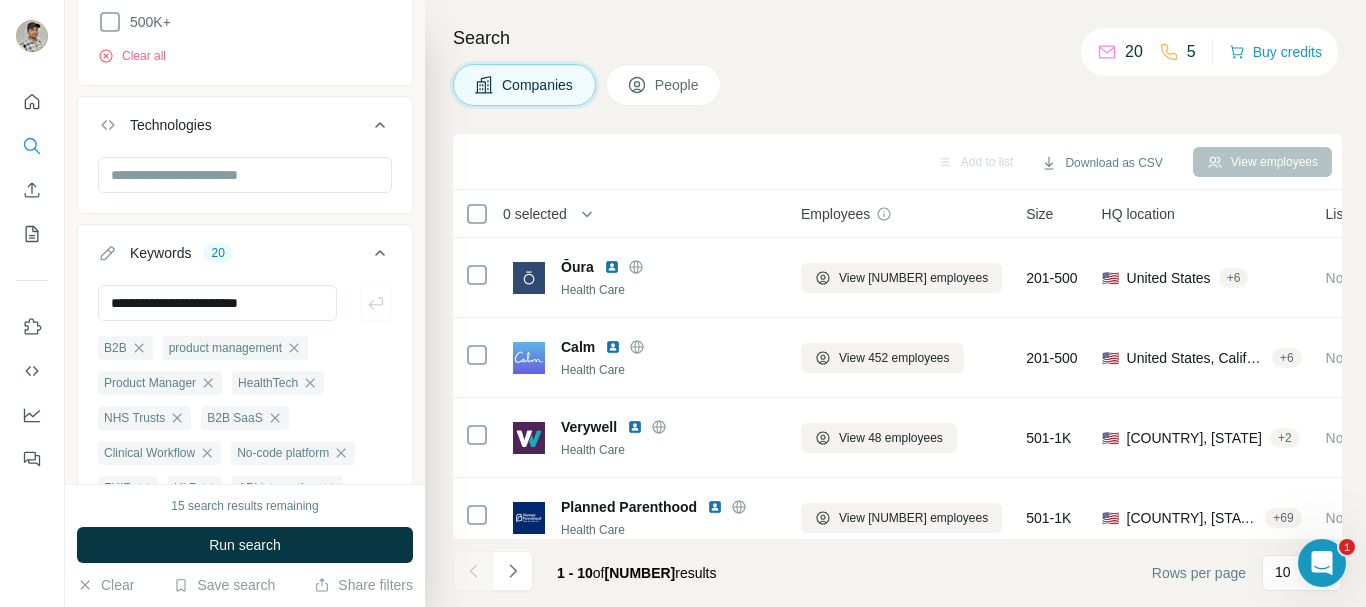 type 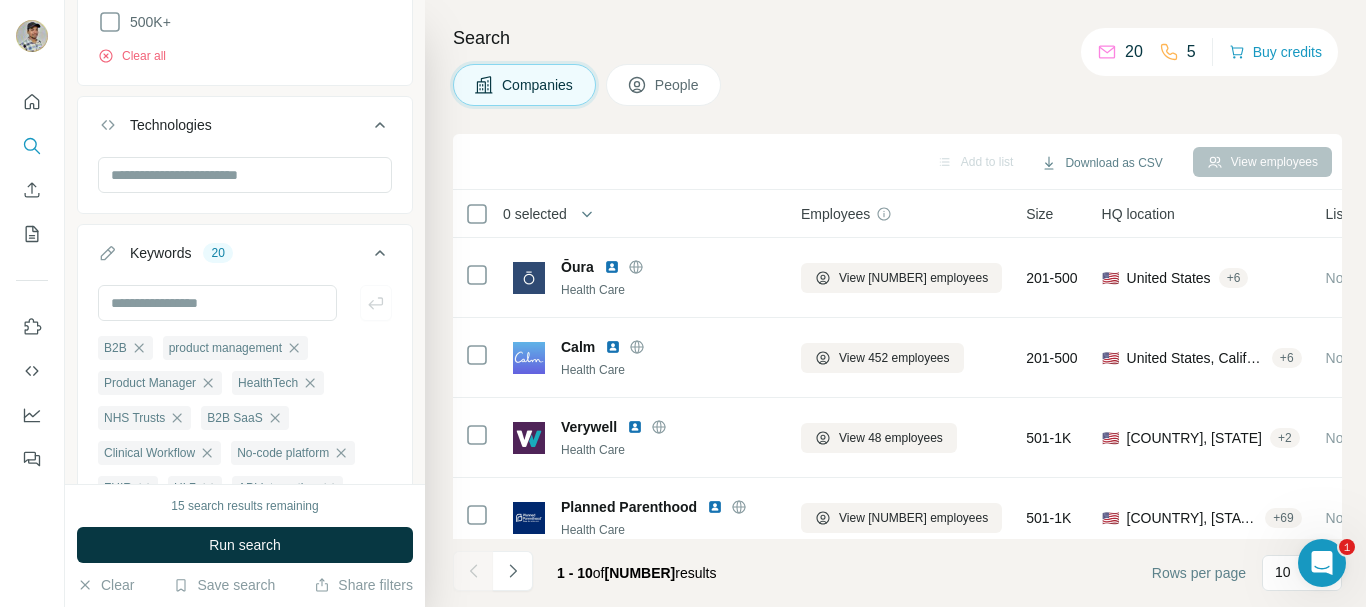click on "Keywords 20" at bounding box center [245, 257] 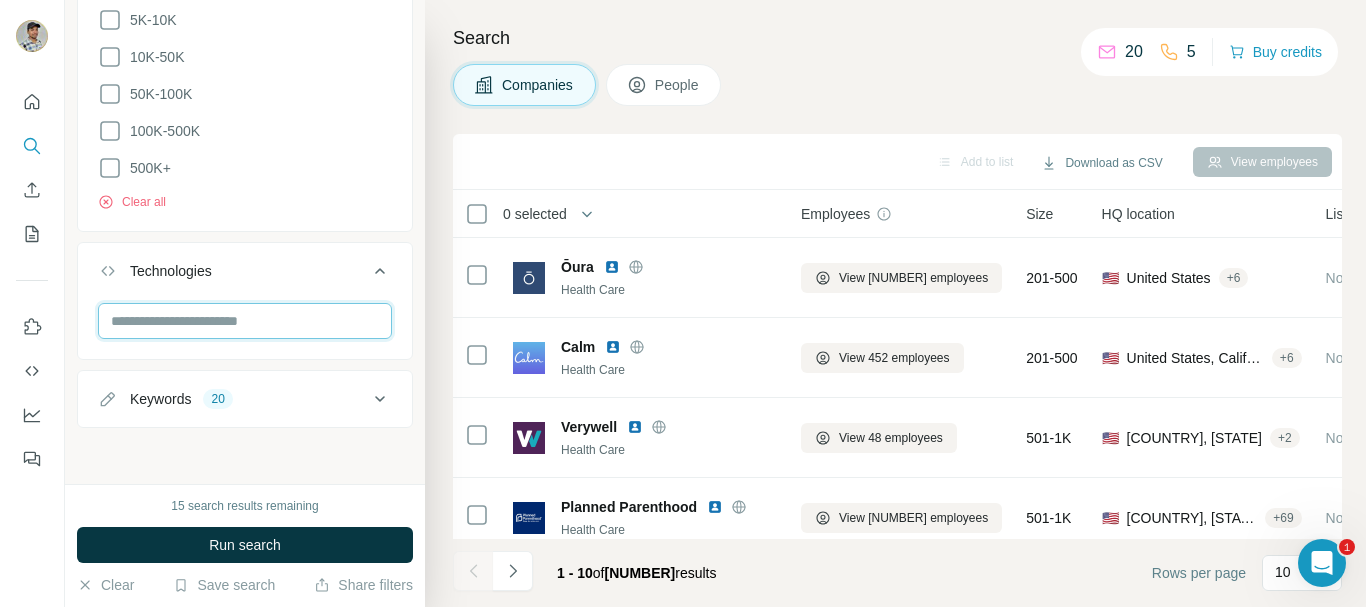 click at bounding box center [245, 321] 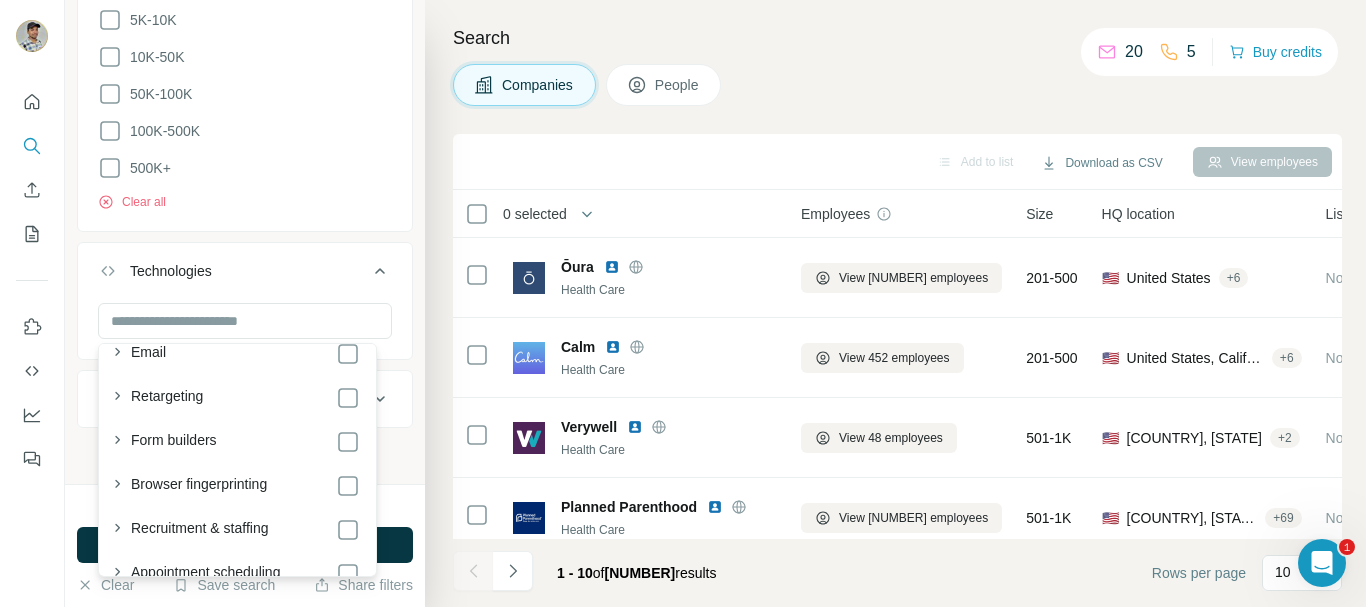 click on "Technologies" at bounding box center [233, 271] 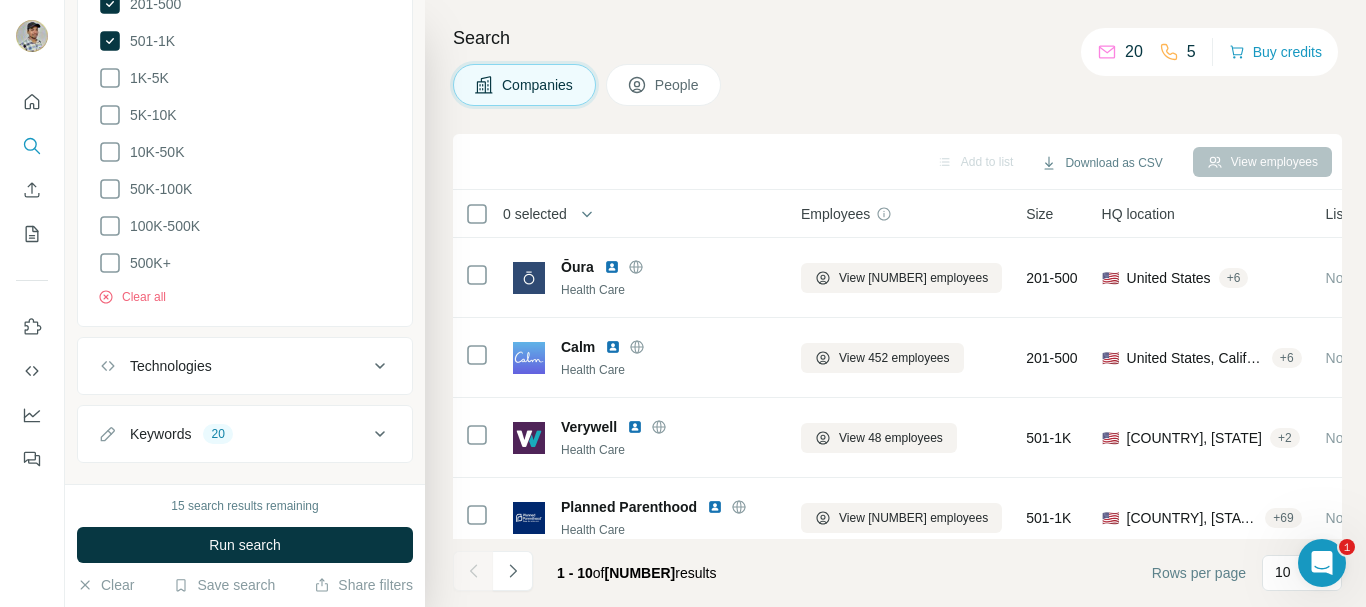 scroll, scrollTop: 815, scrollLeft: 0, axis: vertical 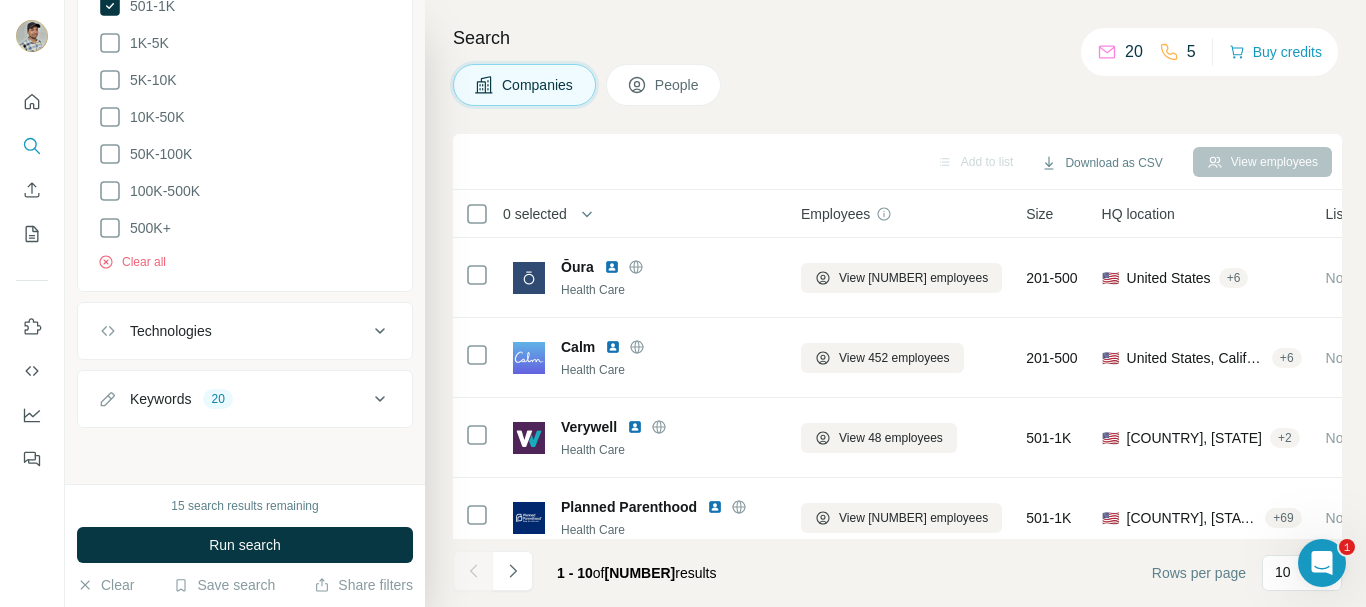 click 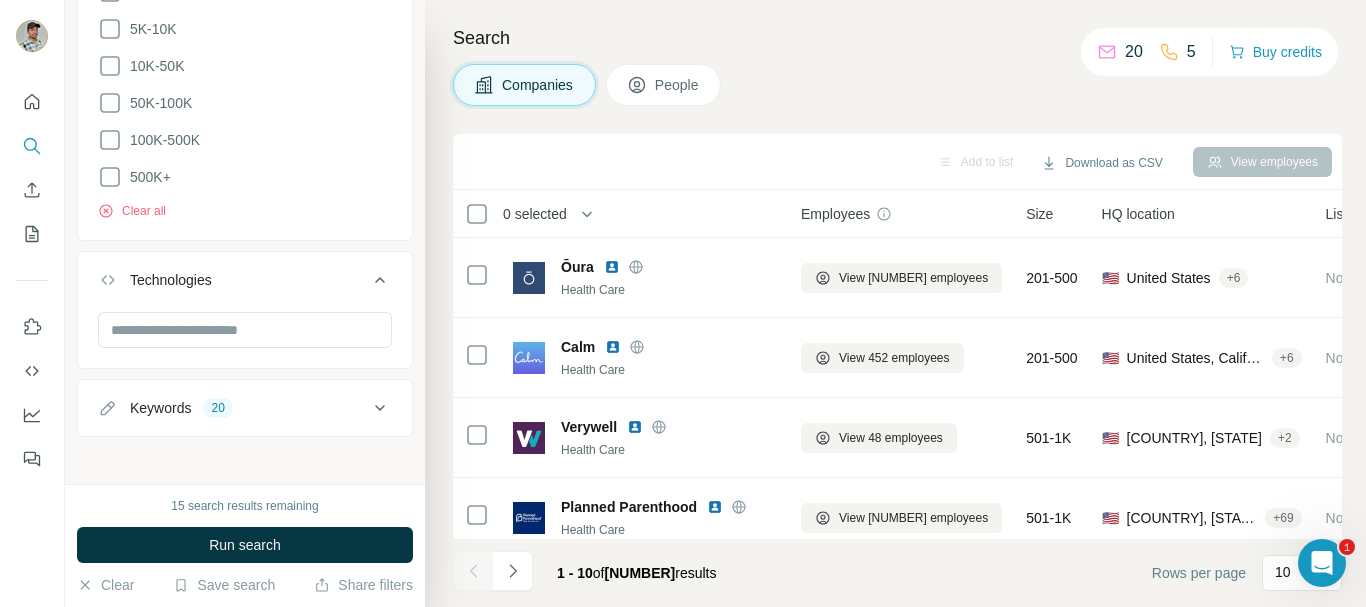 scroll, scrollTop: 875, scrollLeft: 0, axis: vertical 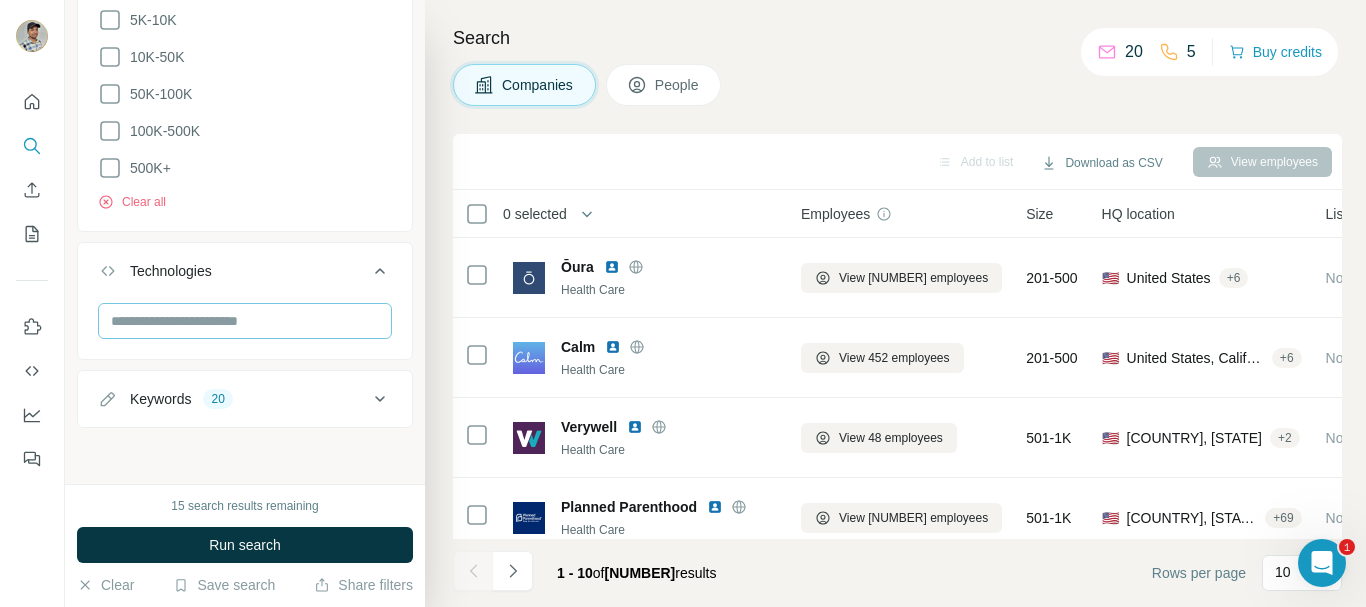 drag, startPoint x: 355, startPoint y: 408, endPoint x: 331, endPoint y: 326, distance: 85.44004 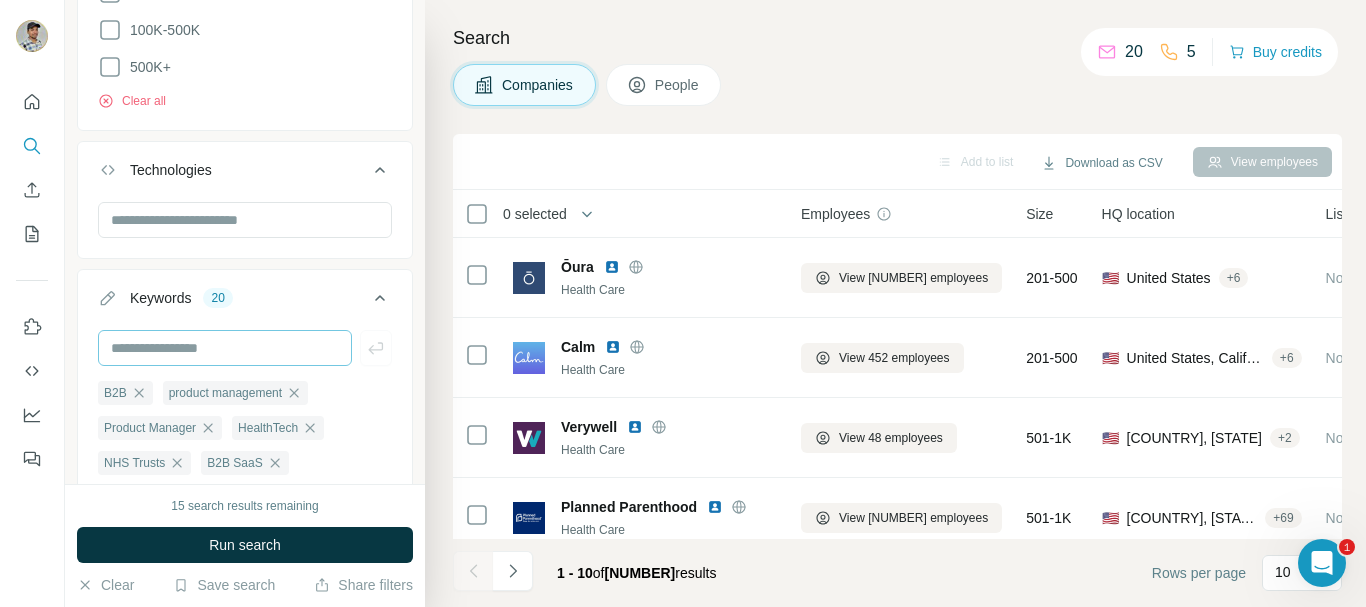 scroll, scrollTop: 1075, scrollLeft: 0, axis: vertical 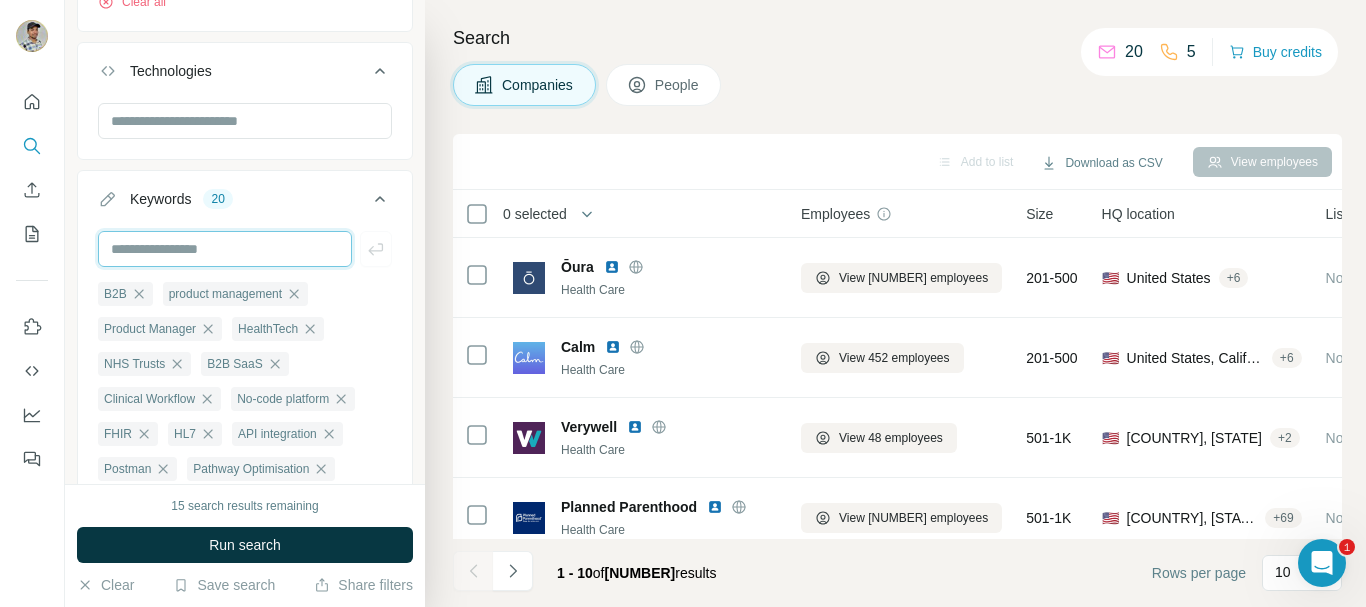 click at bounding box center (225, 249) 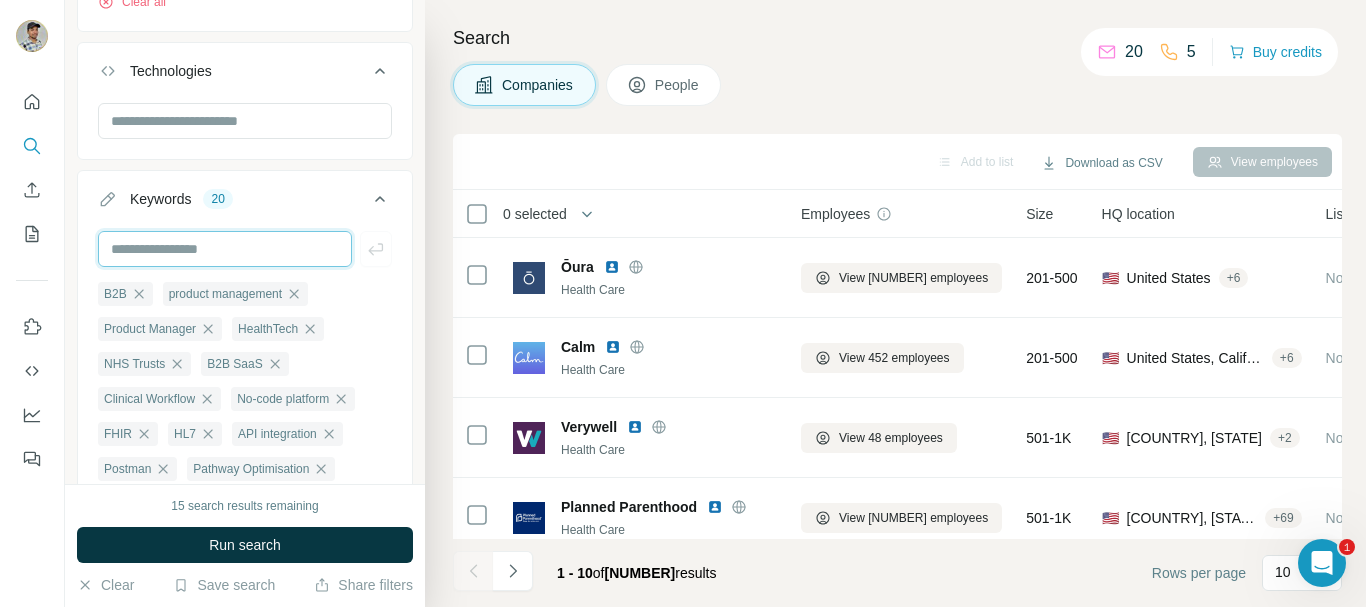 paste on "**********" 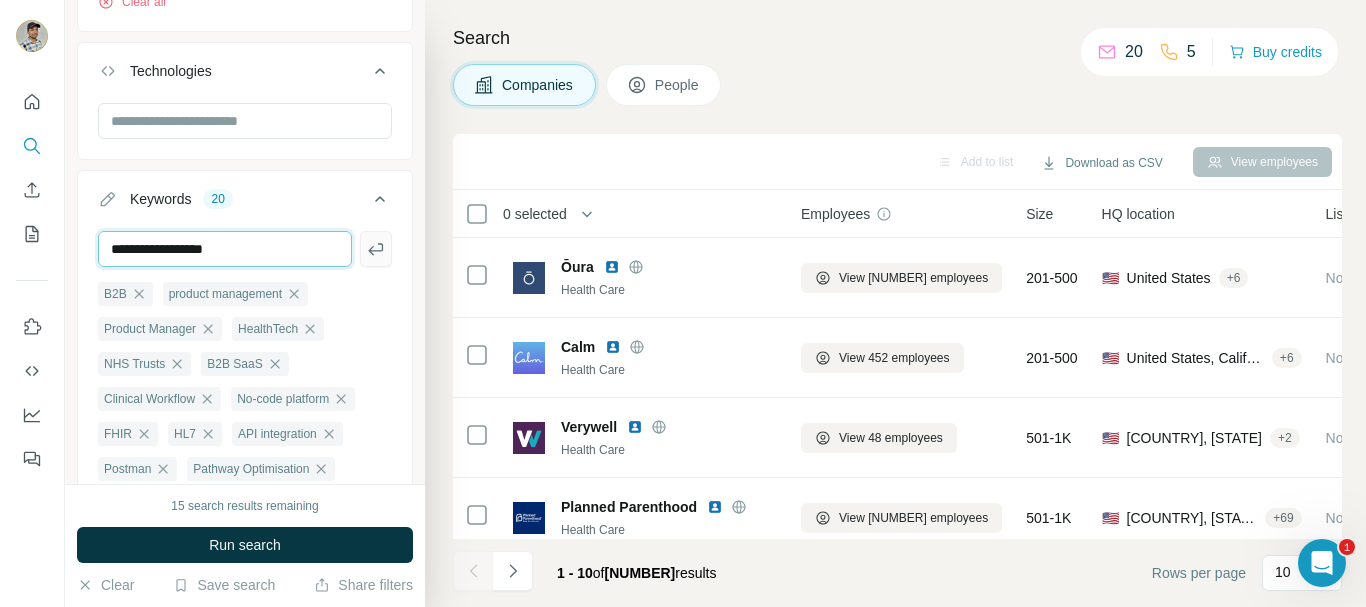 type on "**********" 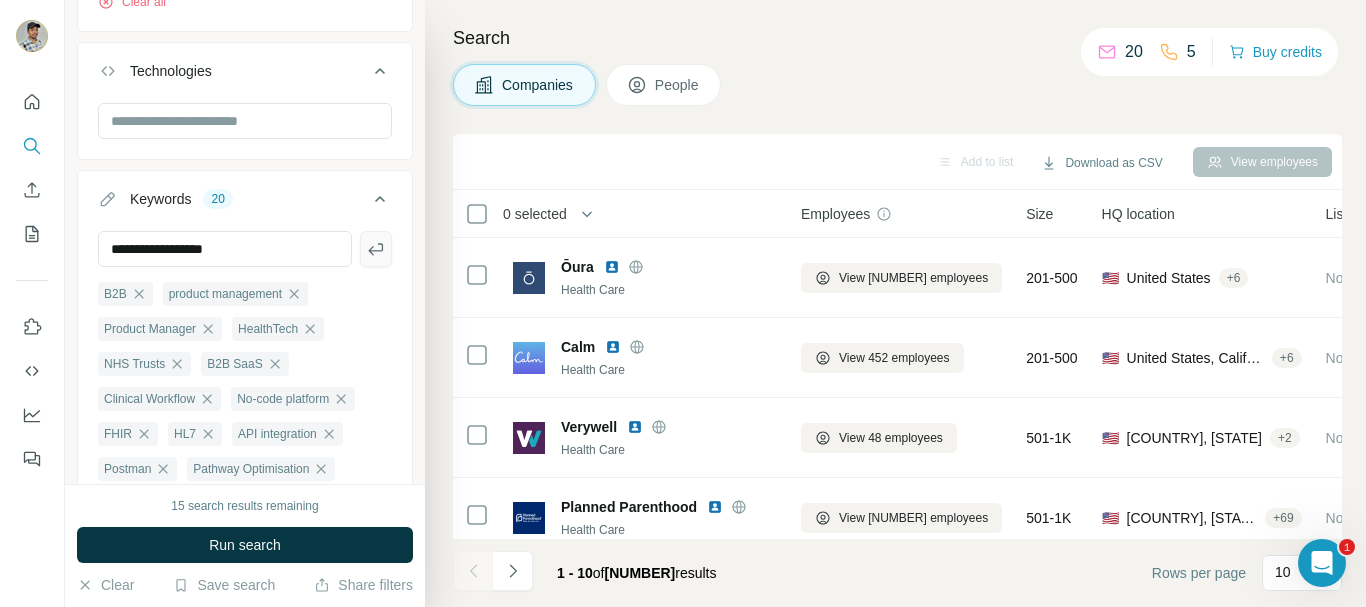 click 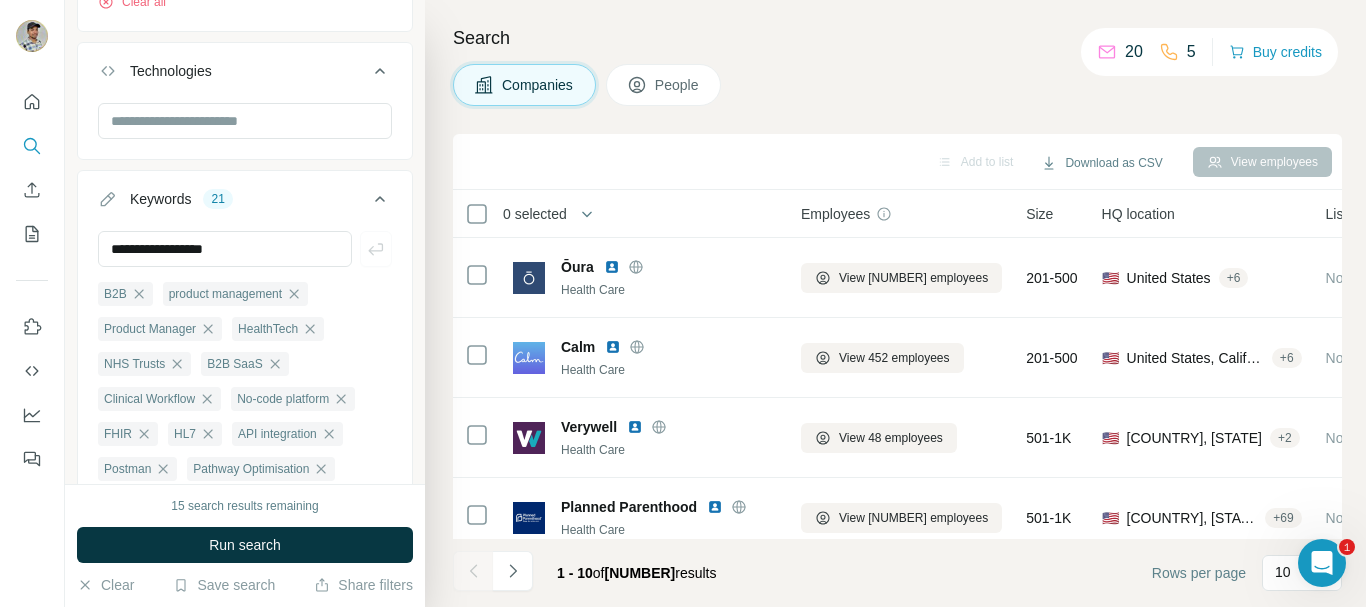 type 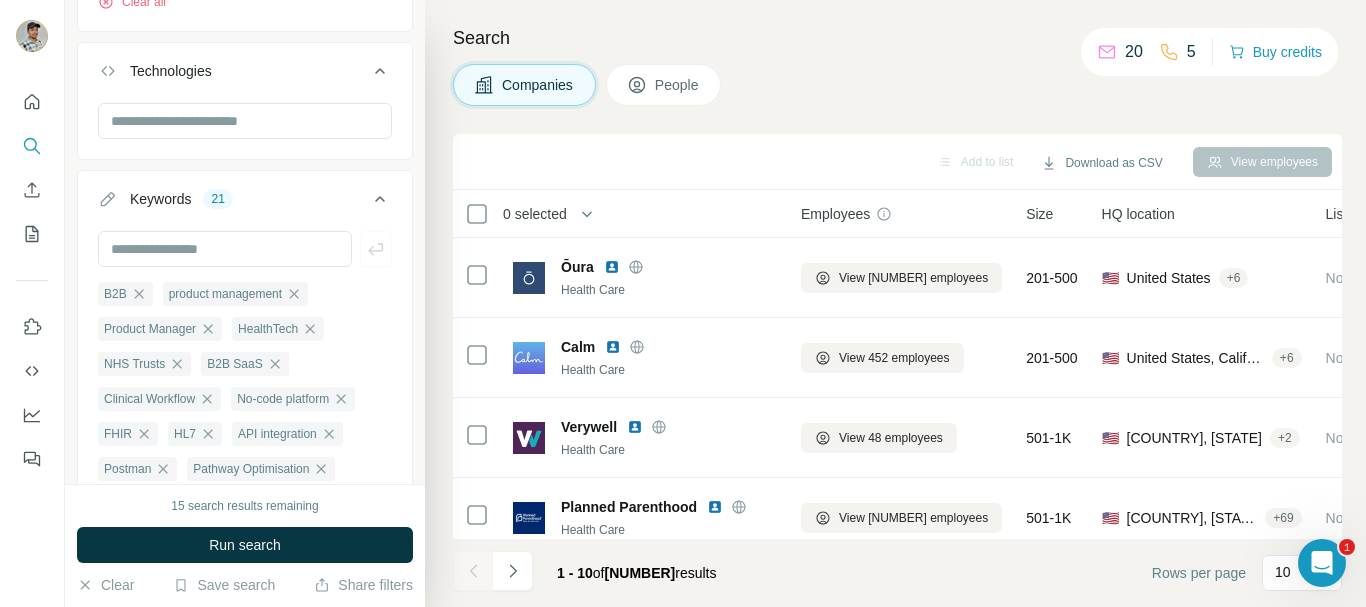 click on "Keywords 21" at bounding box center (245, 203) 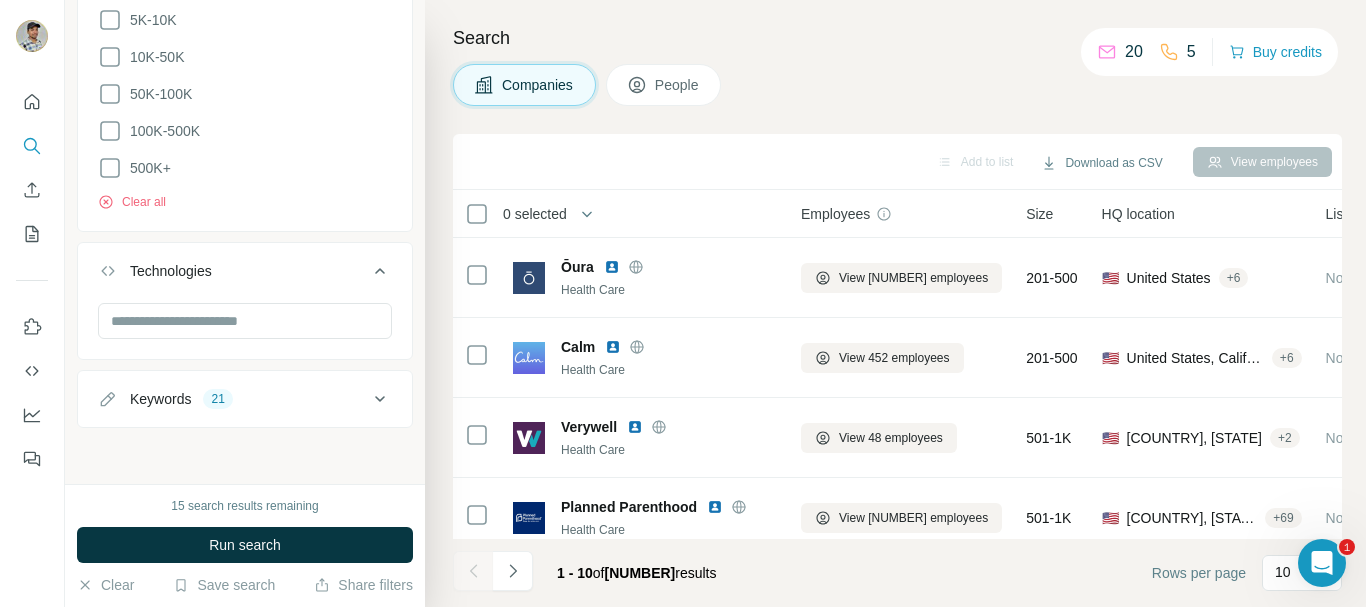 scroll, scrollTop: 875, scrollLeft: 0, axis: vertical 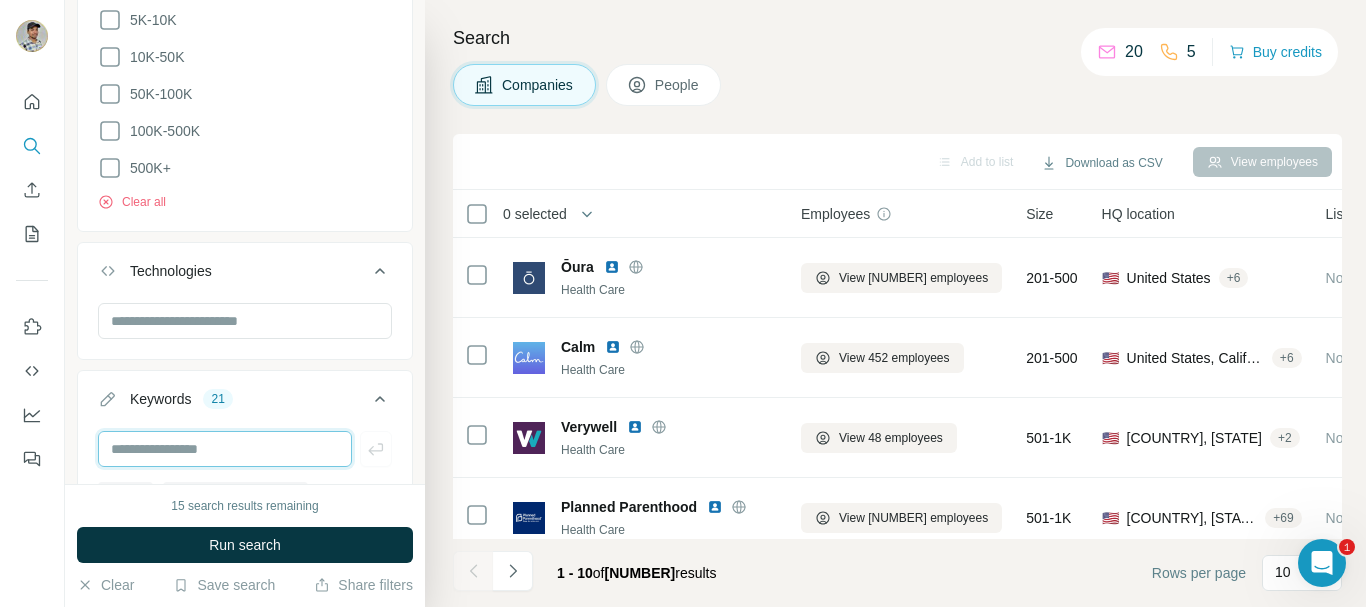 click at bounding box center (225, 449) 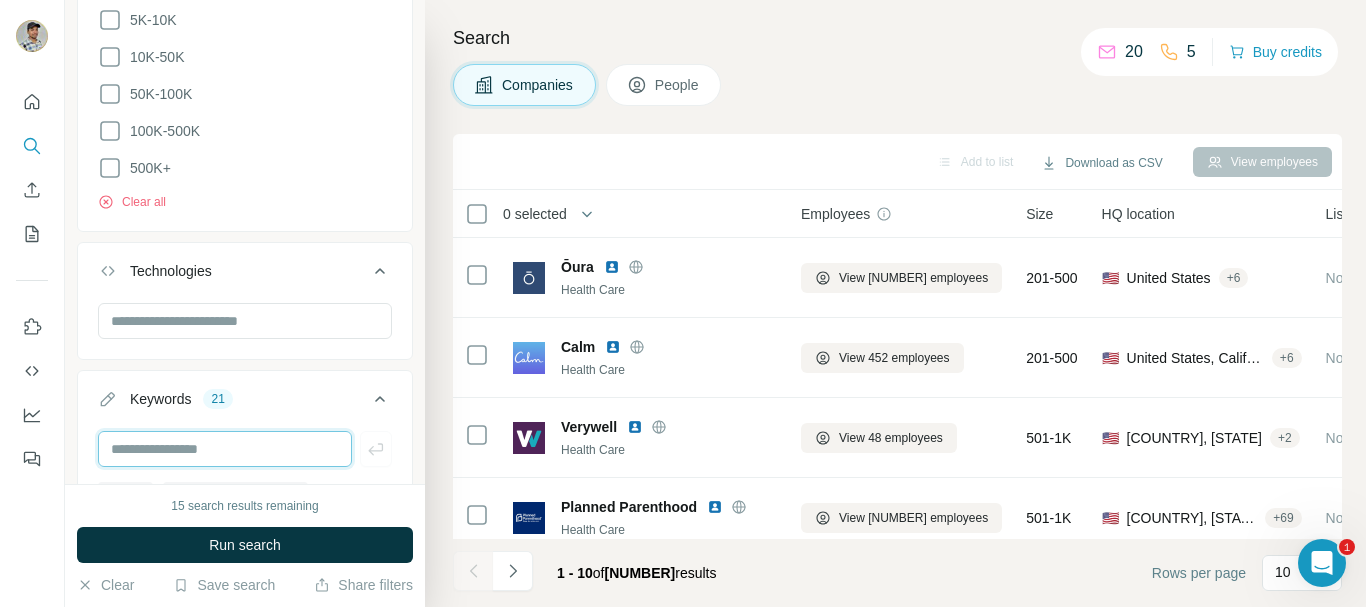 paste on "**********" 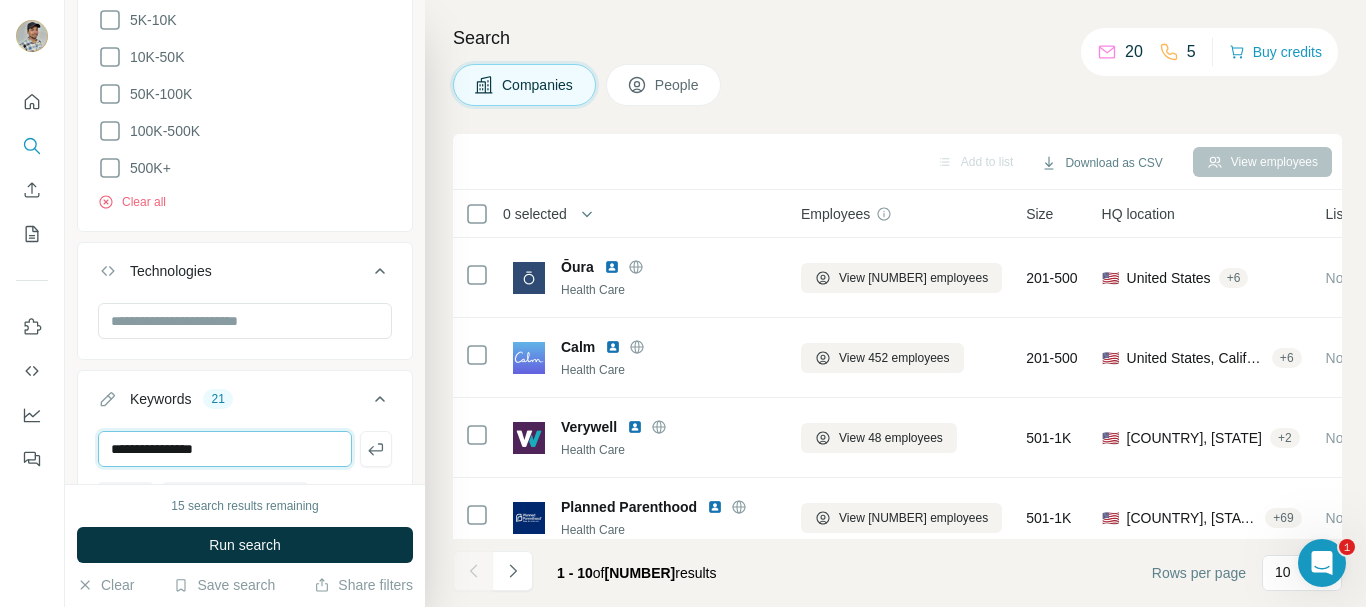scroll, scrollTop: 1075, scrollLeft: 0, axis: vertical 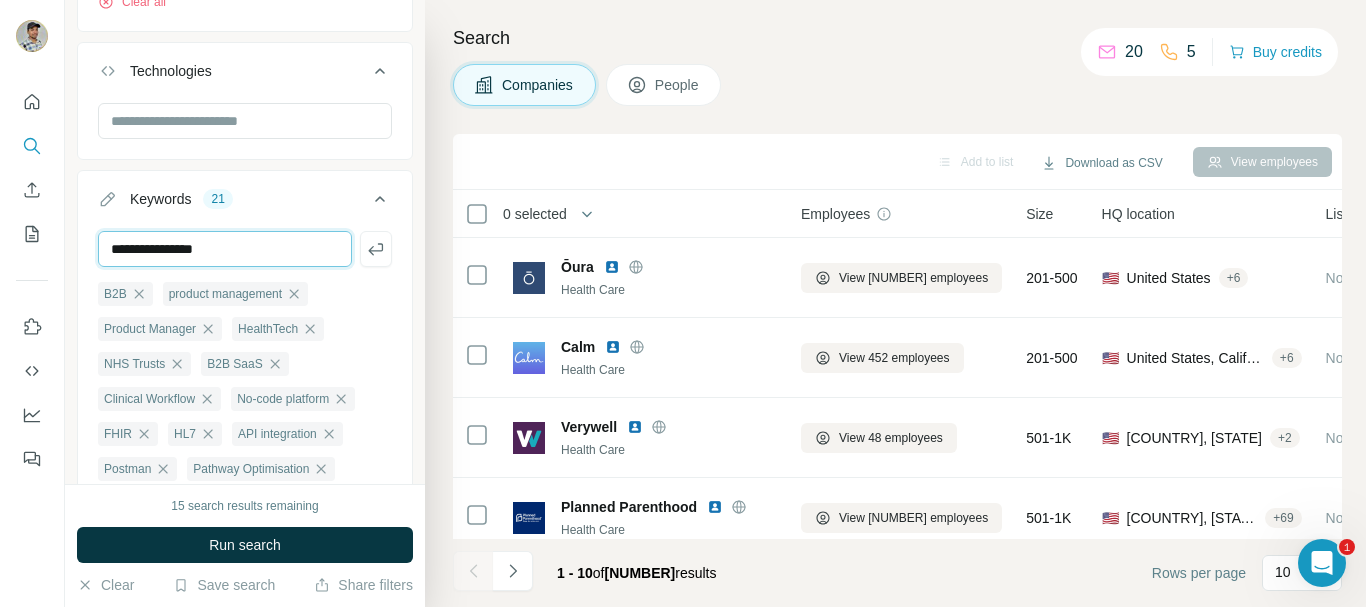 type on "**********" 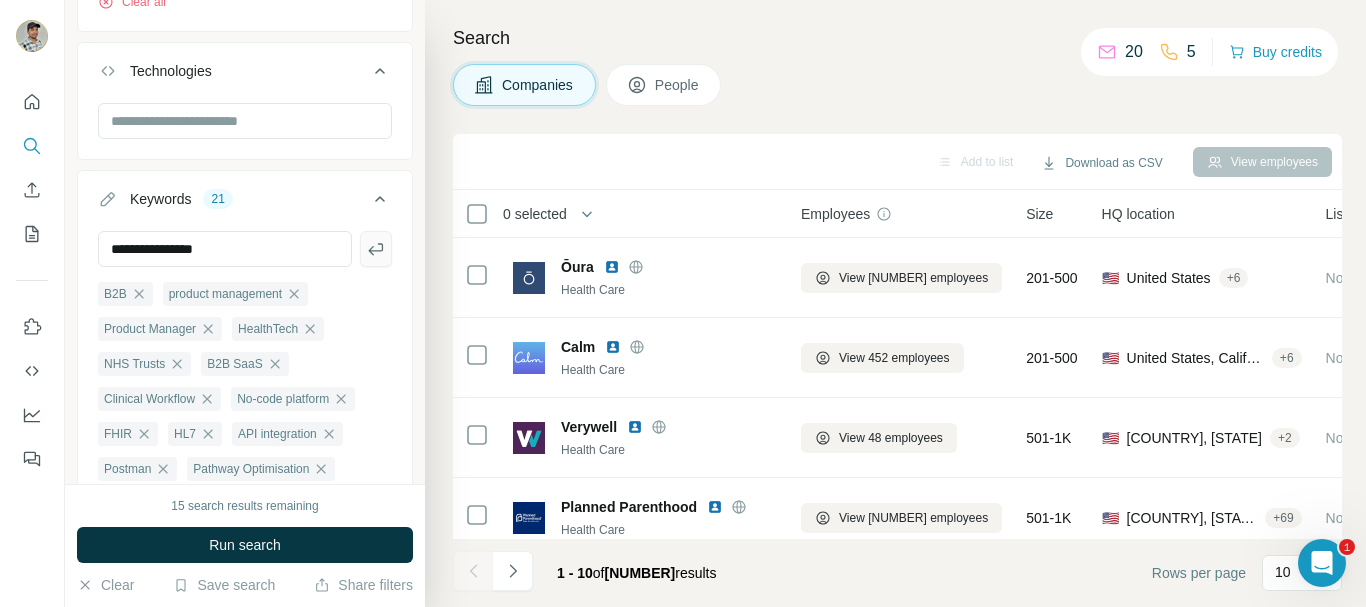drag, startPoint x: 393, startPoint y: 246, endPoint x: 371, endPoint y: 250, distance: 22.36068 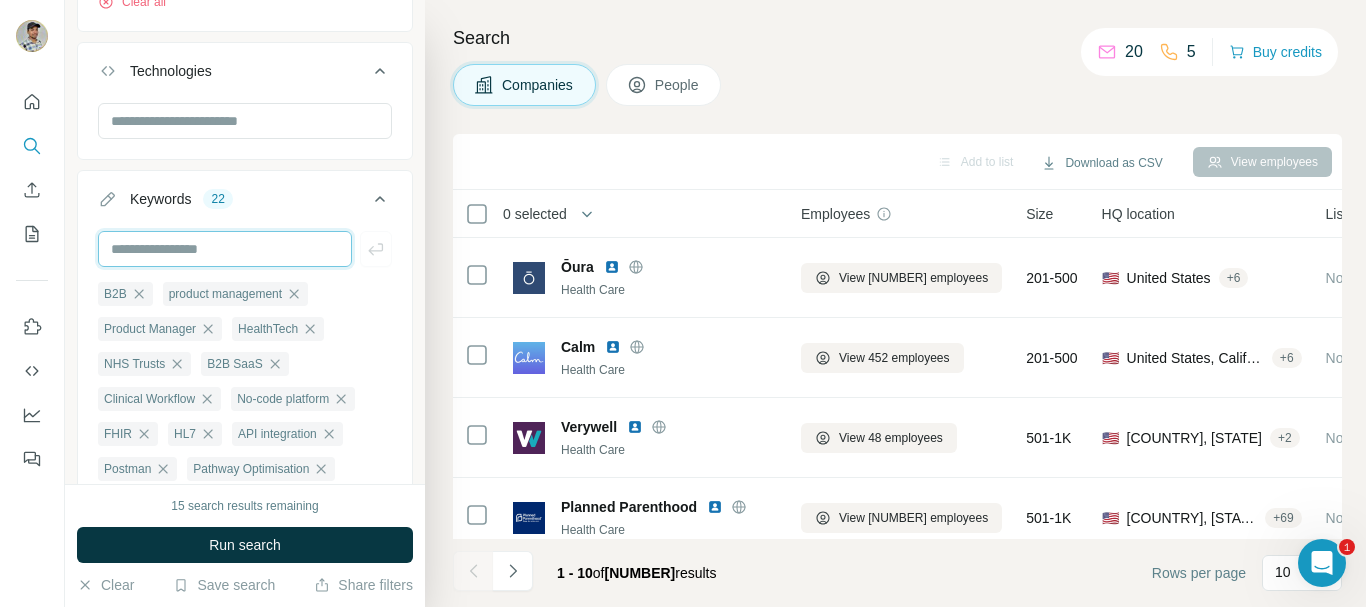 drag, startPoint x: 202, startPoint y: 251, endPoint x: 218, endPoint y: 249, distance: 16.124516 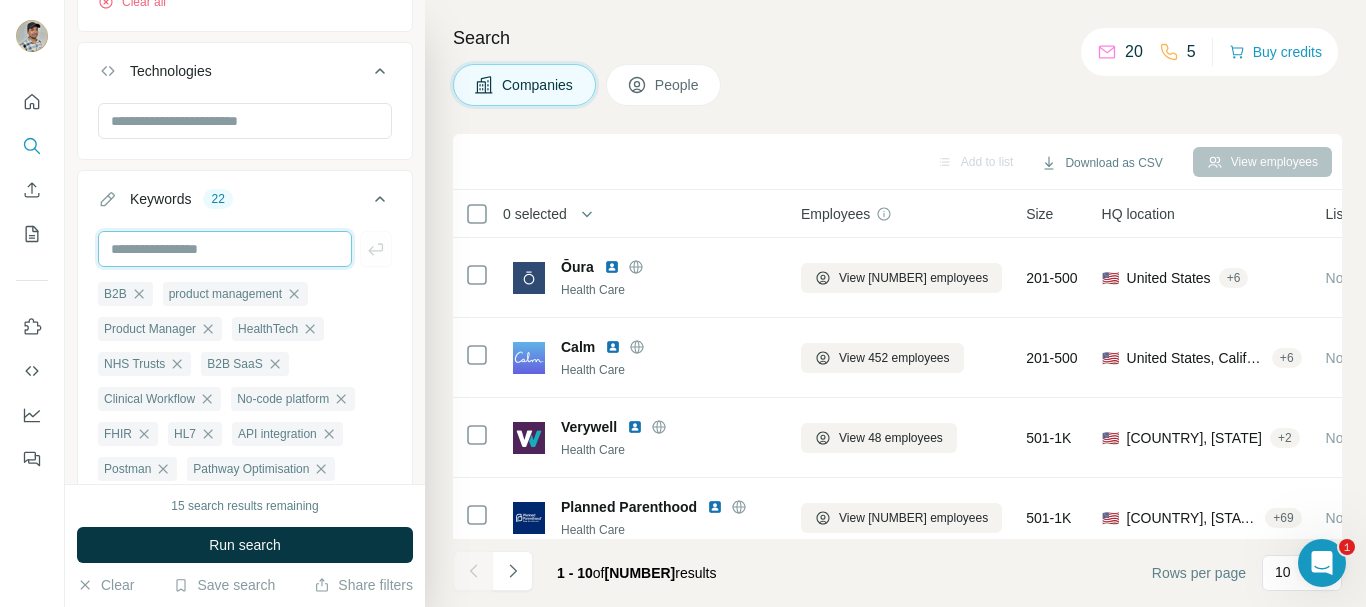 paste on "**********" 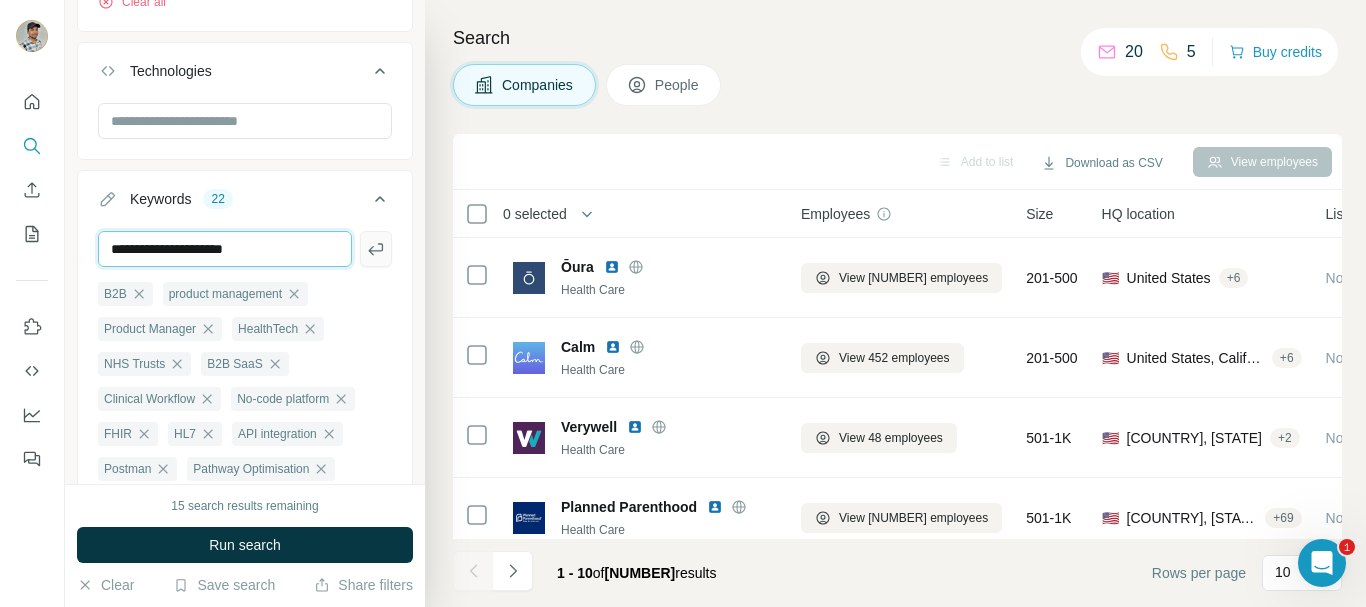 type on "**********" 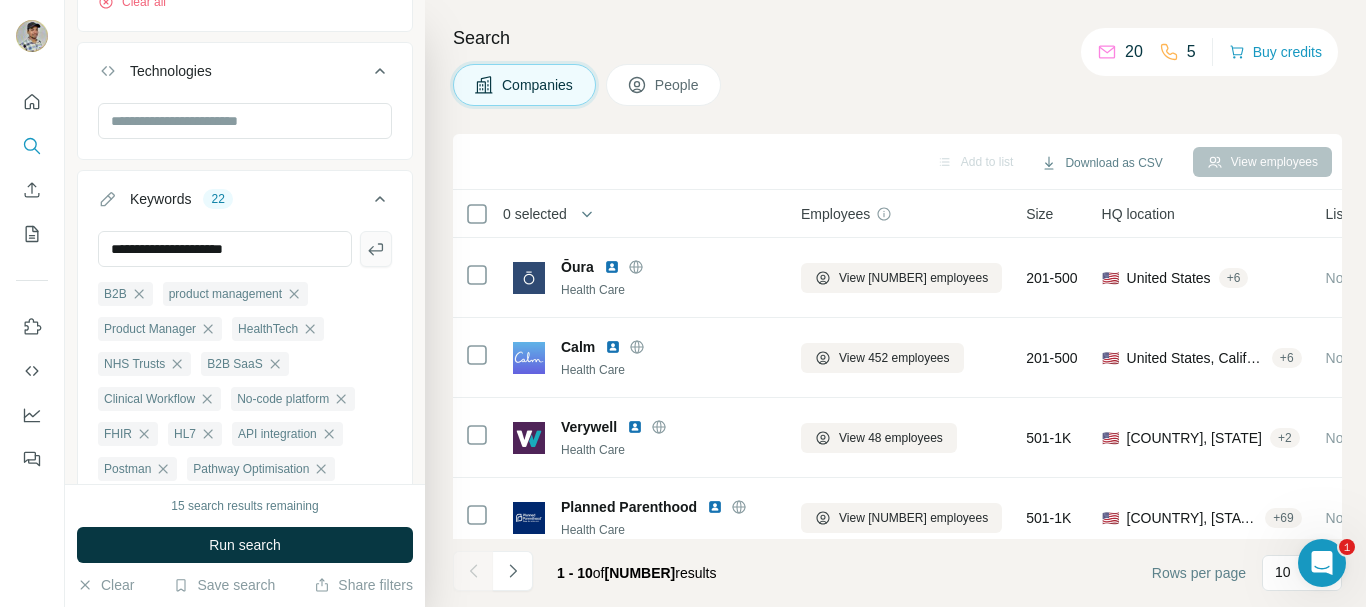 click 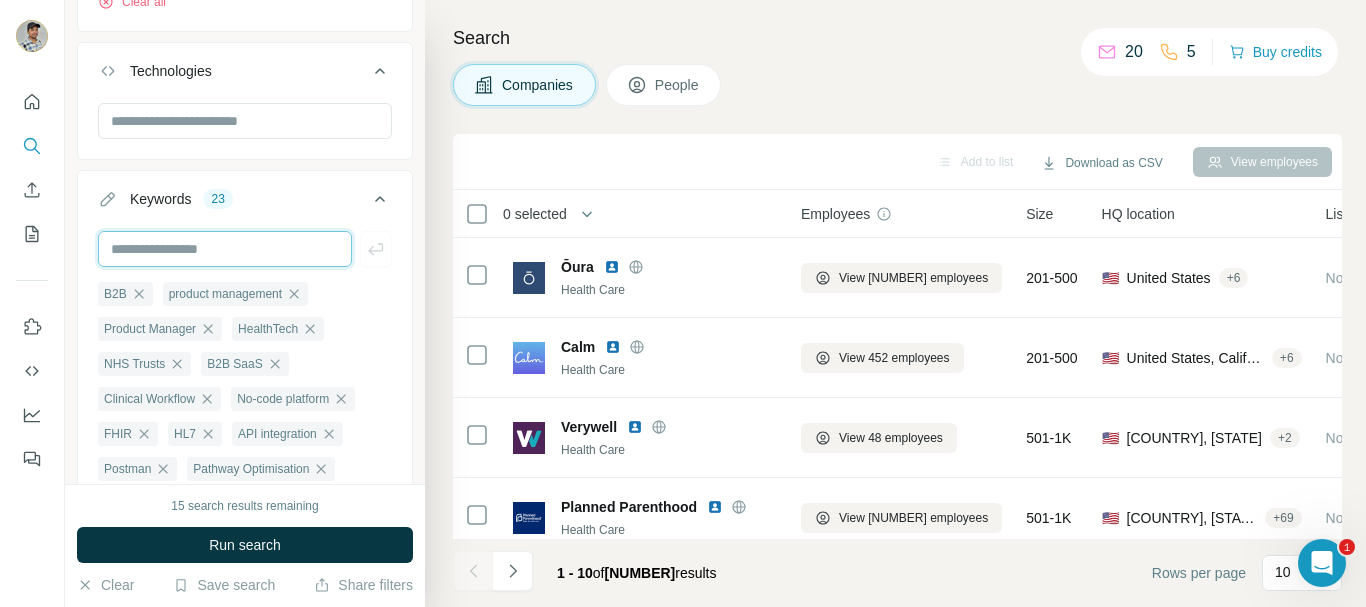 click at bounding box center [225, 249] 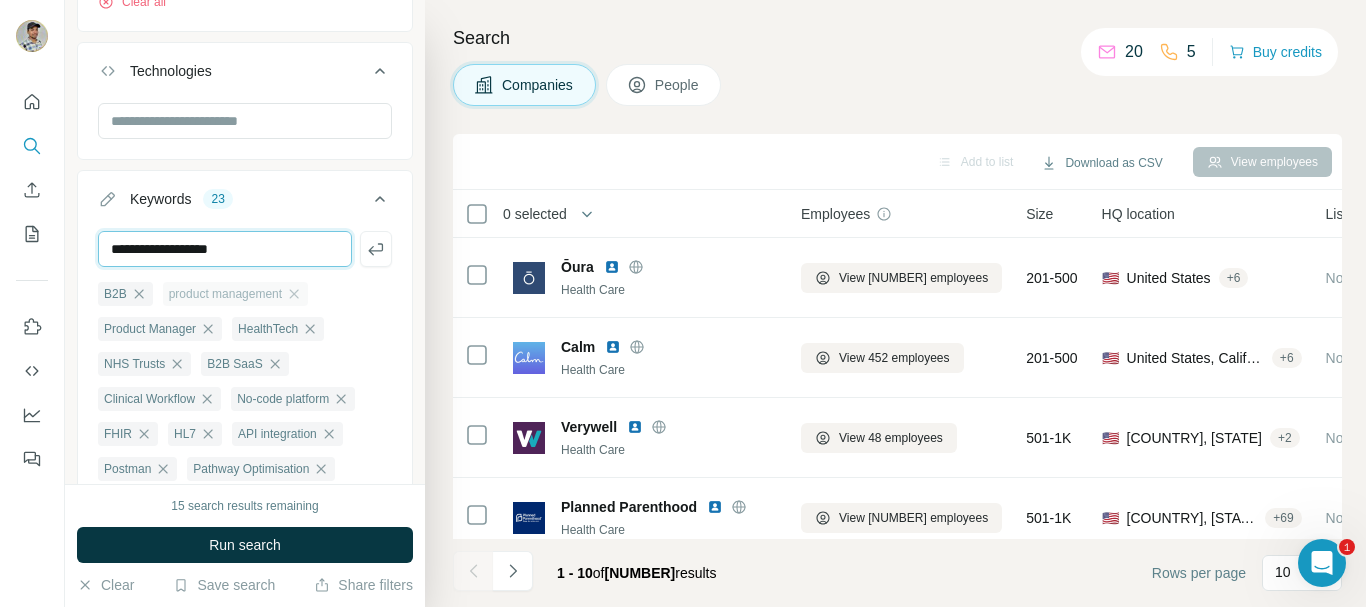 type on "**********" 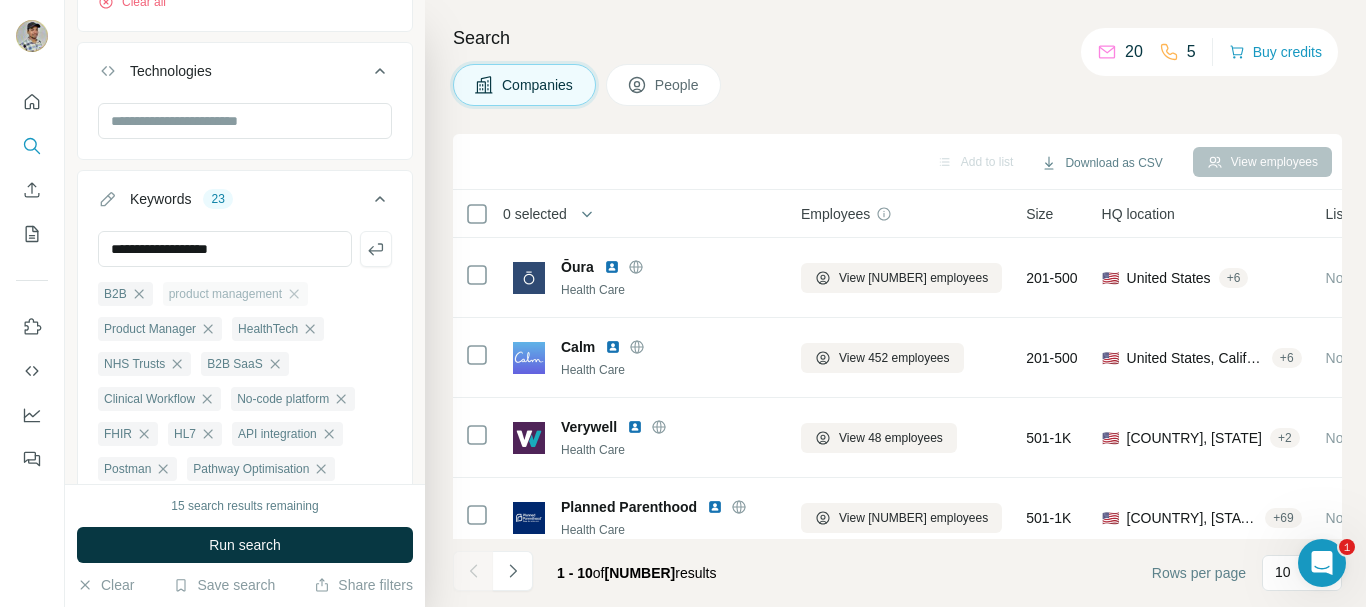 click 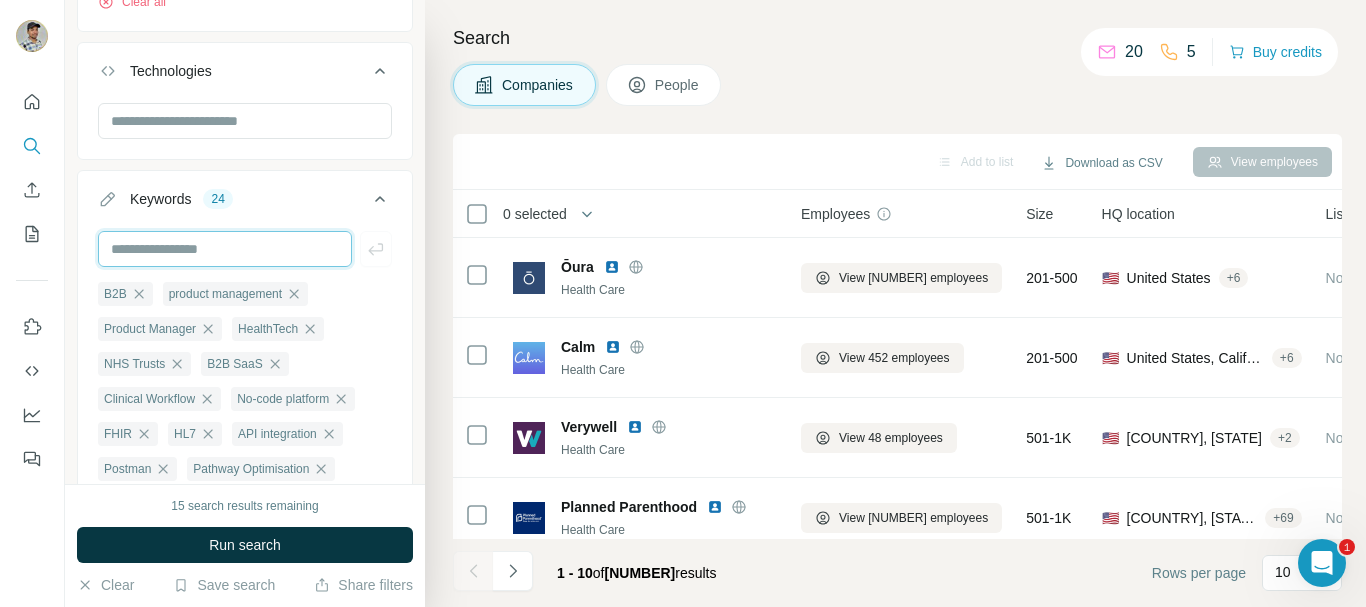 click at bounding box center [225, 249] 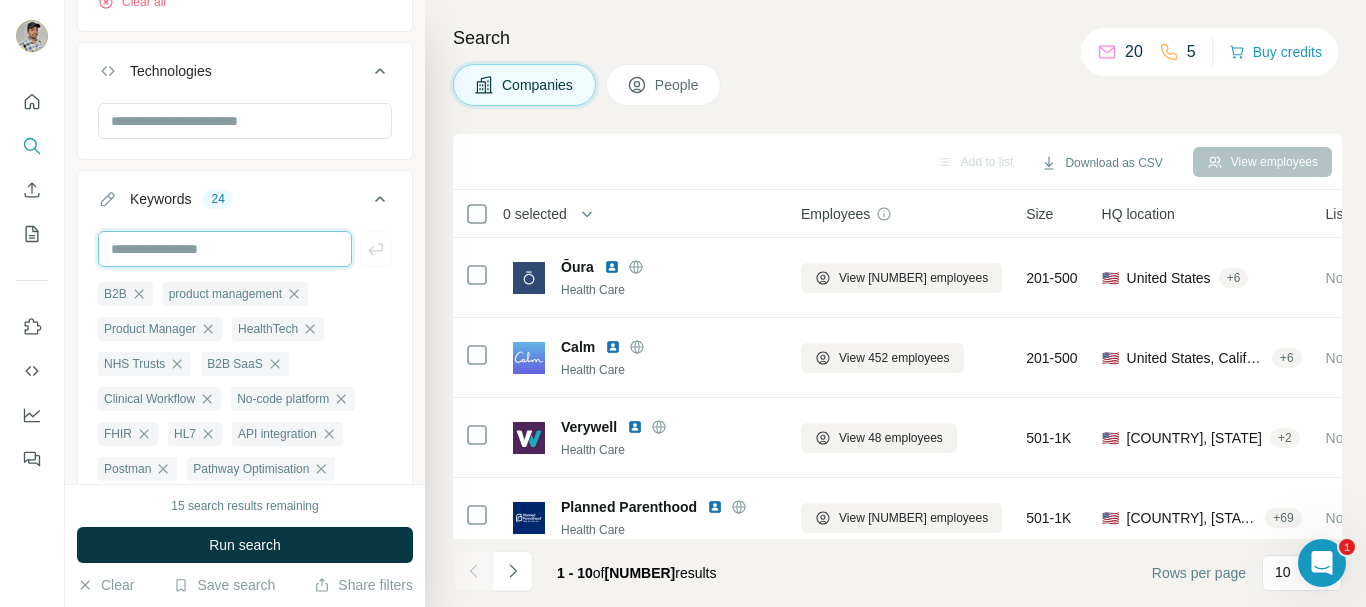 paste on "**********" 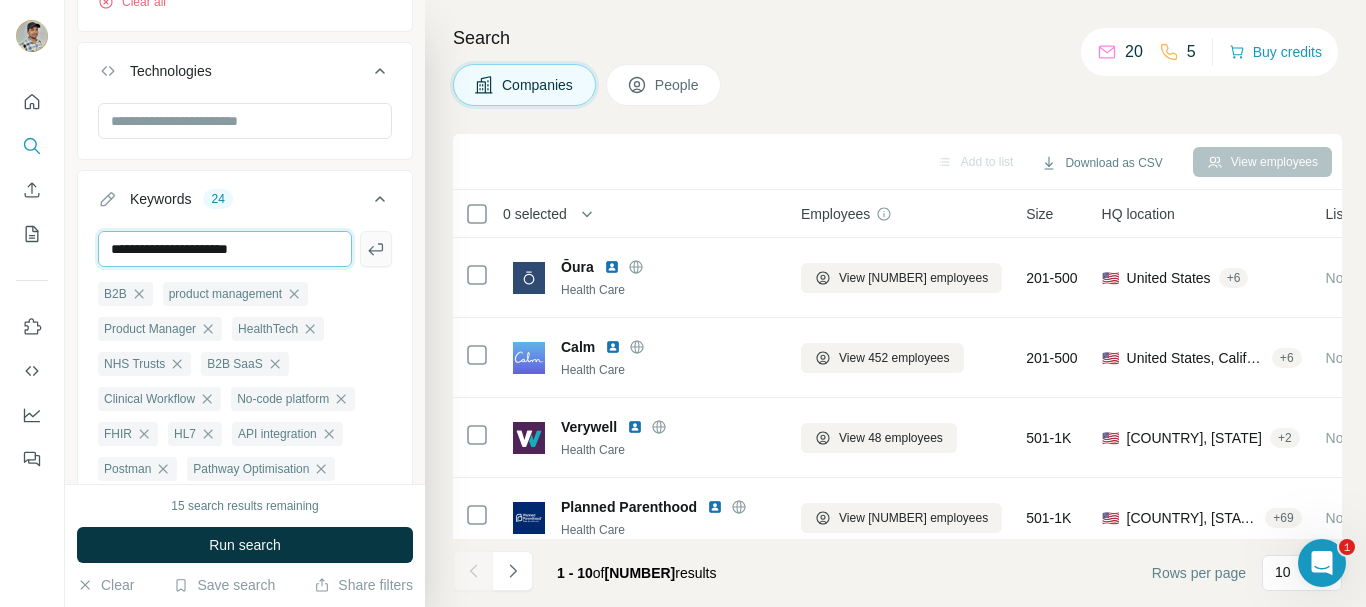 type on "**********" 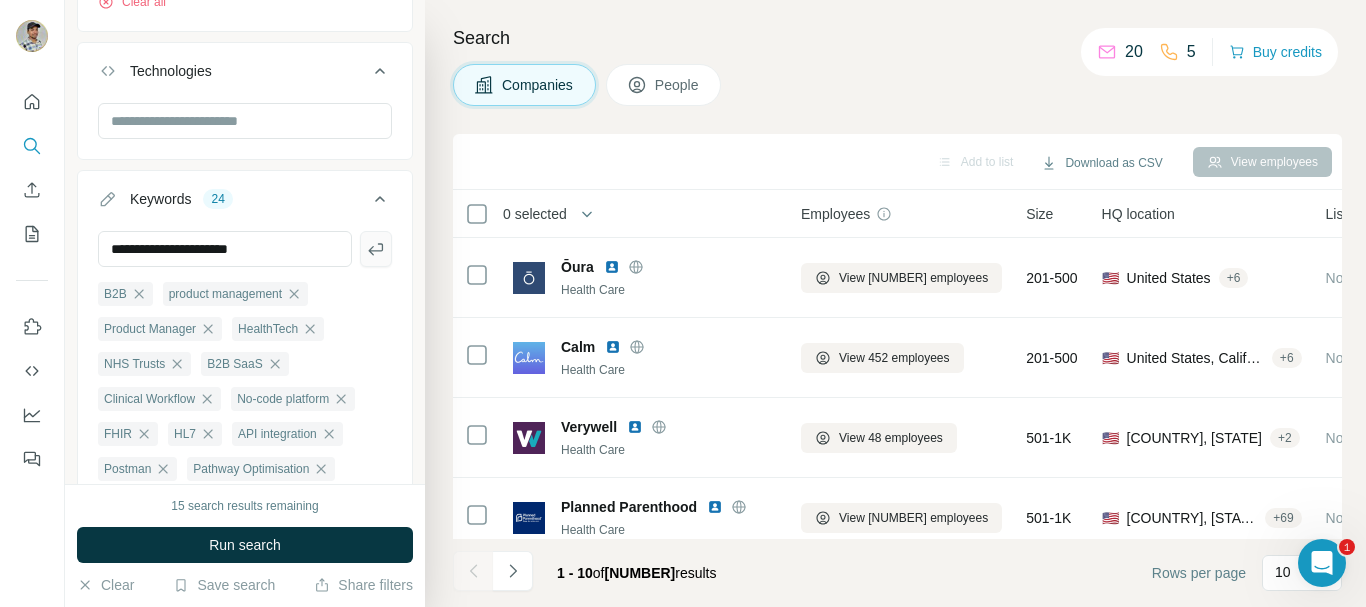 click 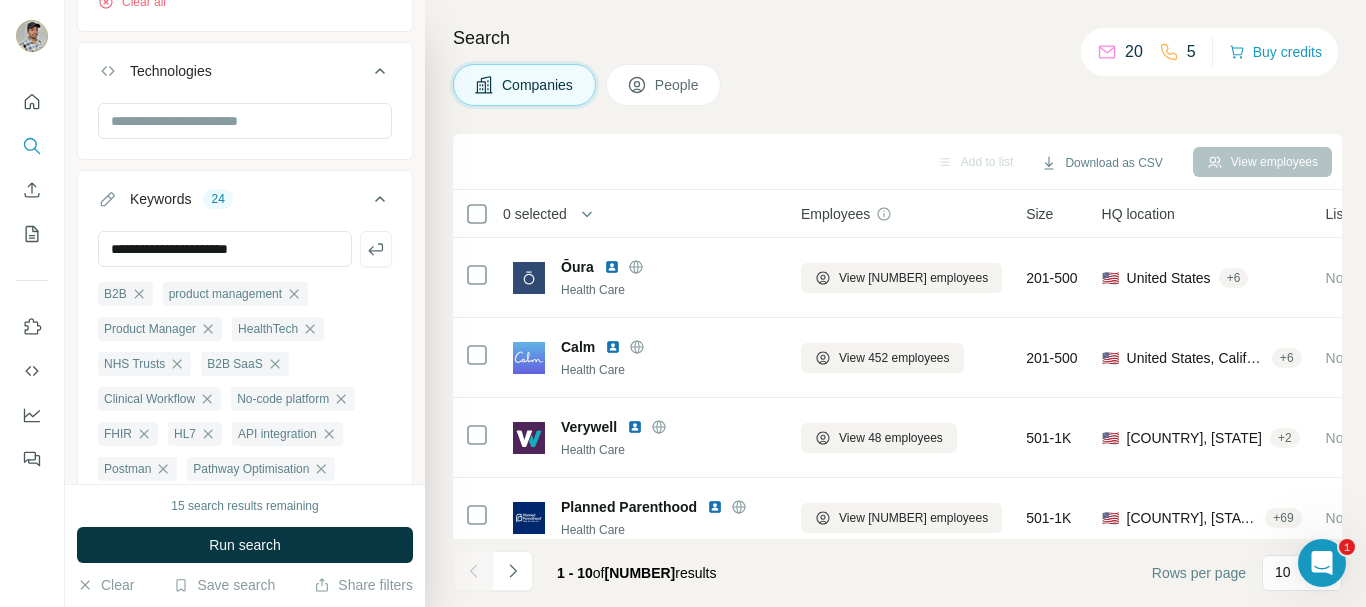 type 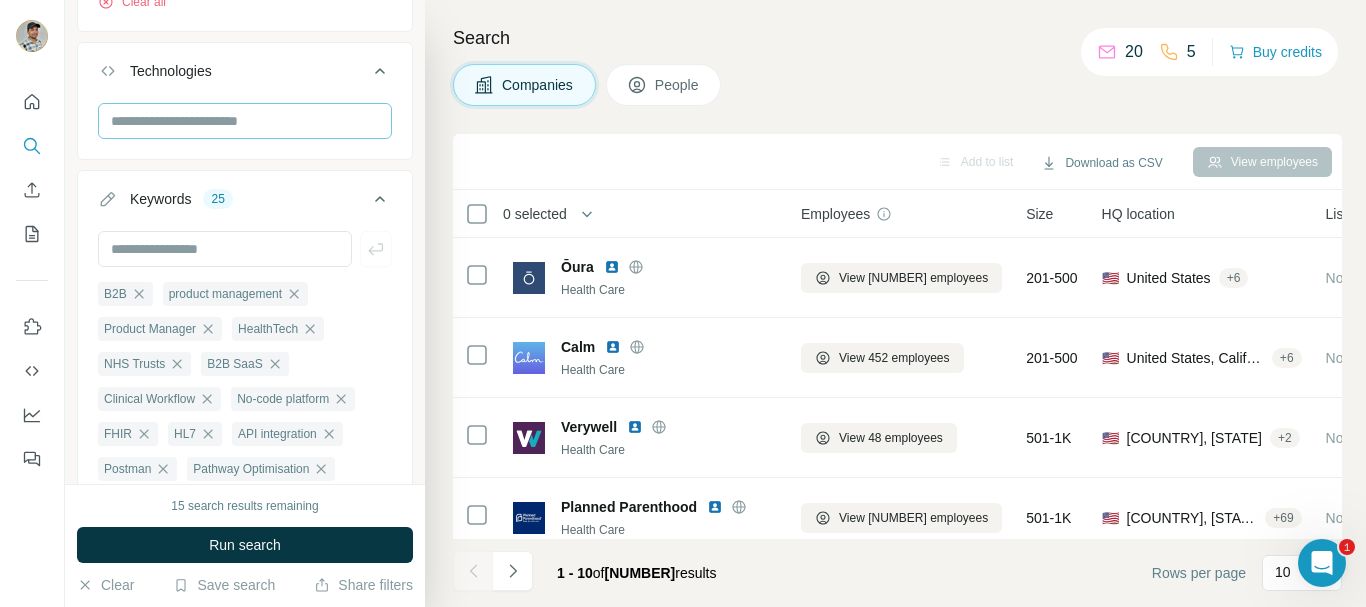 scroll, scrollTop: 975, scrollLeft: 0, axis: vertical 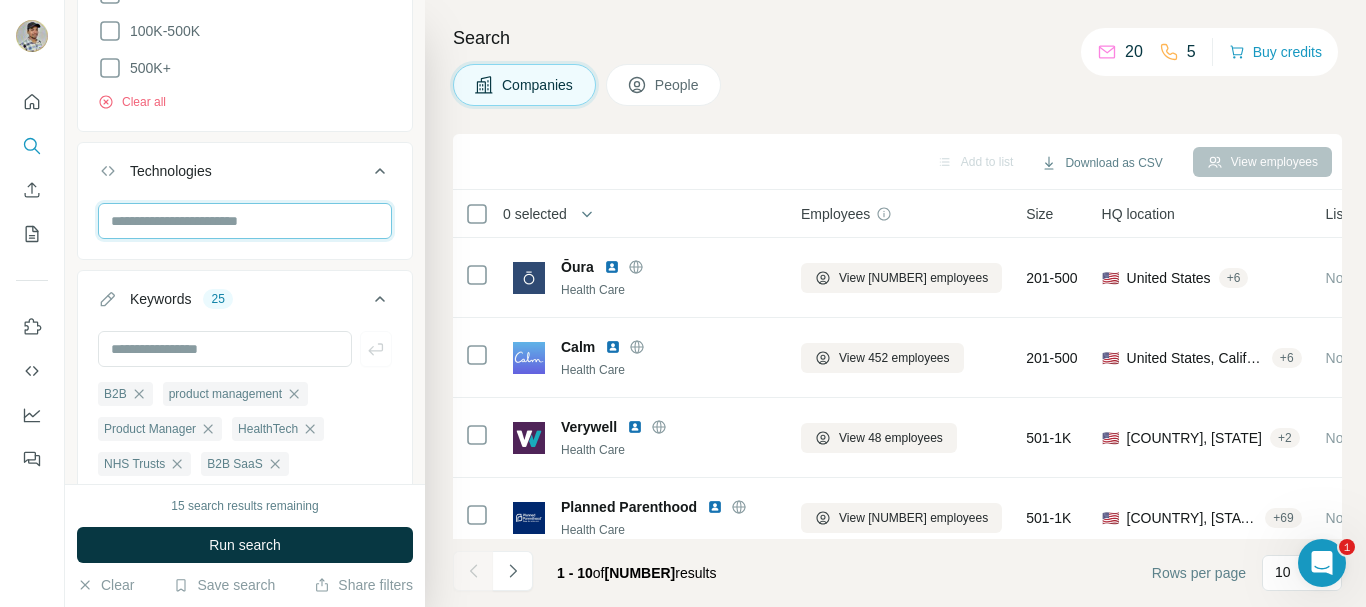 drag, startPoint x: 320, startPoint y: 216, endPoint x: 291, endPoint y: 216, distance: 29 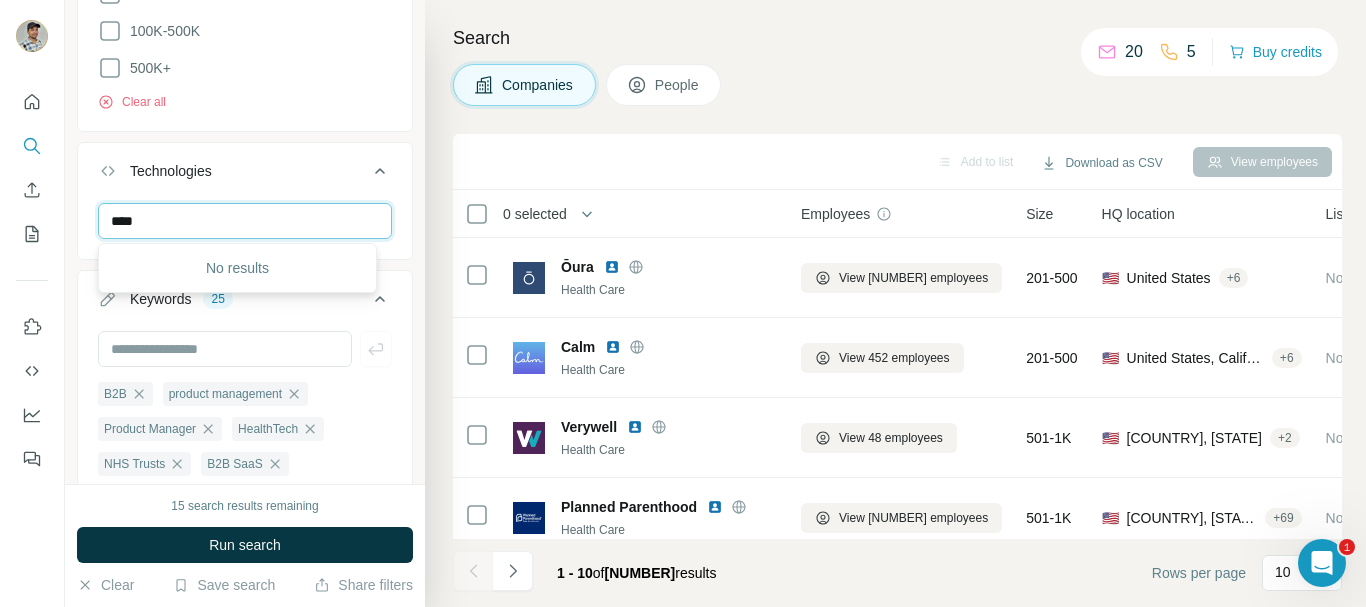 paste 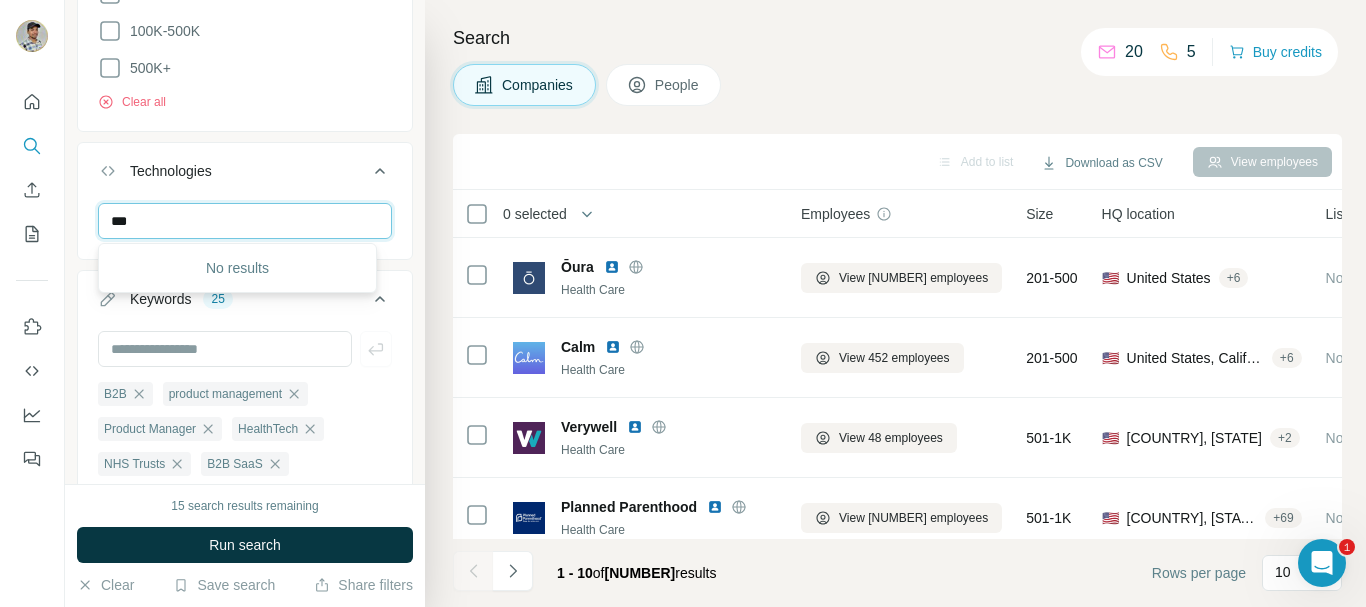 paste on "*" 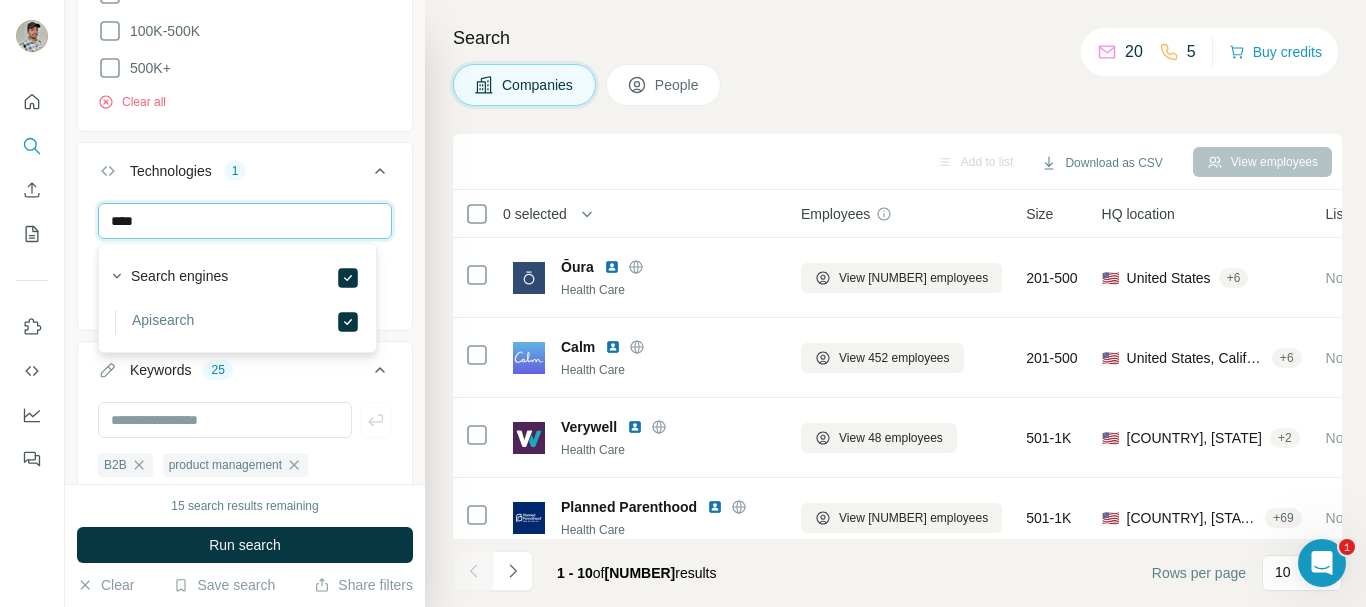 click on "****" at bounding box center [245, 221] 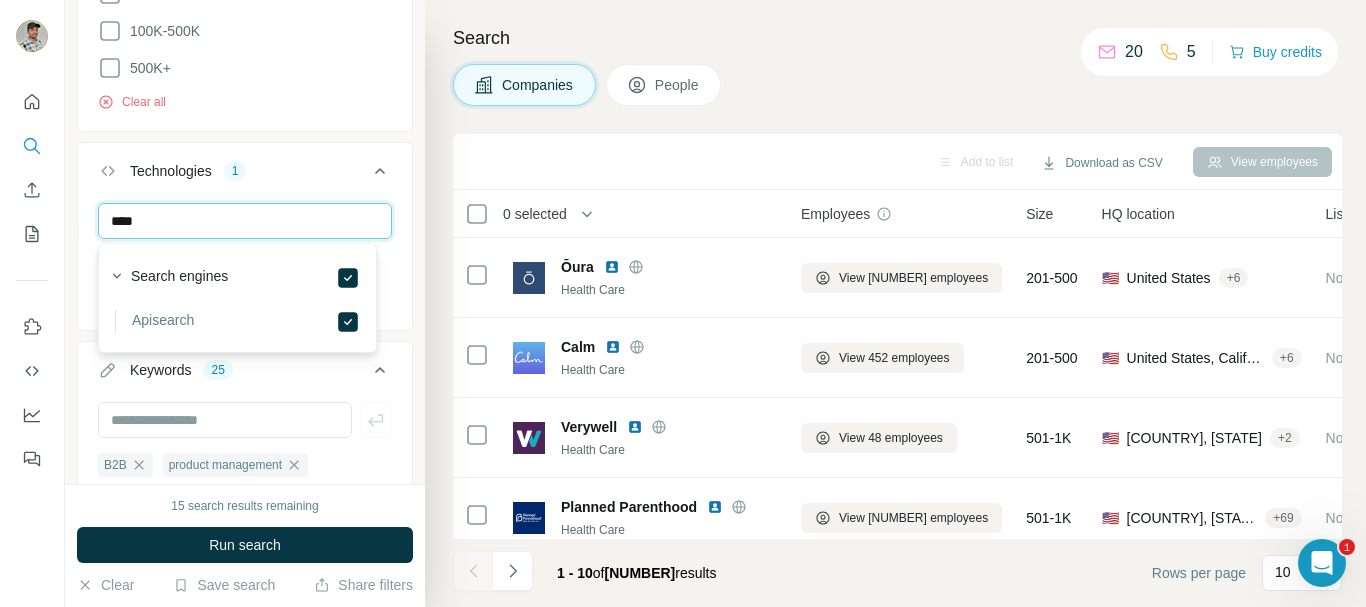 paste on "***" 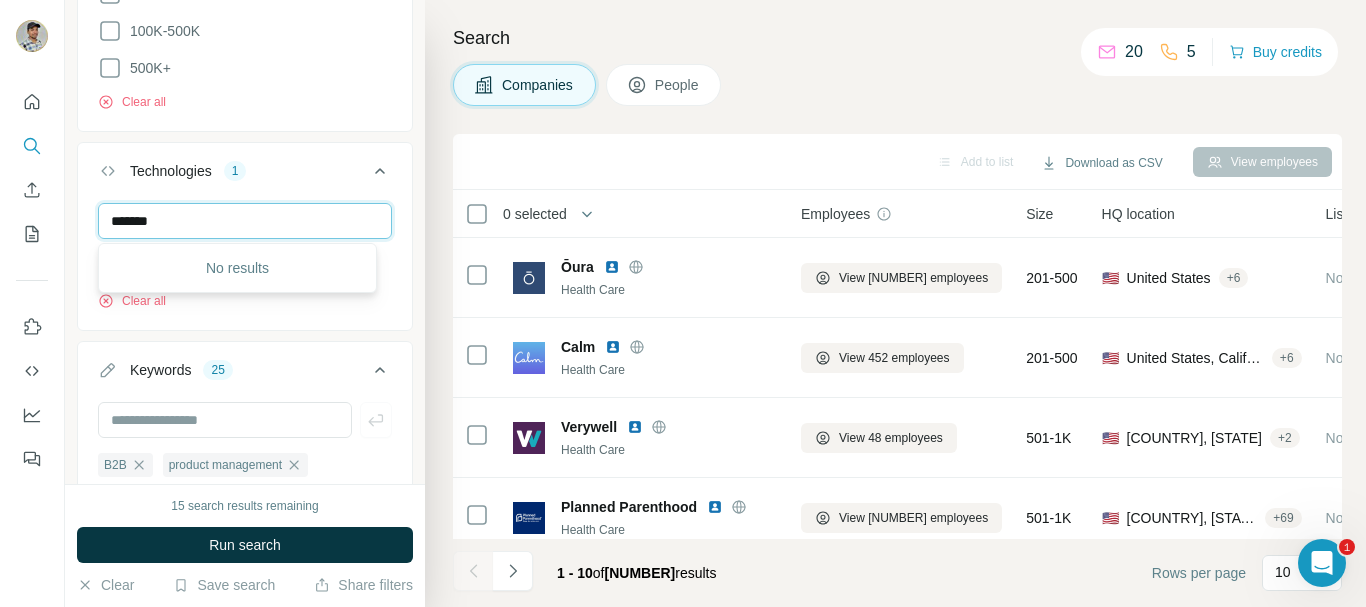 paste on "***" 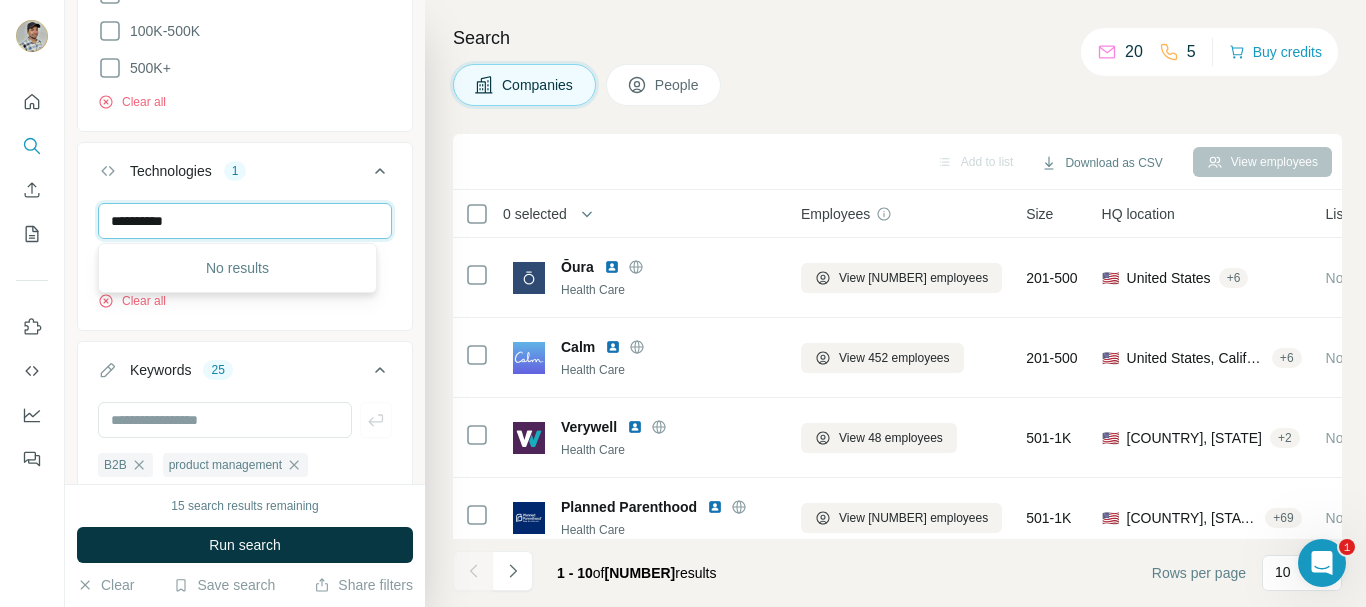 paste on "**********" 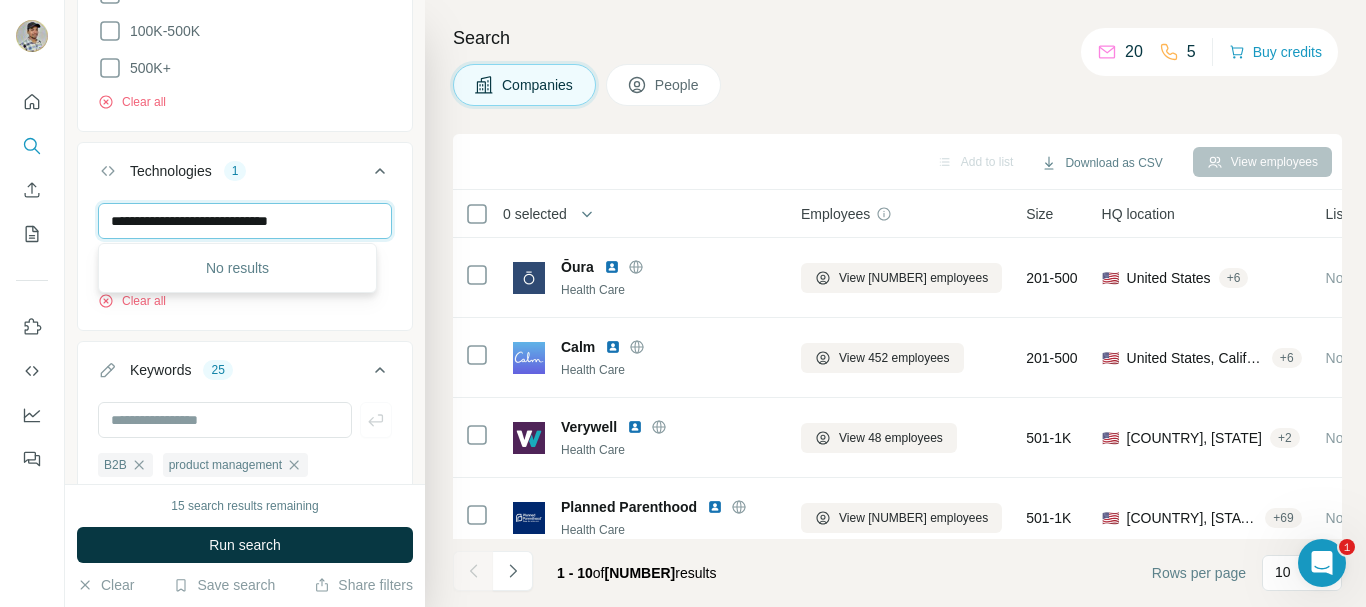 click on "**********" at bounding box center [245, 221] 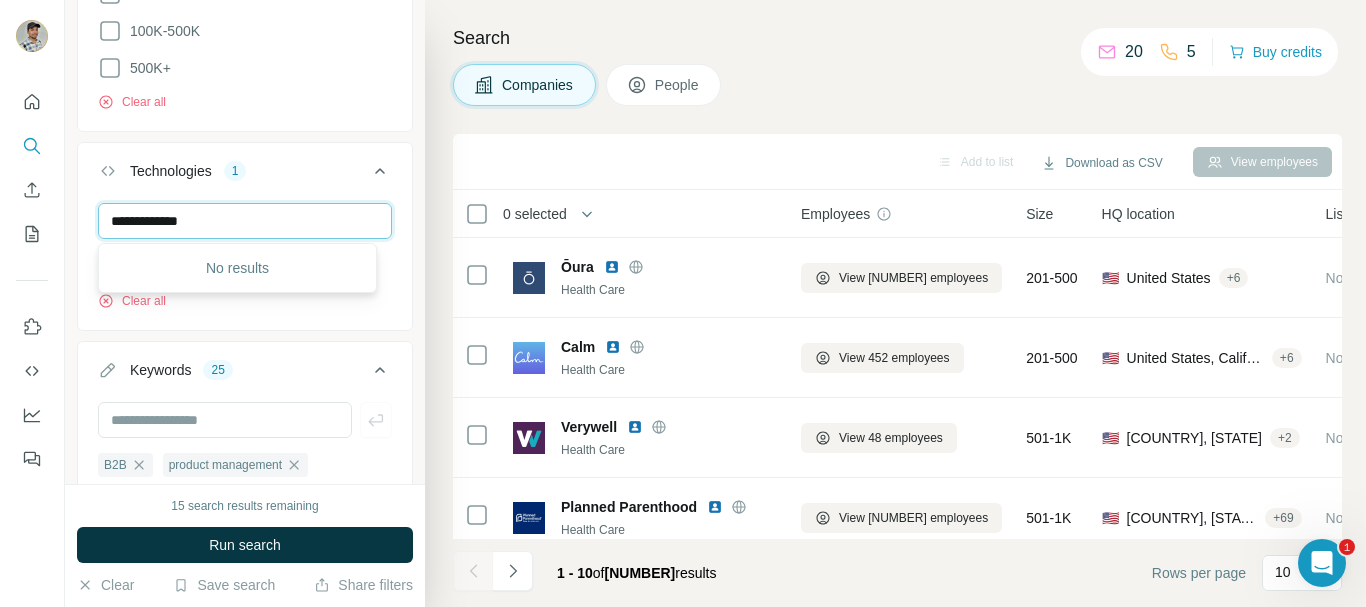 click on "**********" at bounding box center [245, 221] 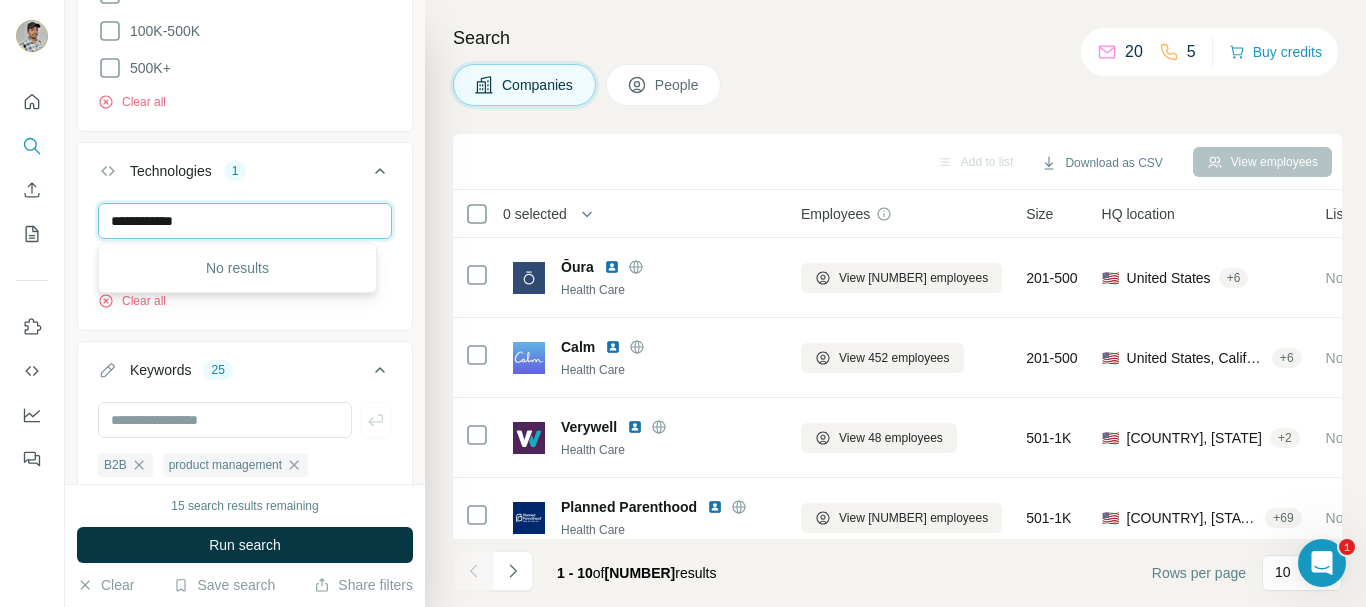 click on "**********" at bounding box center [245, 221] 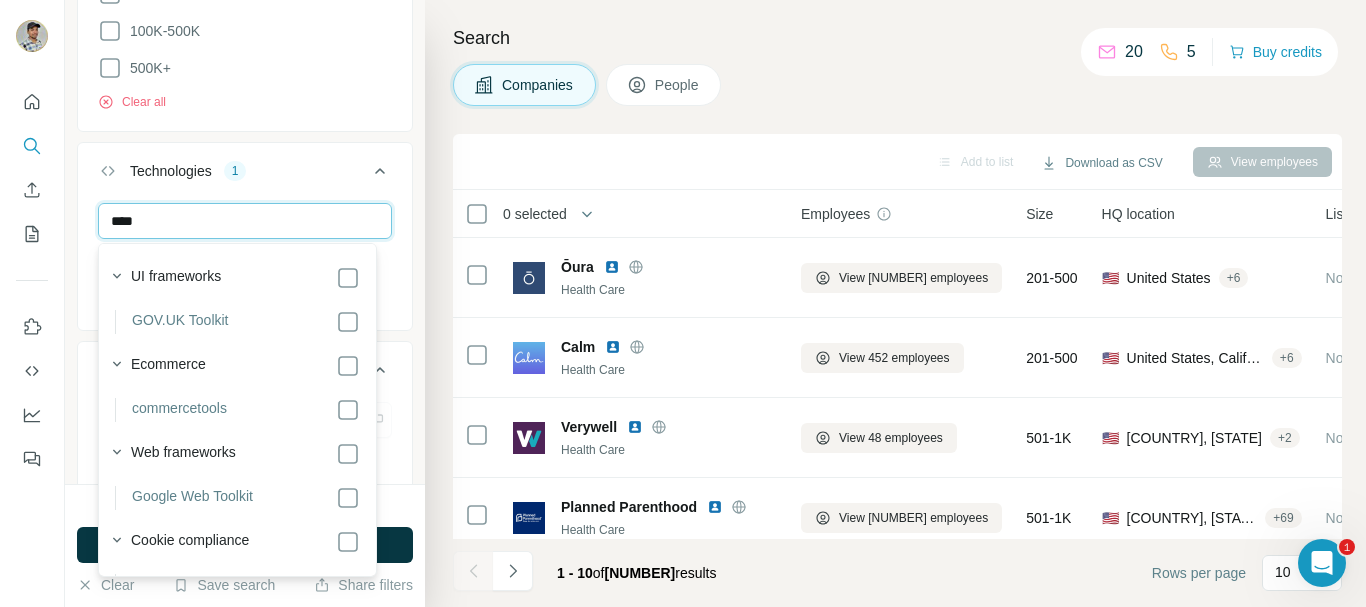 drag, startPoint x: 236, startPoint y: 223, endPoint x: 202, endPoint y: 253, distance: 45.343136 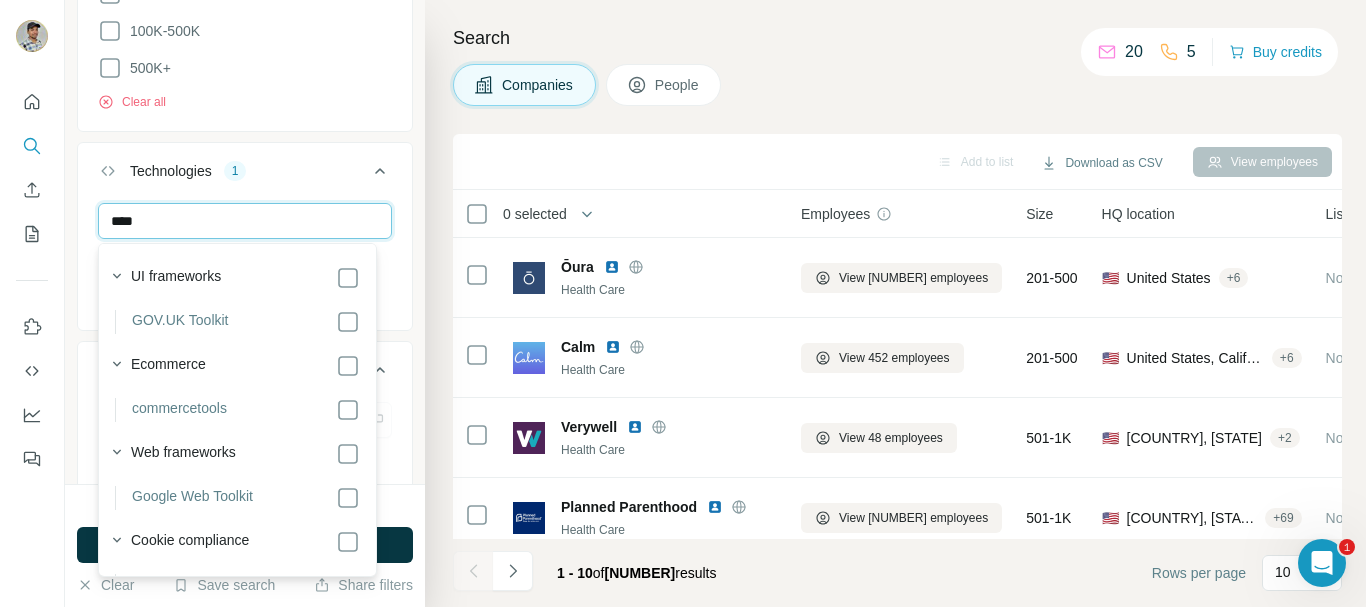 paste on "*******" 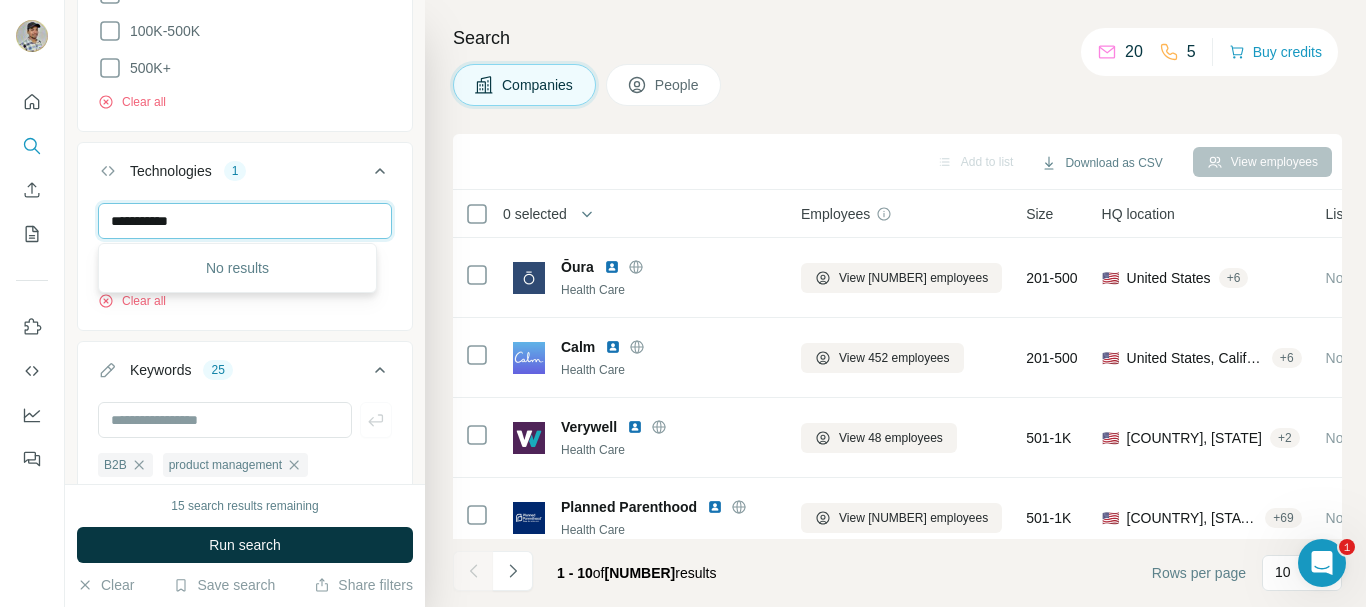 paste on "********" 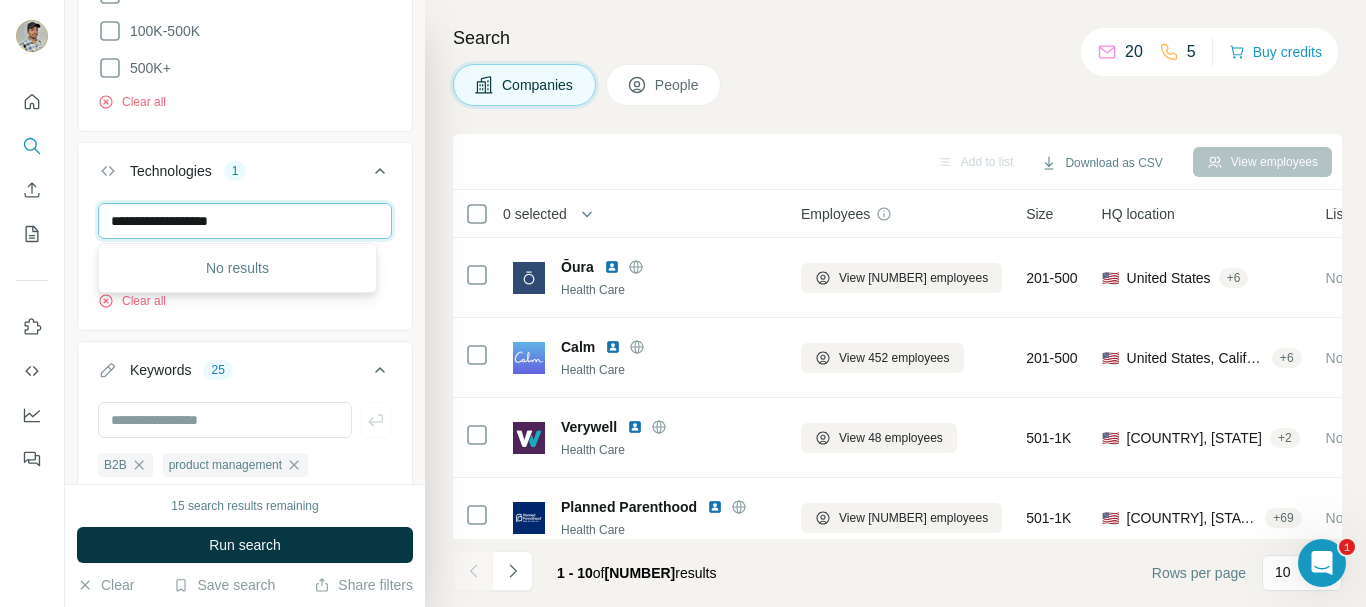 click on "**********" at bounding box center (245, 221) 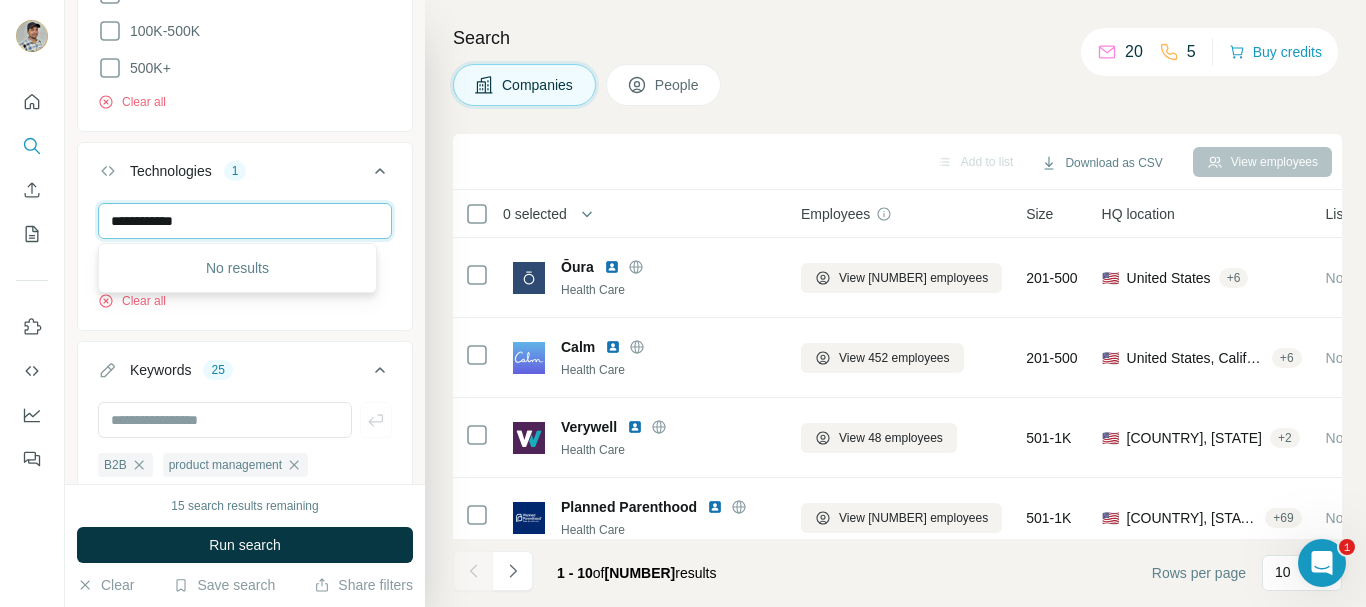 type on "**********" 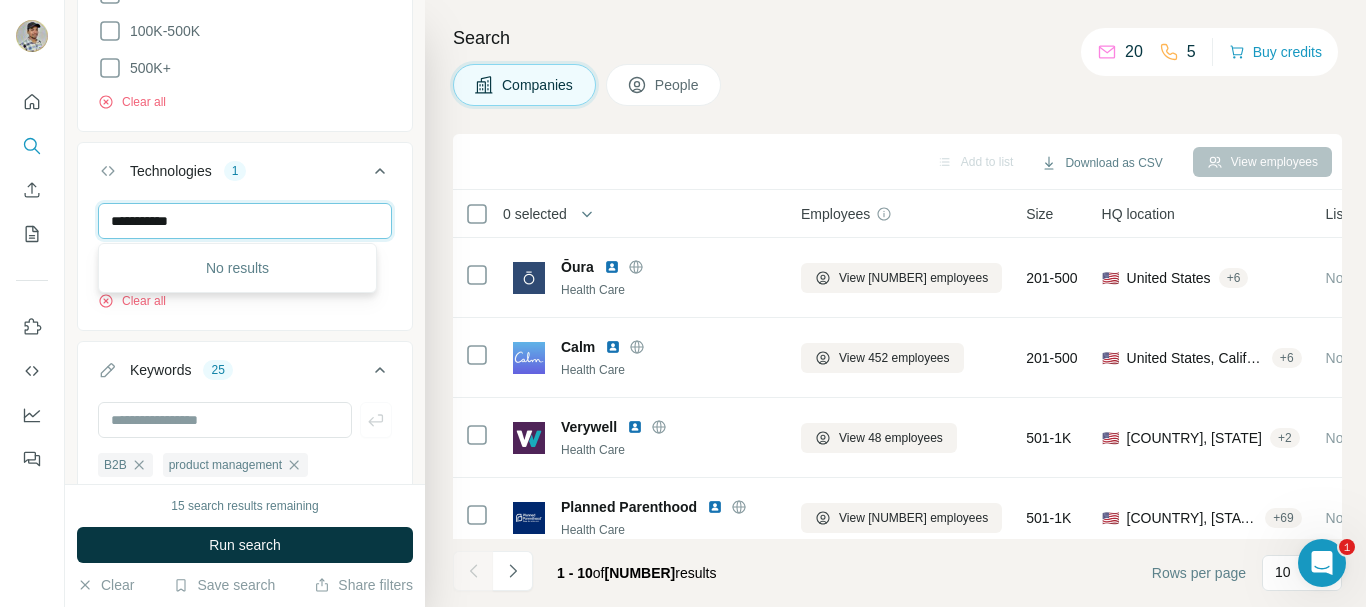 click on "**********" at bounding box center [245, 221] 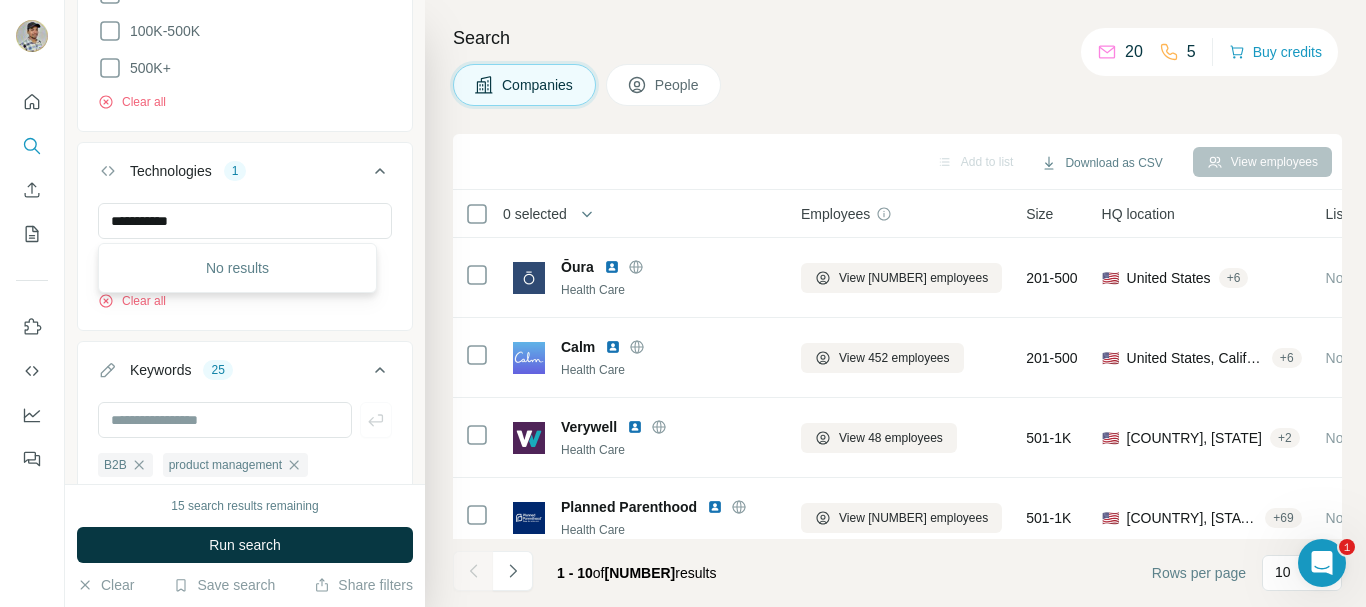 click on "[TECHNOLOGY] 1" at bounding box center [245, 175] 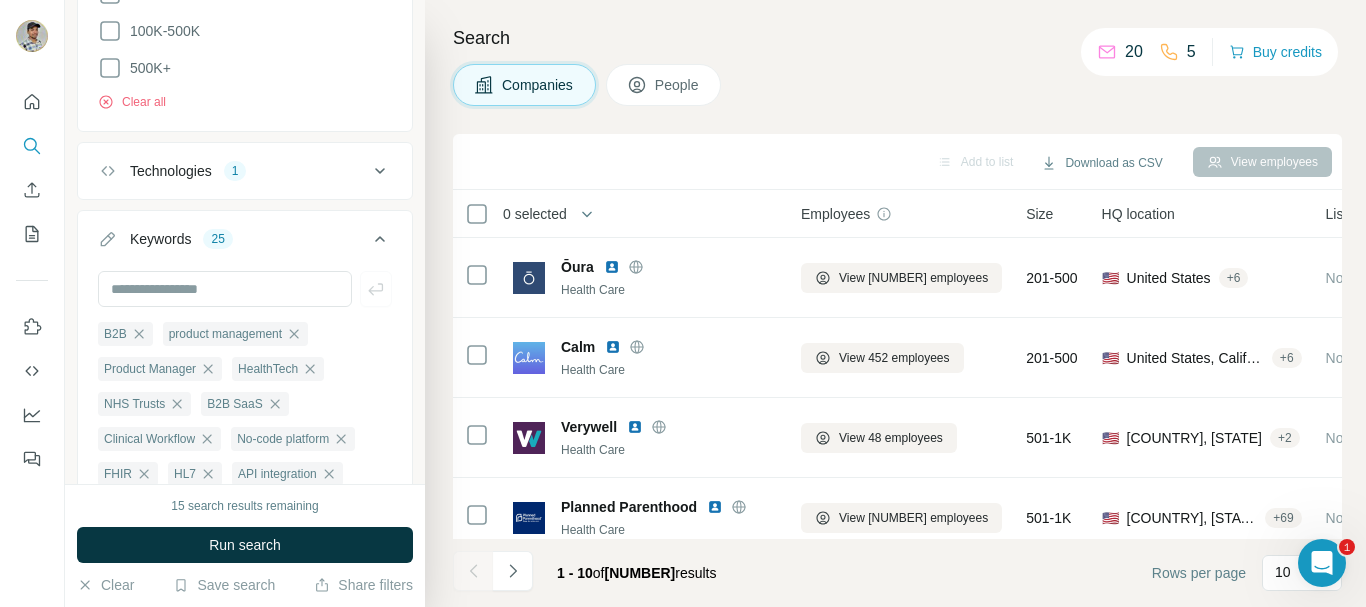 click on "[TECHNOLOGY] 1" at bounding box center (233, 171) 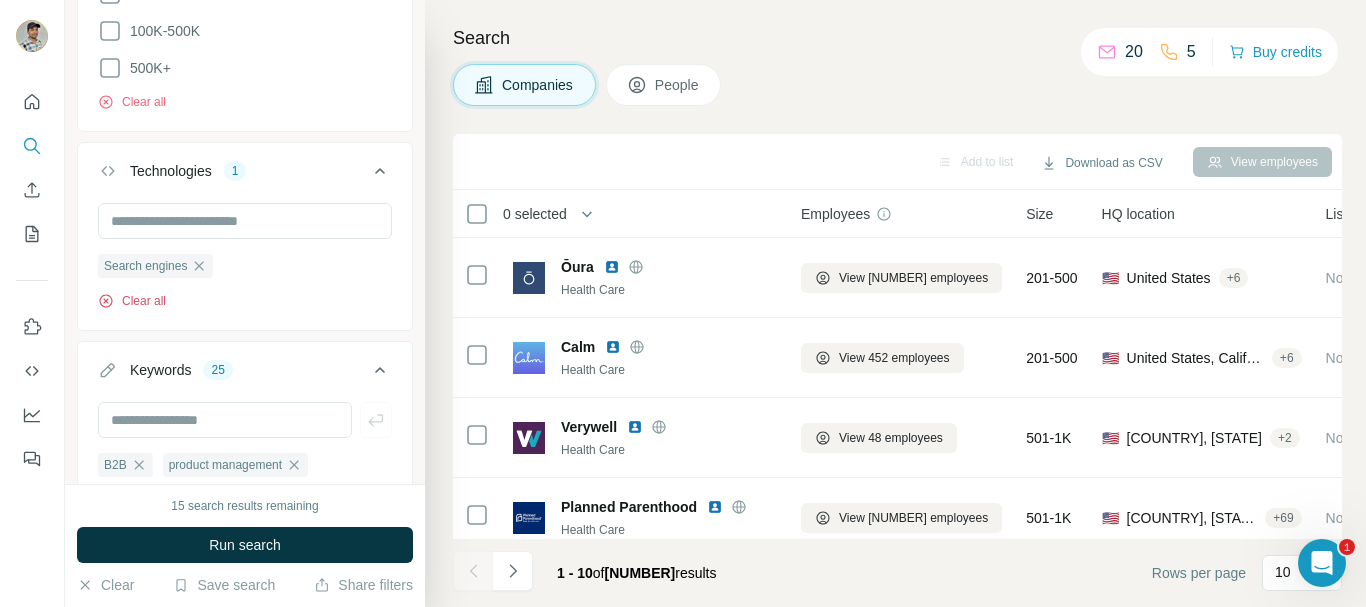 click on "Clear all" at bounding box center (132, 301) 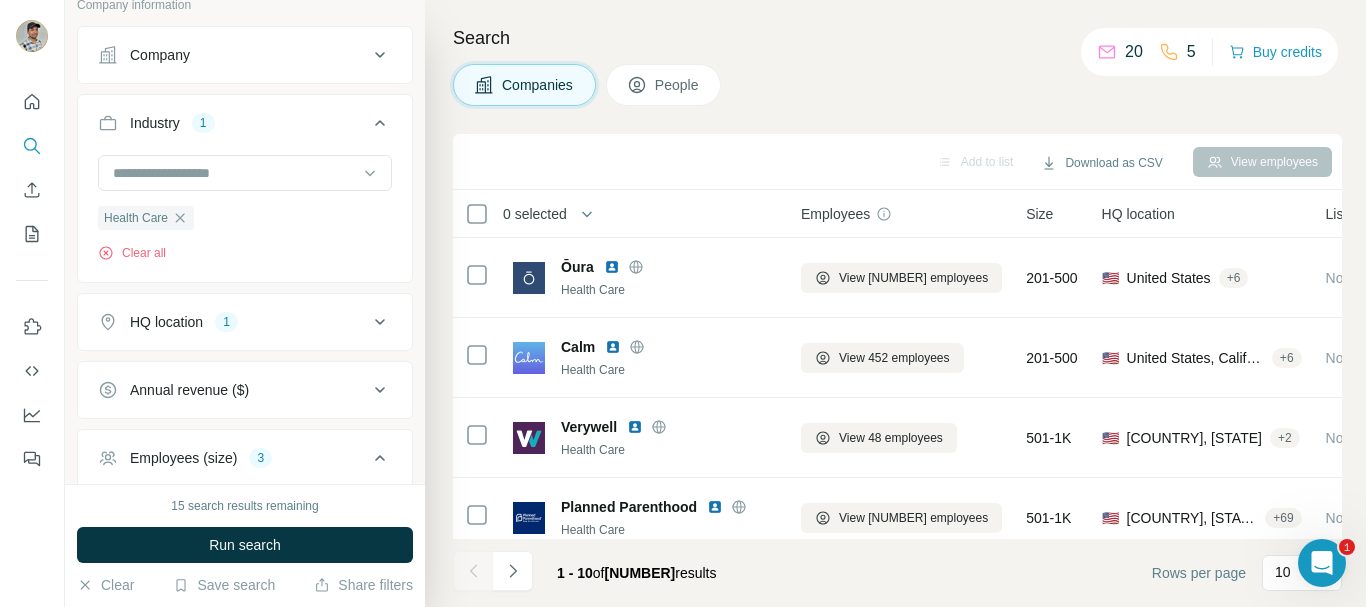 scroll, scrollTop: 75, scrollLeft: 0, axis: vertical 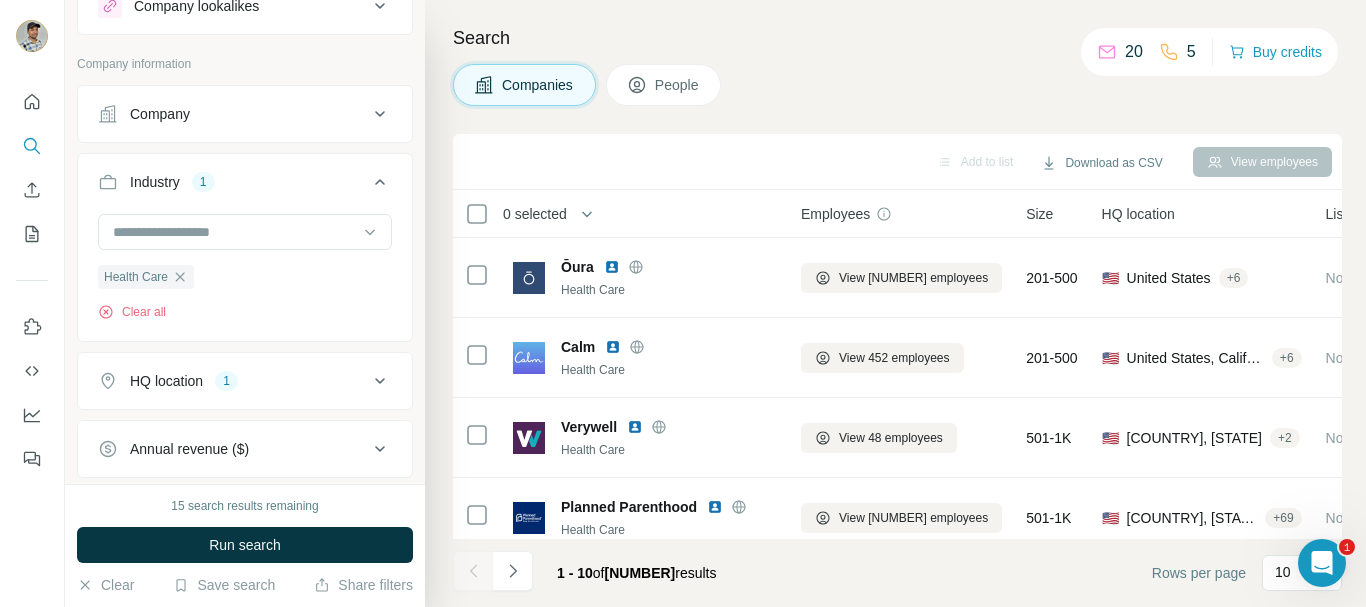 drag, startPoint x: 175, startPoint y: 543, endPoint x: 149, endPoint y: 543, distance: 26 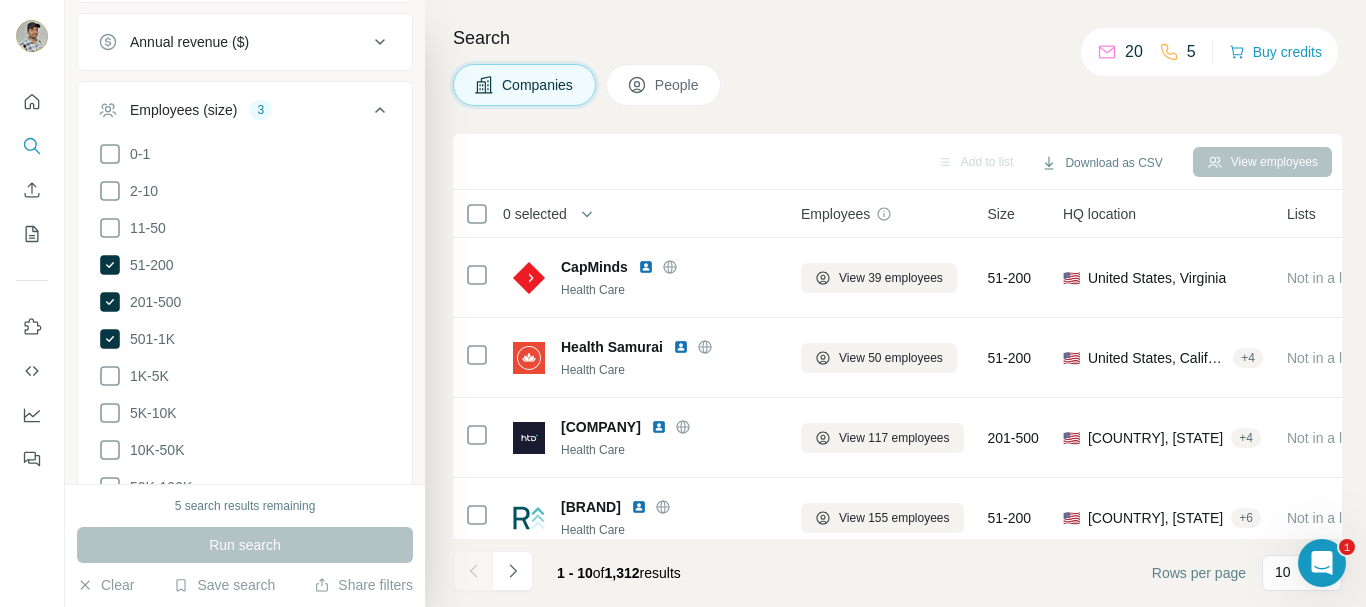 scroll, scrollTop: 600, scrollLeft: 0, axis: vertical 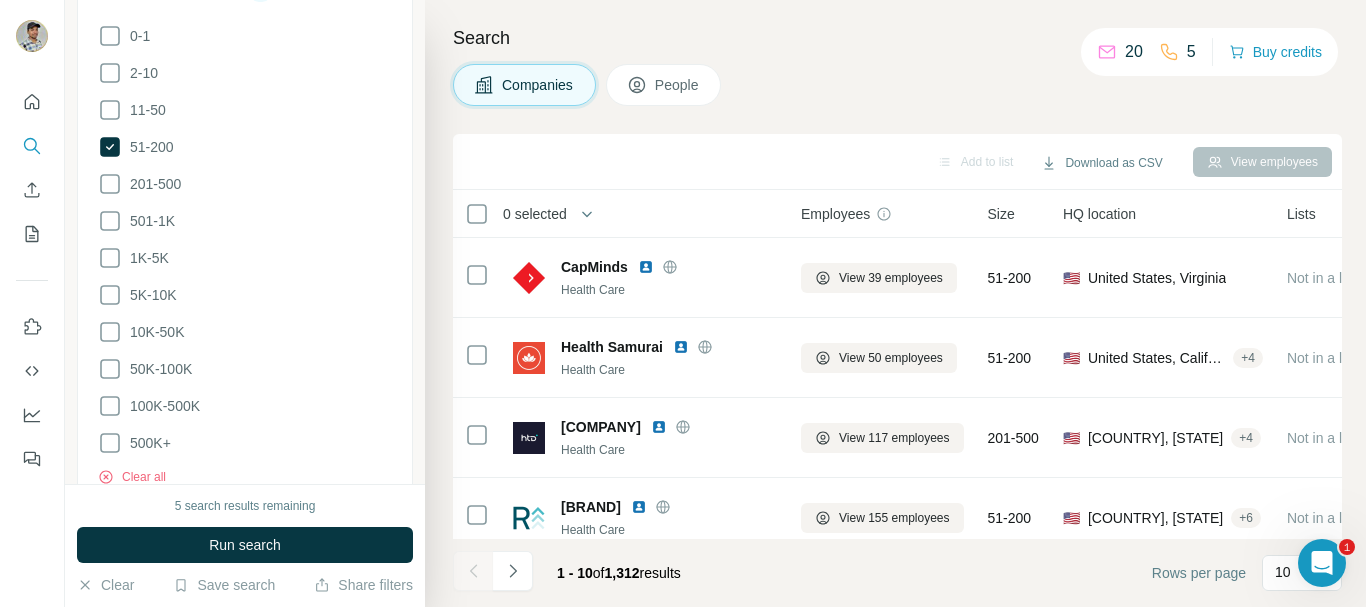 click on "Run search" at bounding box center (245, 545) 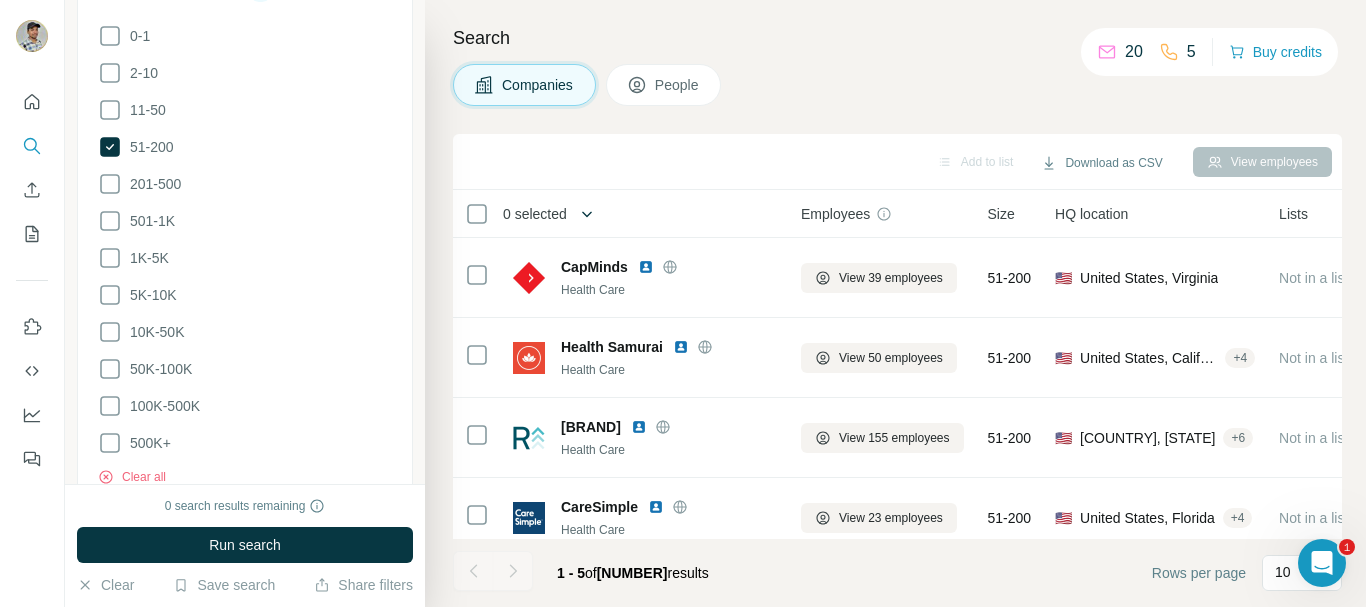 click at bounding box center [587, 214] 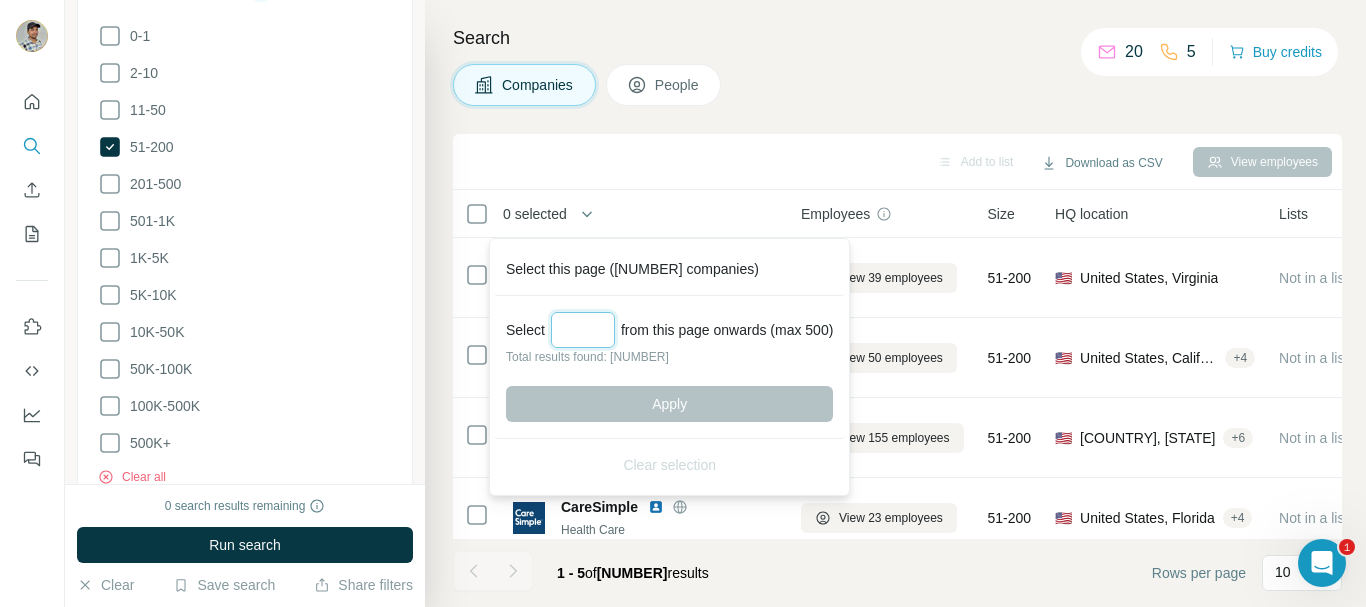 click at bounding box center [583, 330] 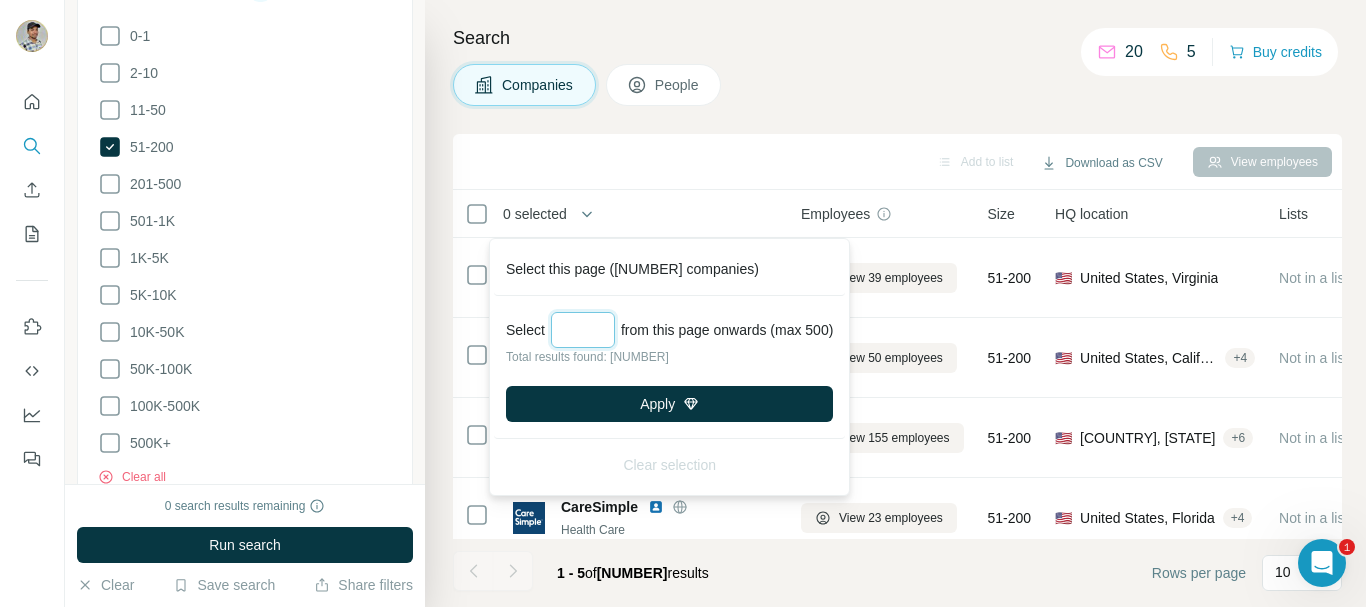 type on "***" 